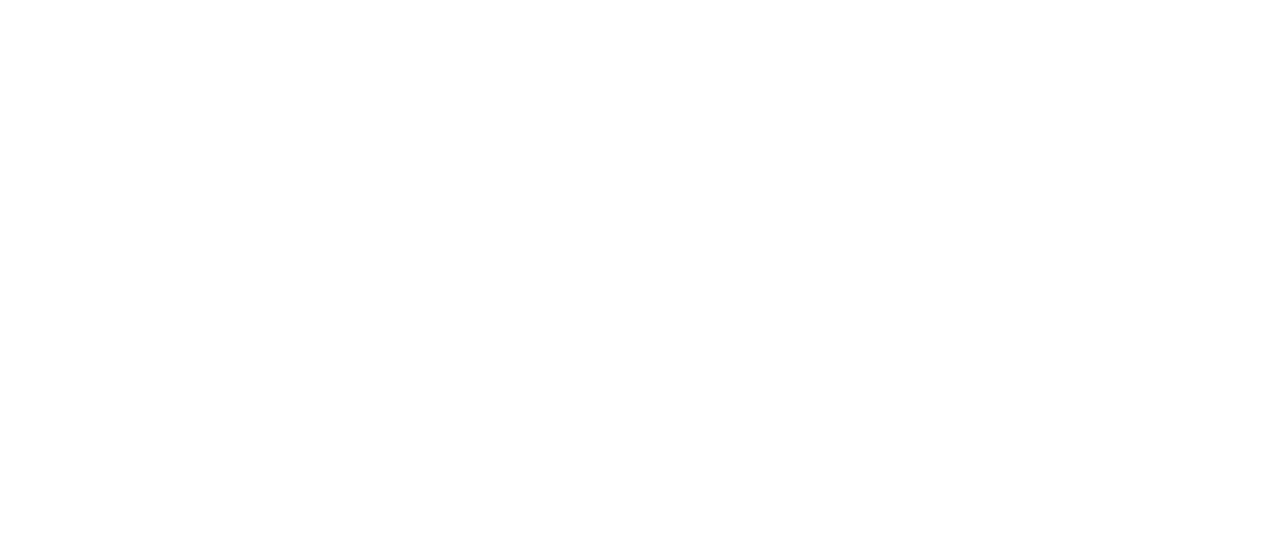 scroll, scrollTop: 0, scrollLeft: 0, axis: both 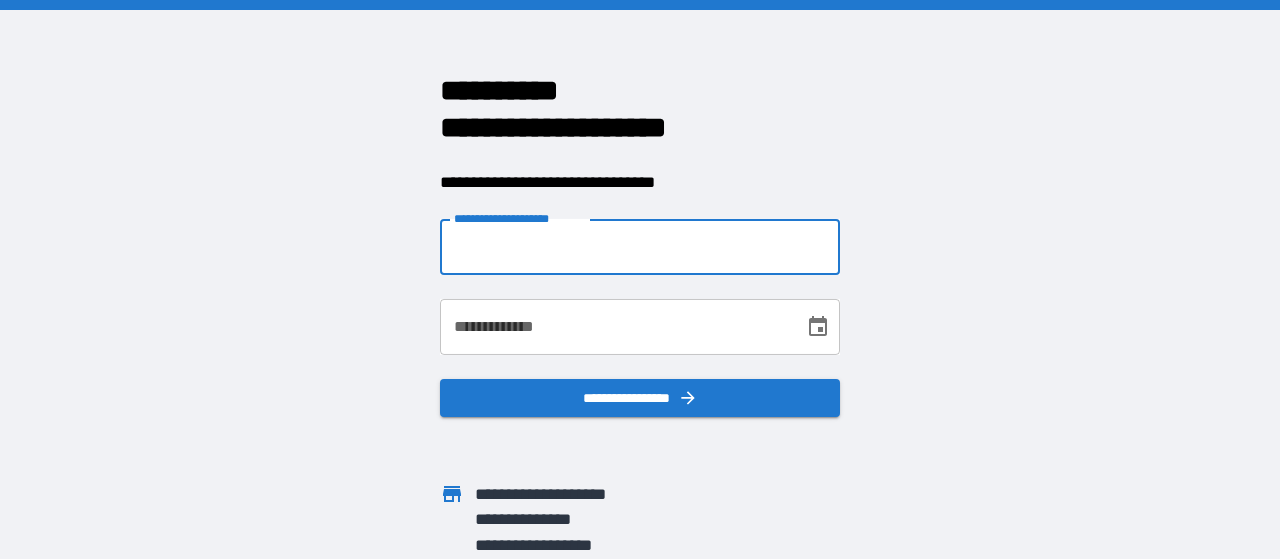 click on "**********" at bounding box center (640, 247) 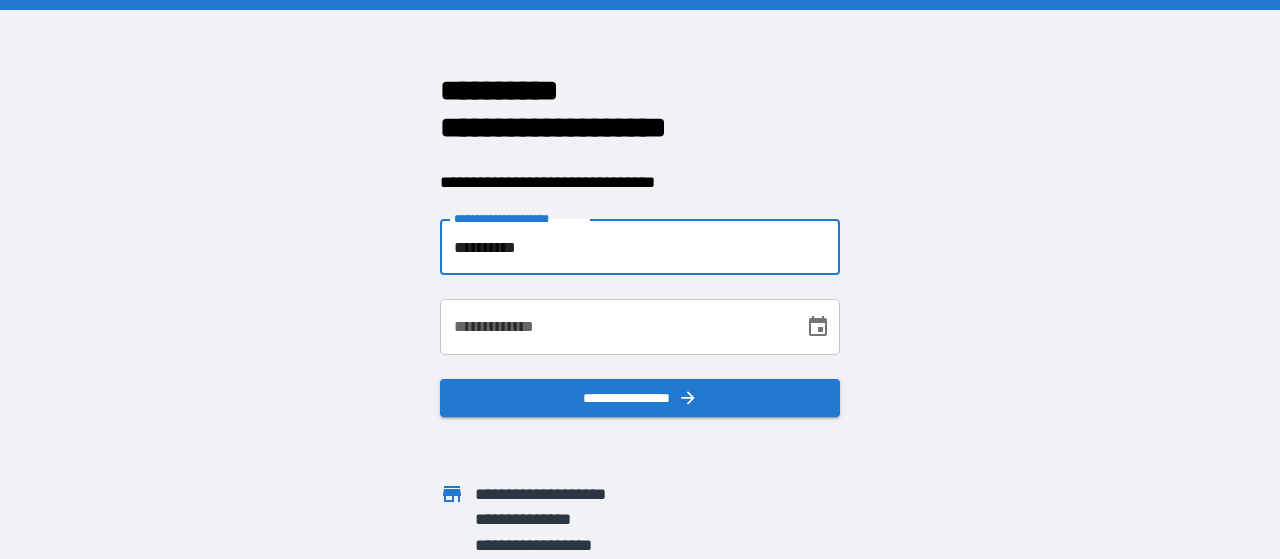 type on "**********" 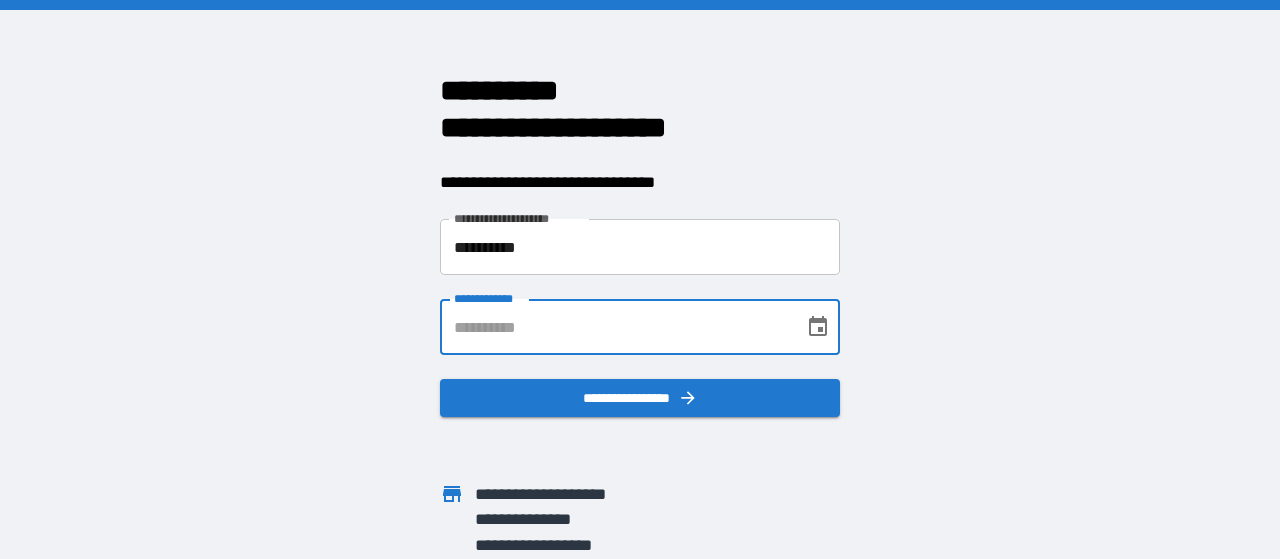 click on "**********" at bounding box center [615, 327] 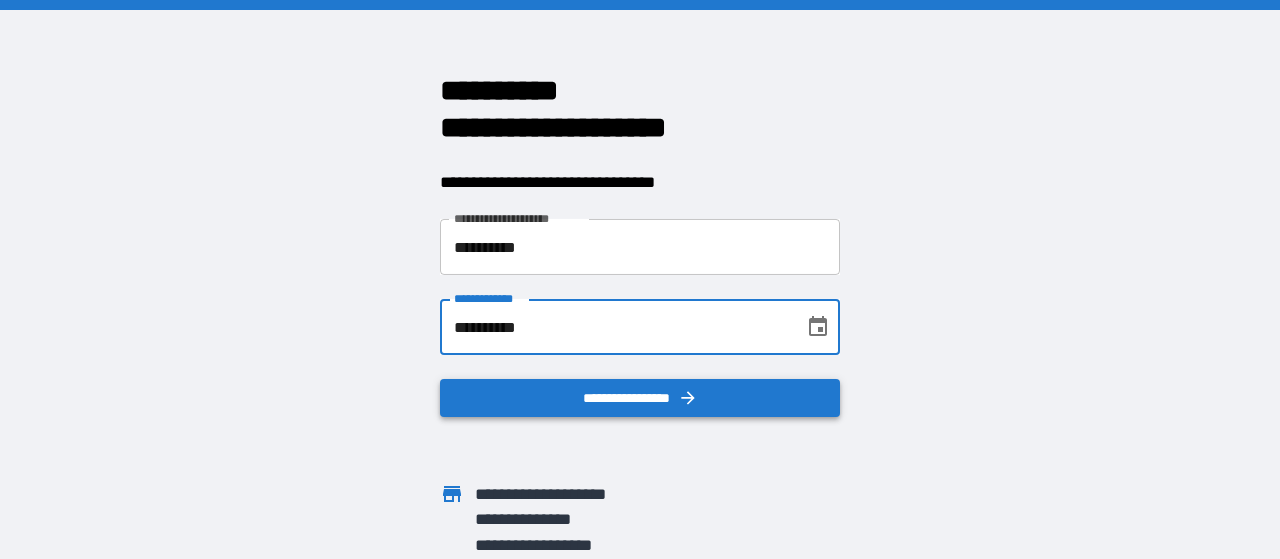 type on "**********" 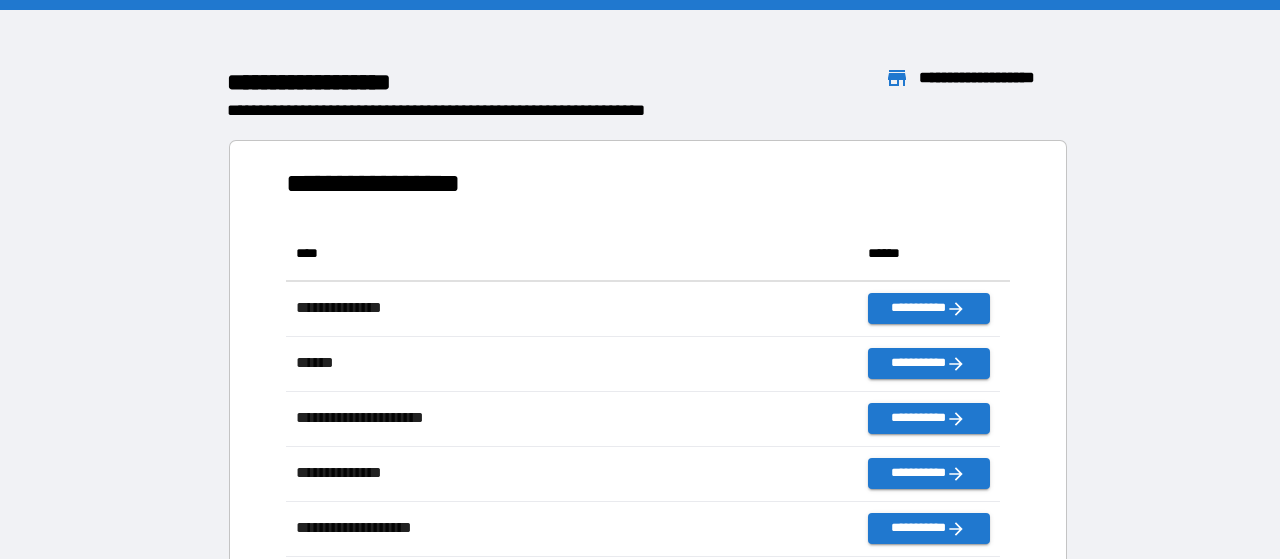 scroll, scrollTop: 16, scrollLeft: 16, axis: both 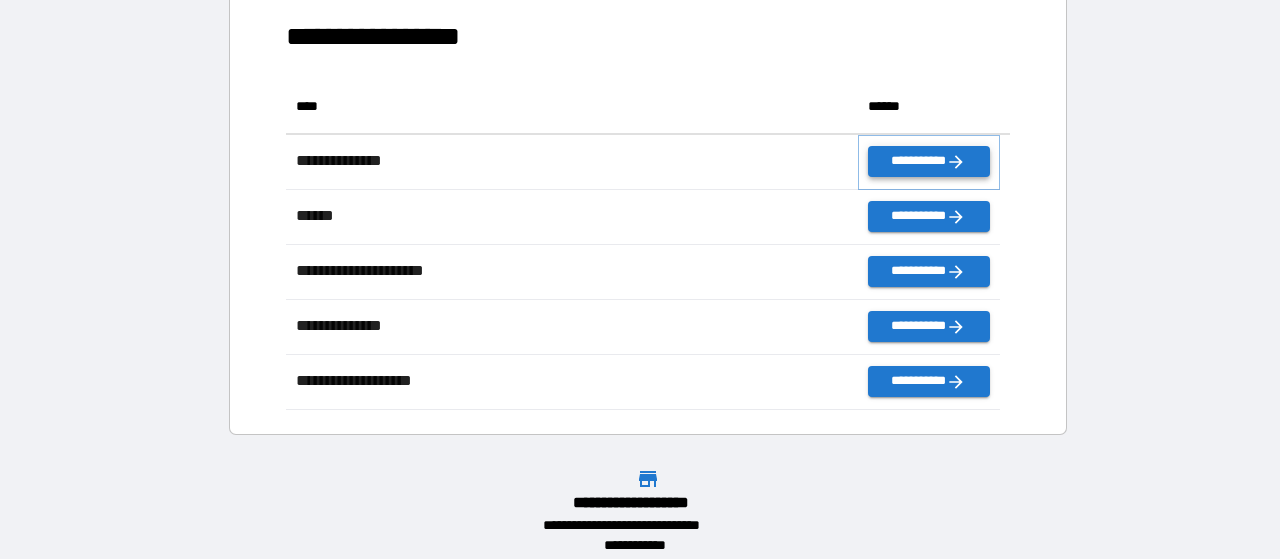 click on "**********" at bounding box center [929, 161] 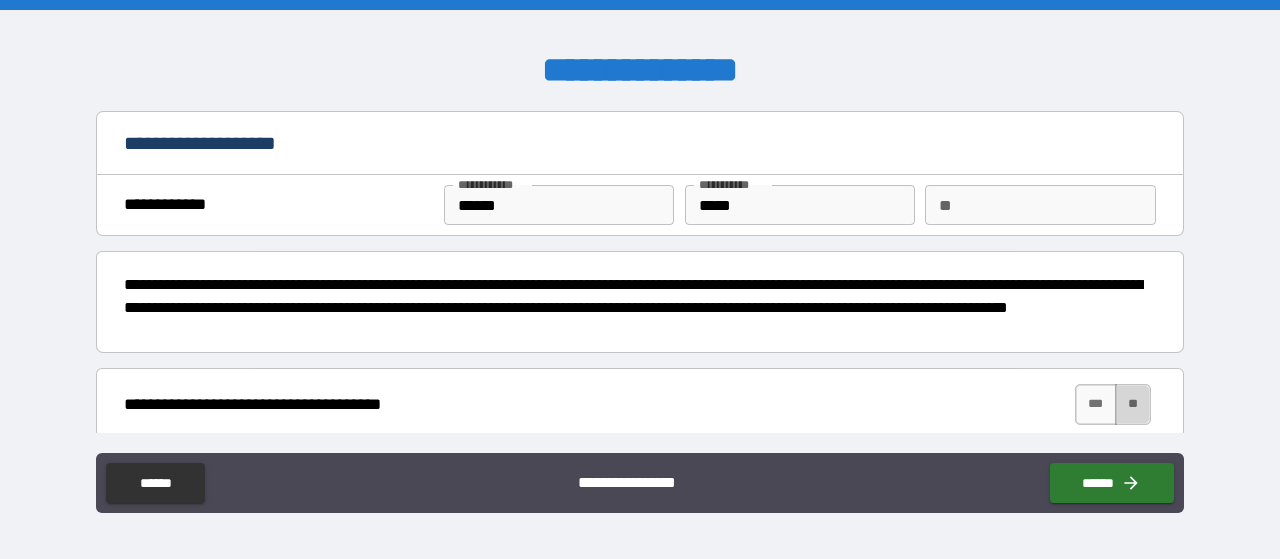click on "**" at bounding box center (1133, 404) 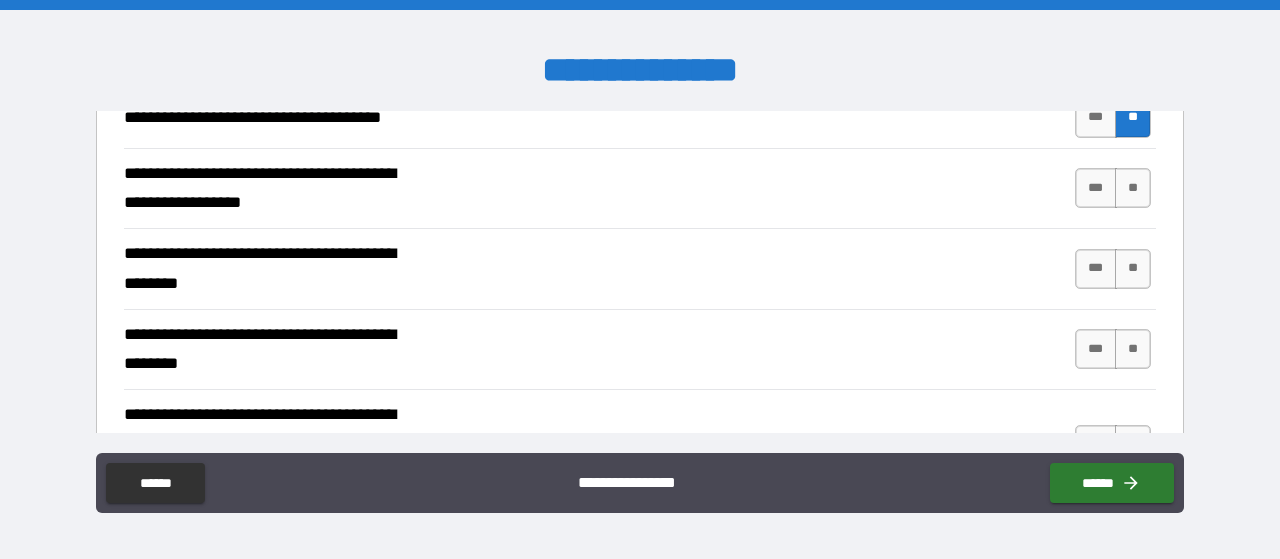 scroll, scrollTop: 237, scrollLeft: 0, axis: vertical 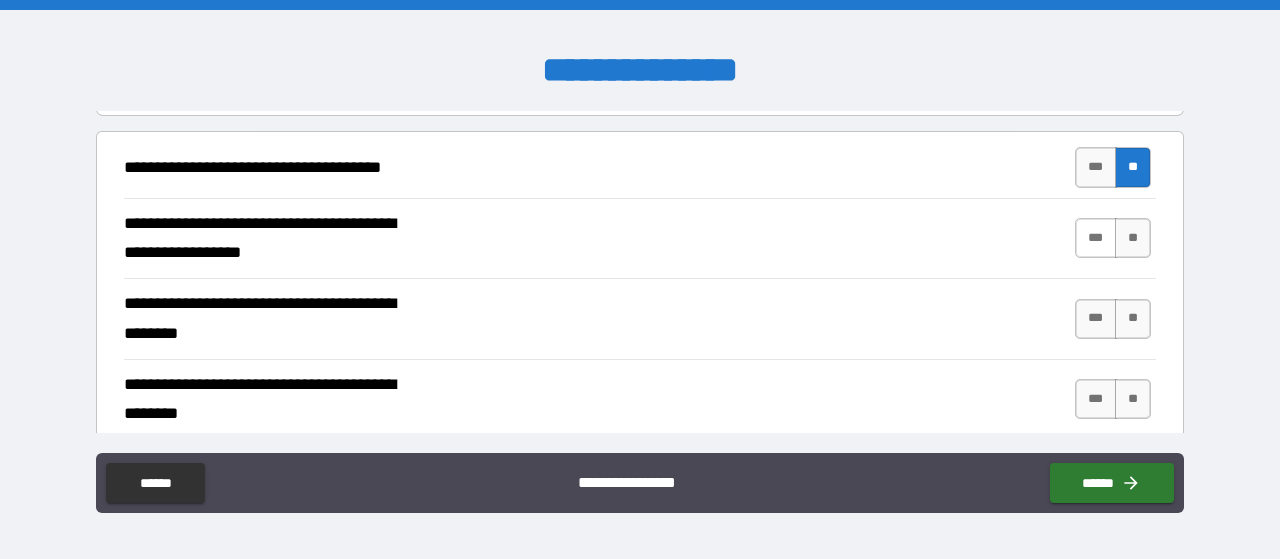 click on "***" at bounding box center [1096, 238] 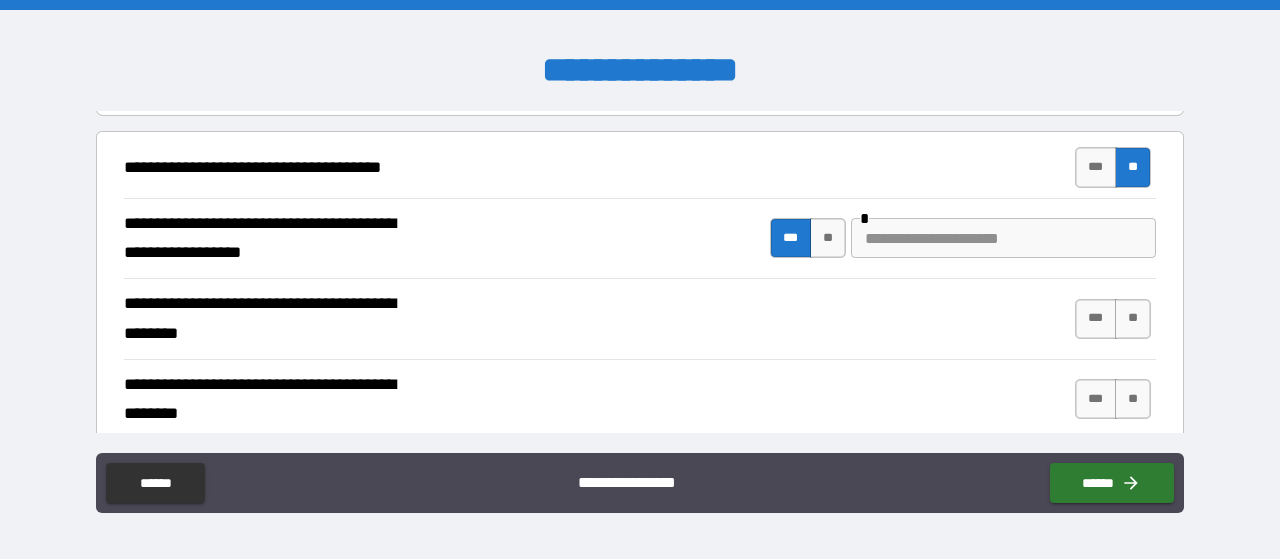 click at bounding box center (1003, 238) 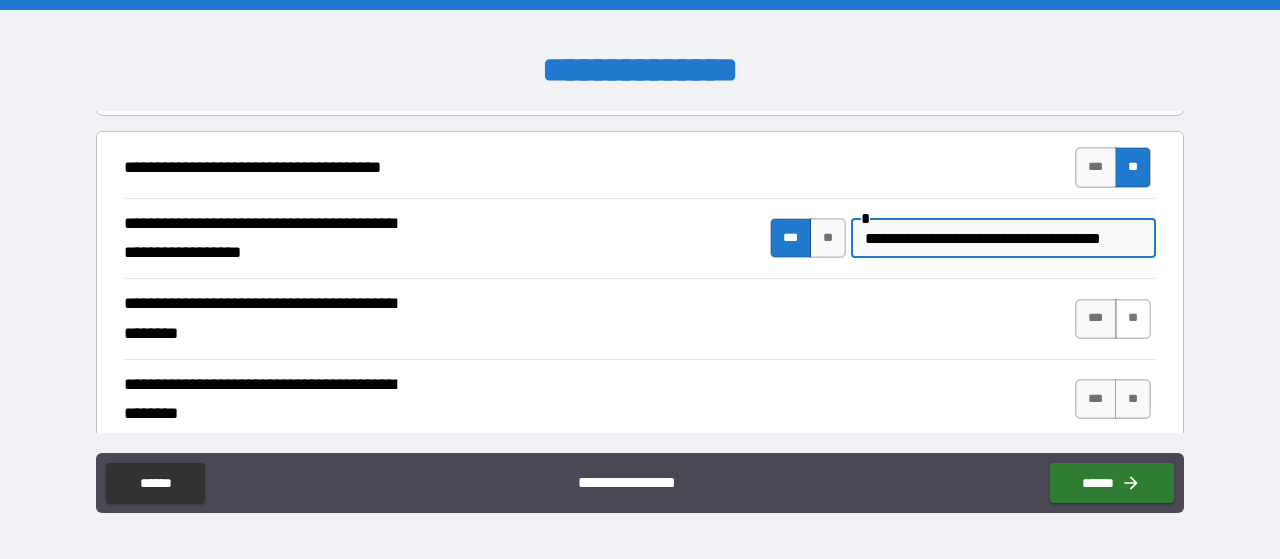 type on "**********" 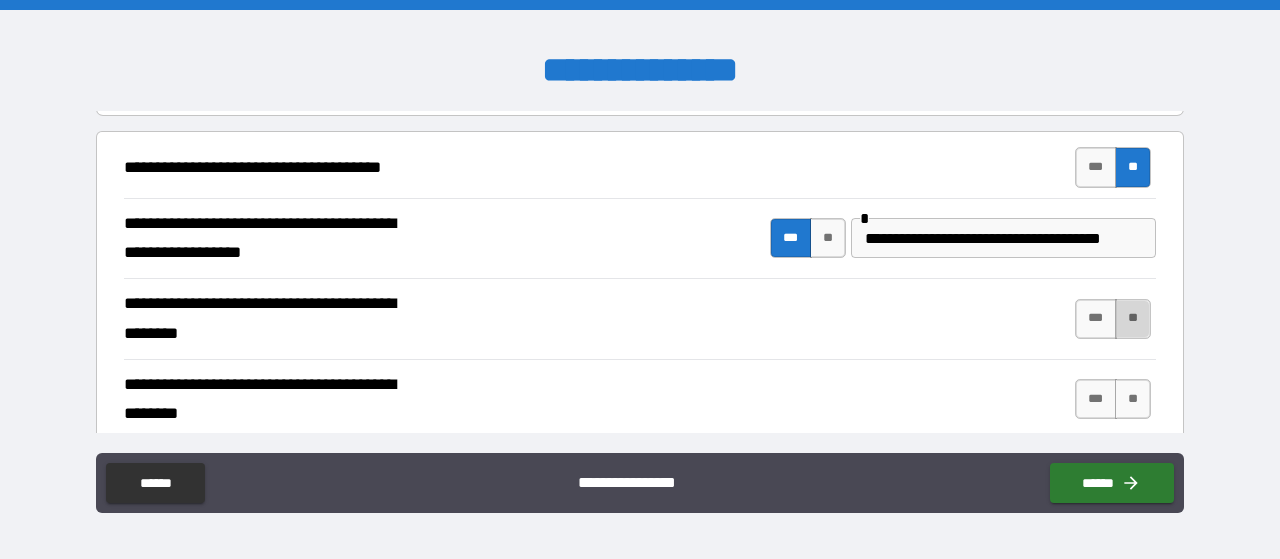 click on "**" at bounding box center (1133, 319) 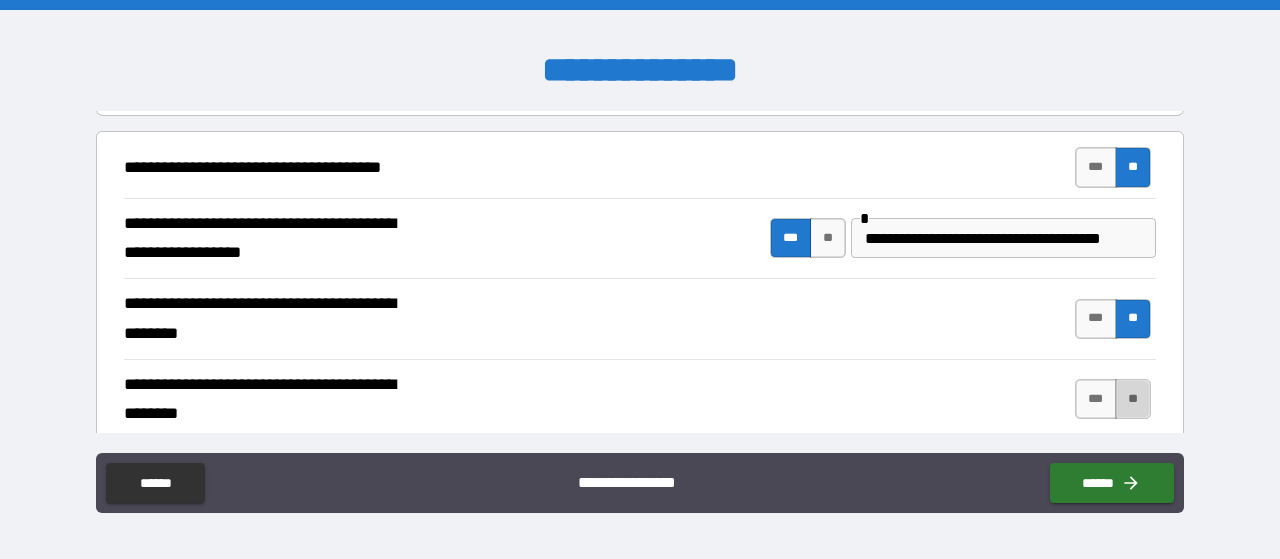 click on "**" at bounding box center (1133, 399) 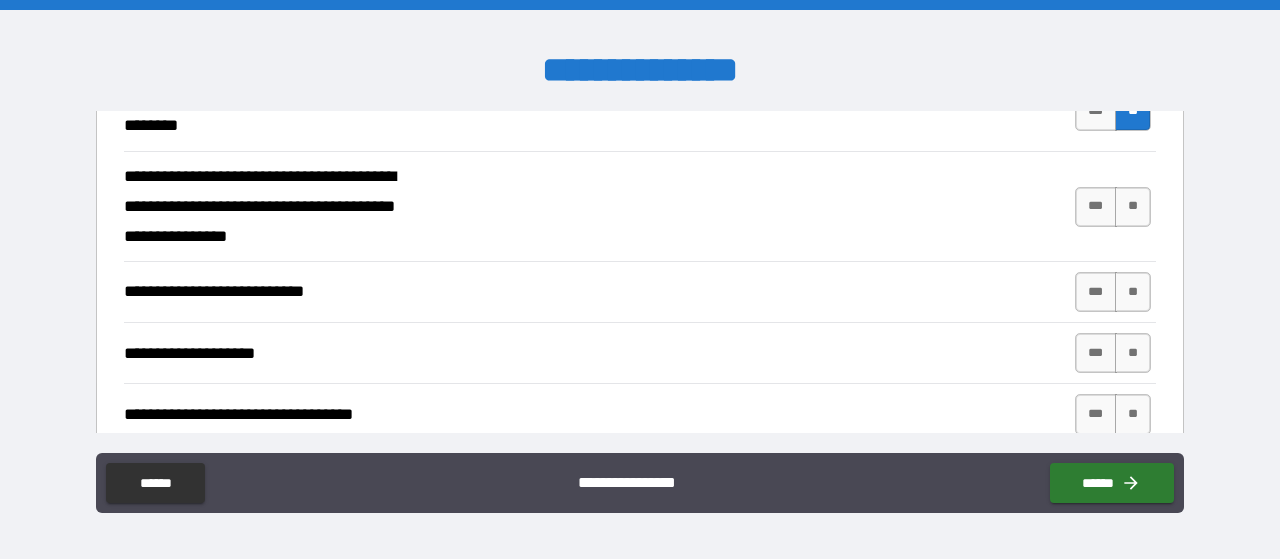 scroll, scrollTop: 554, scrollLeft: 0, axis: vertical 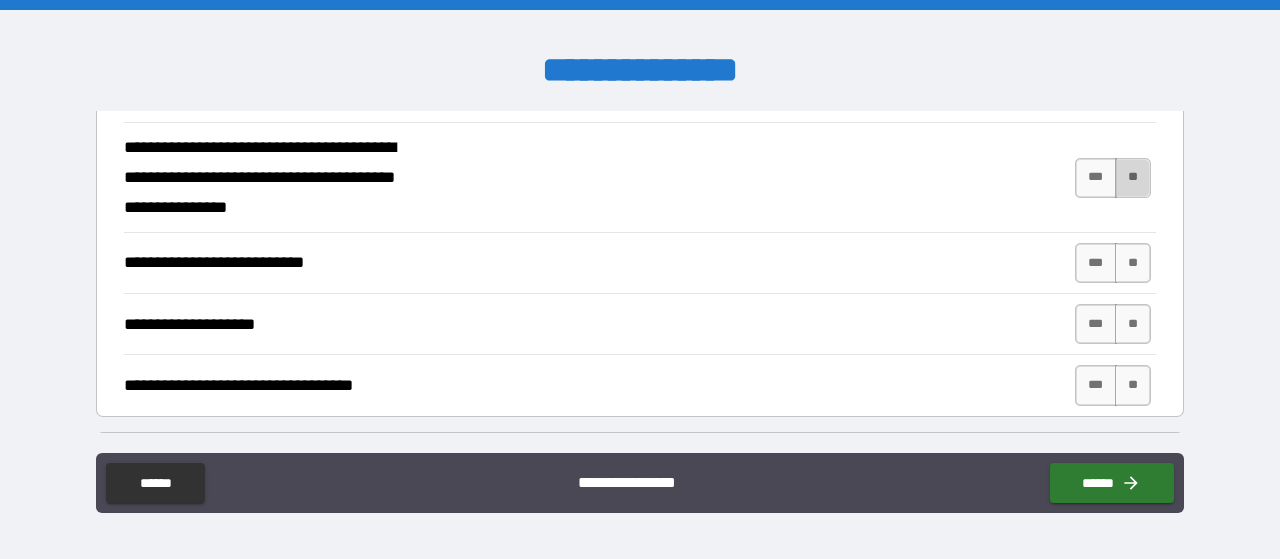 click on "**" at bounding box center [1133, 178] 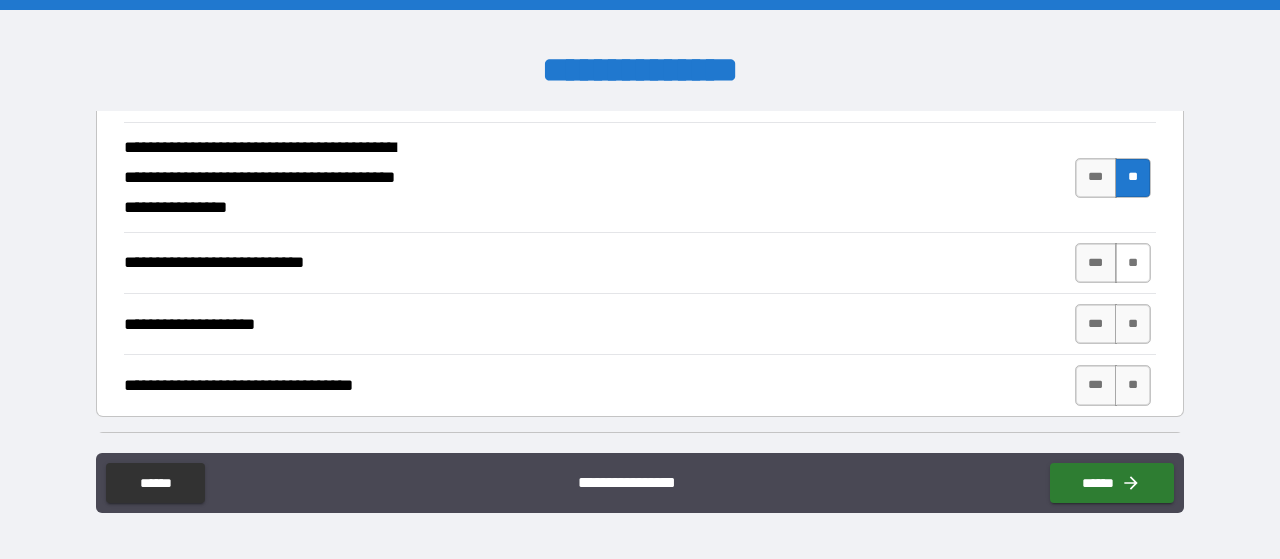 click on "**" at bounding box center [1133, 263] 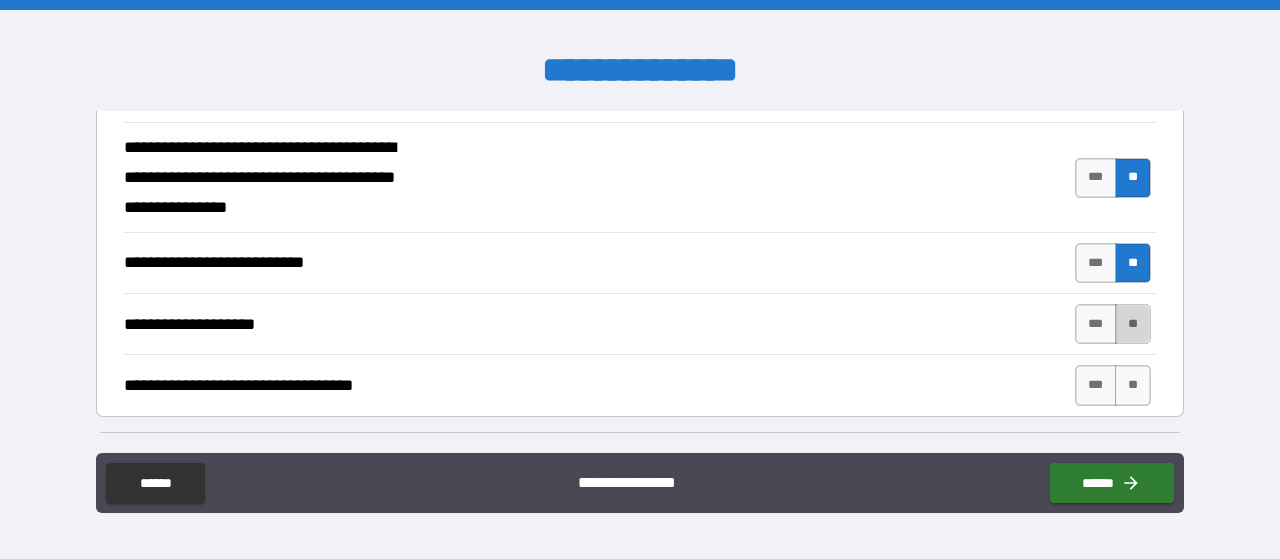 click on "**" at bounding box center (1133, 324) 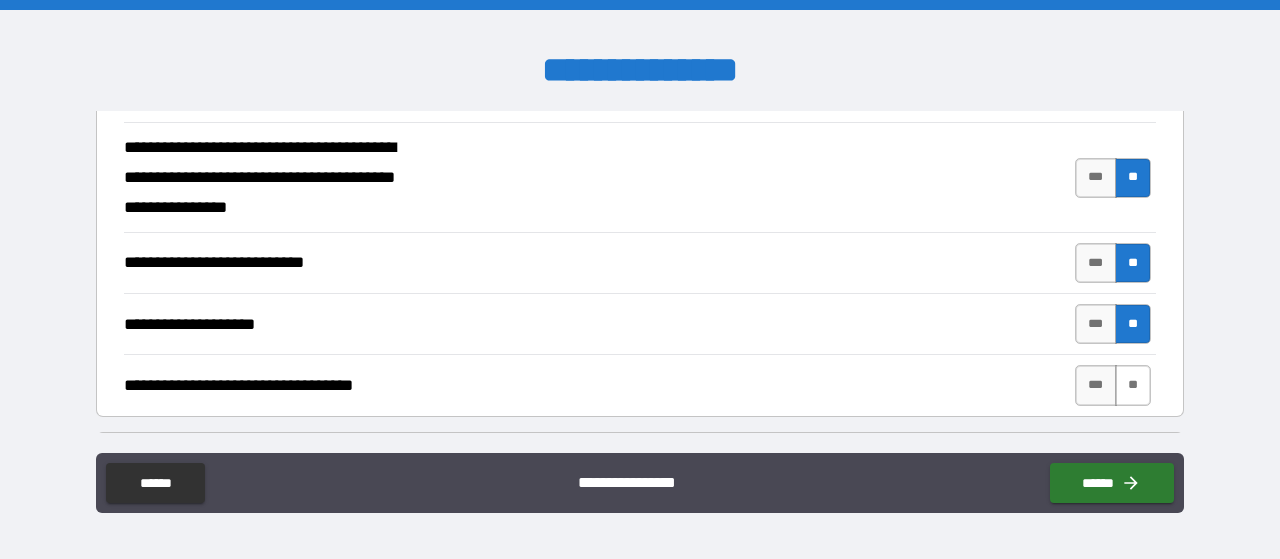 click on "**" at bounding box center (1133, 385) 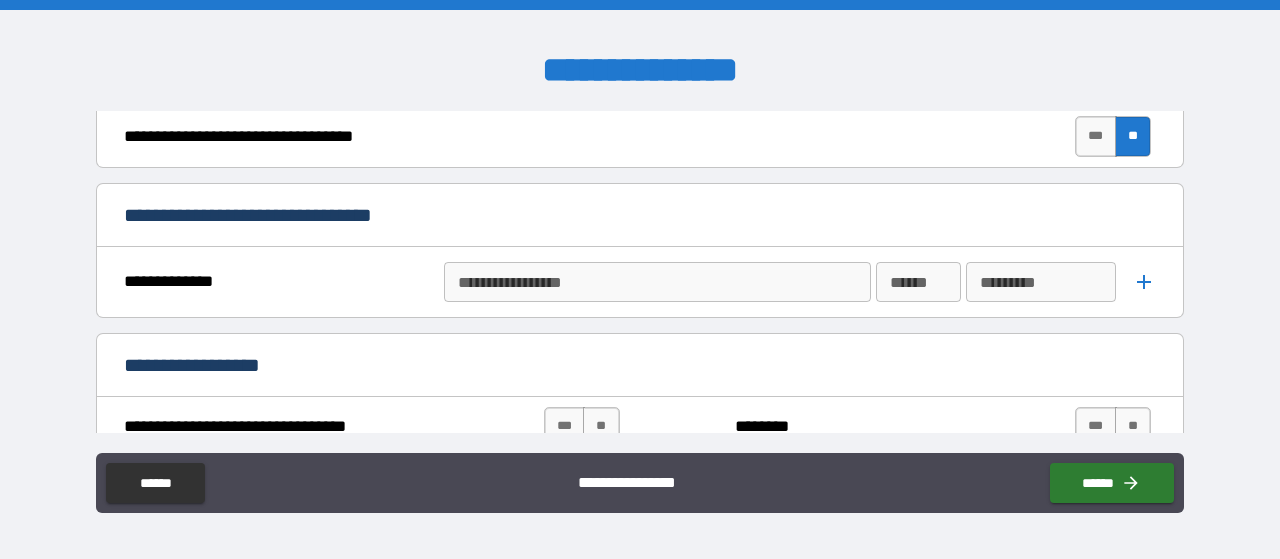 scroll, scrollTop: 842, scrollLeft: 0, axis: vertical 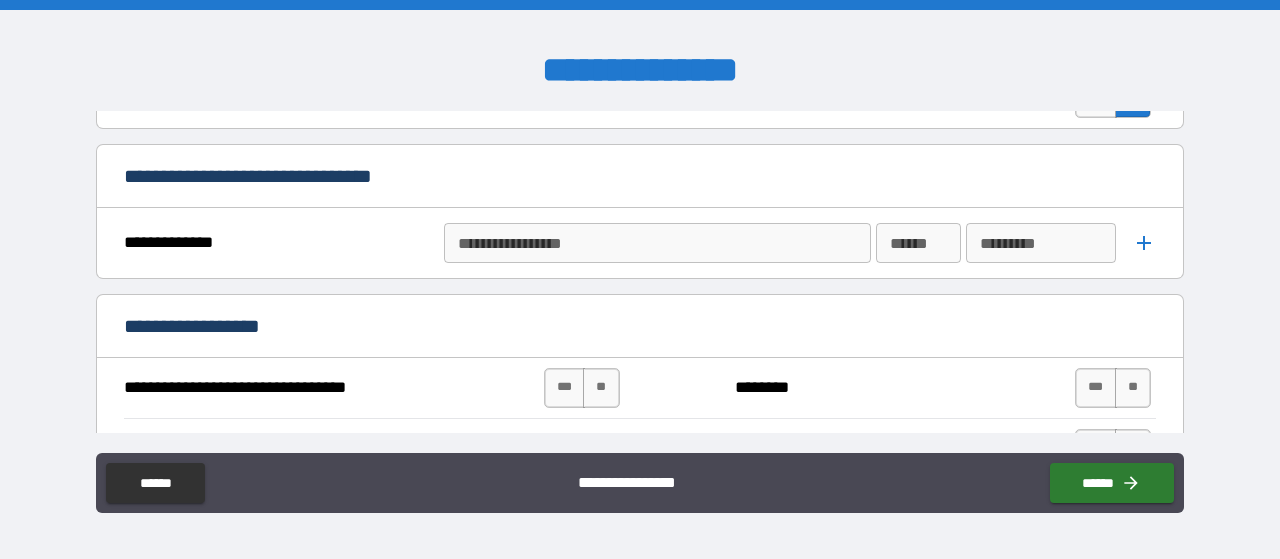 click on "**********" at bounding box center [656, 243] 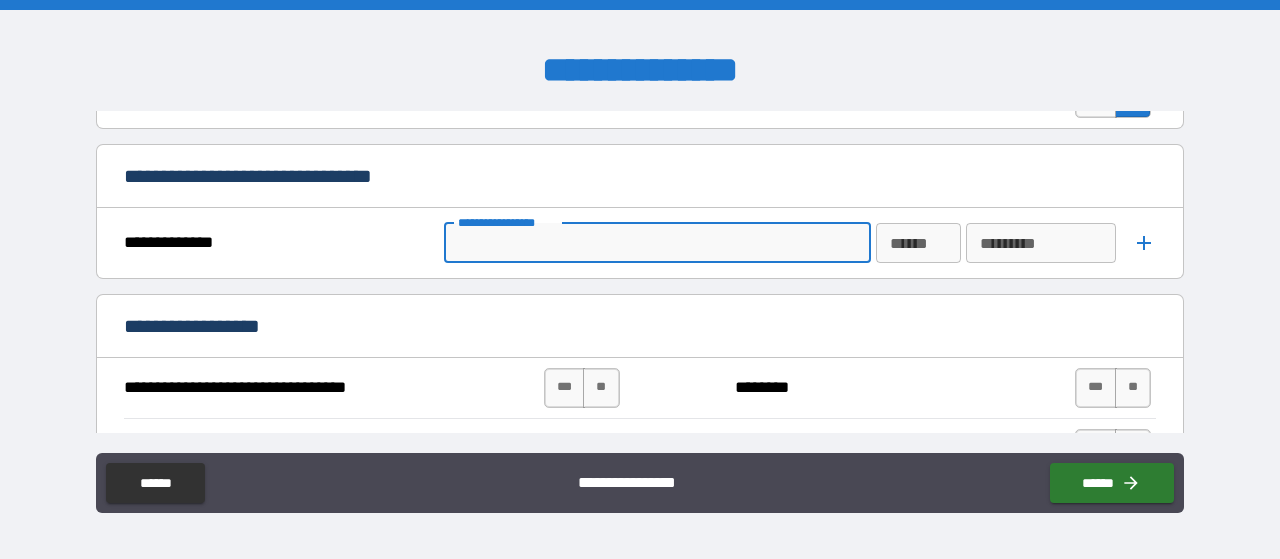 type on "*" 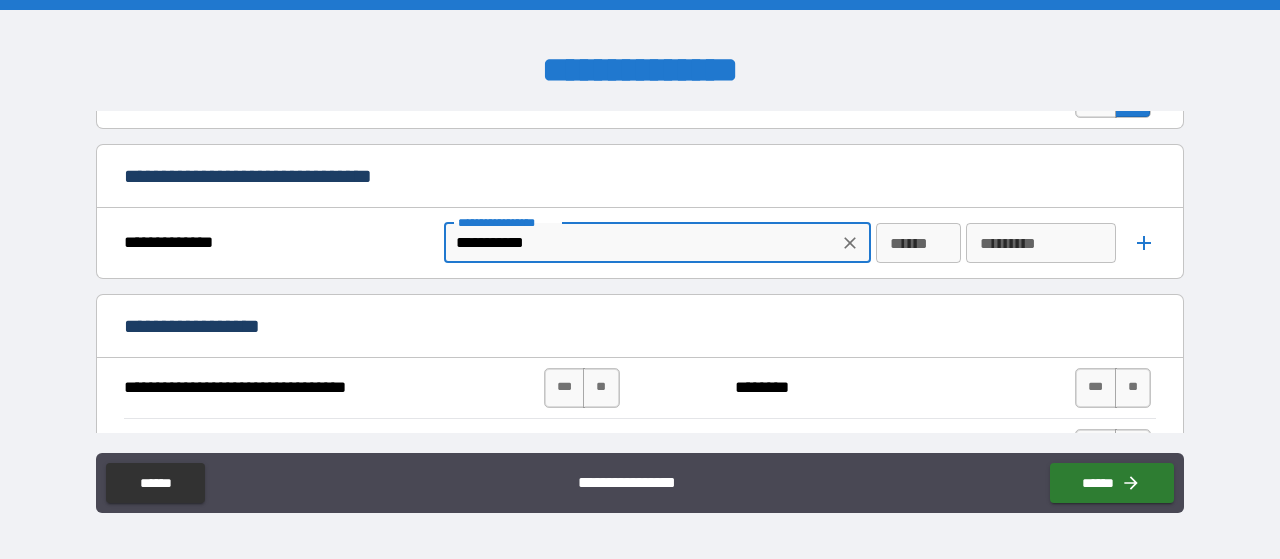 type on "**********" 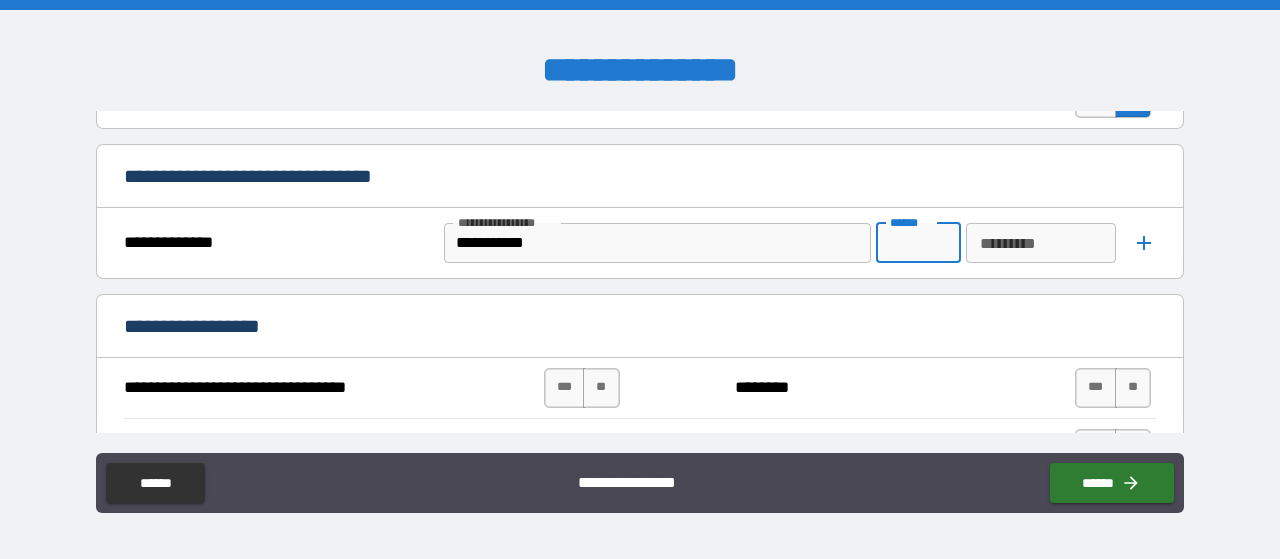 click on "******" at bounding box center (918, 243) 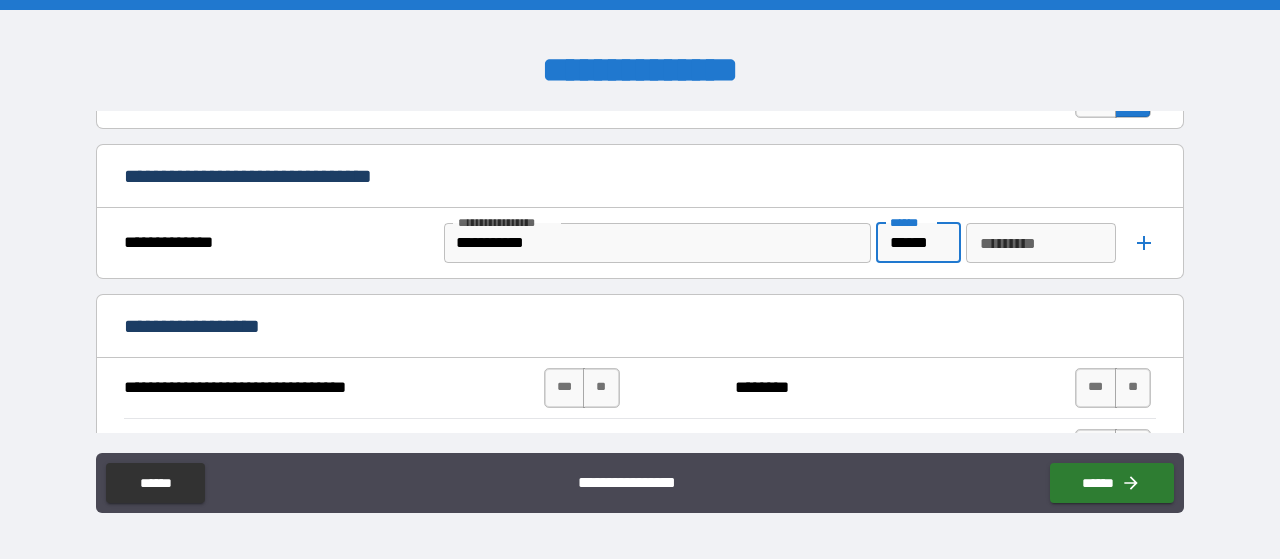 type on "******" 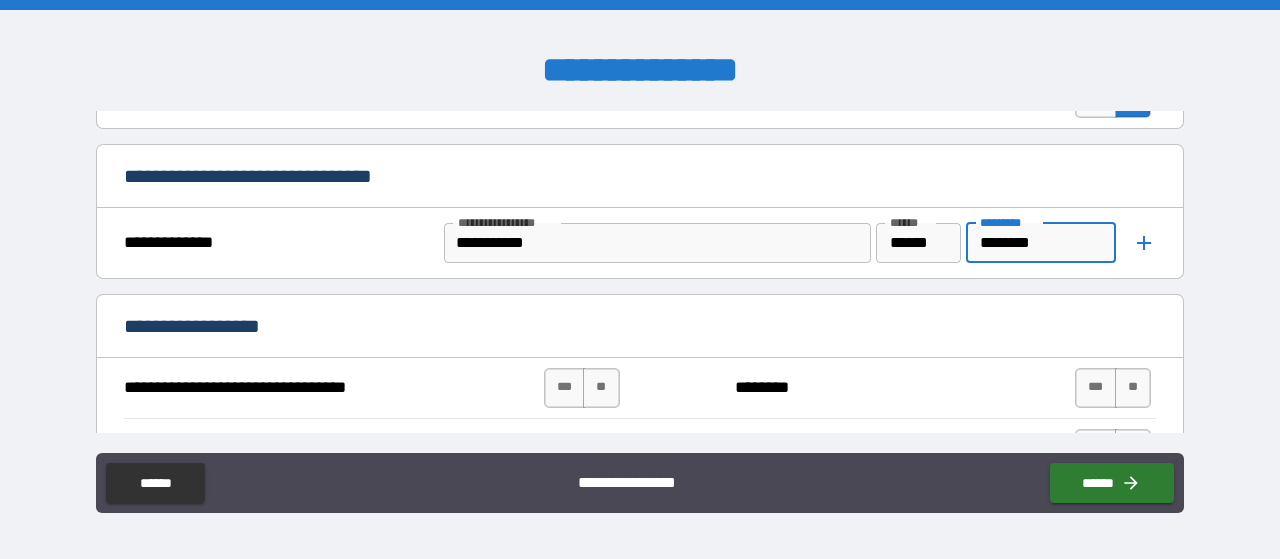 type on "********" 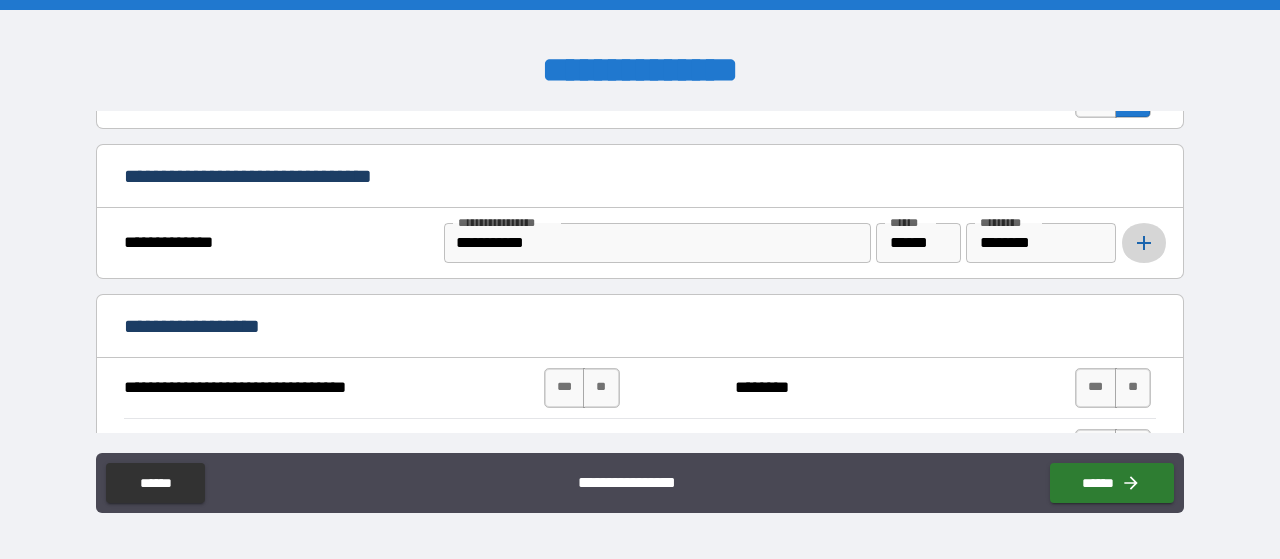 click 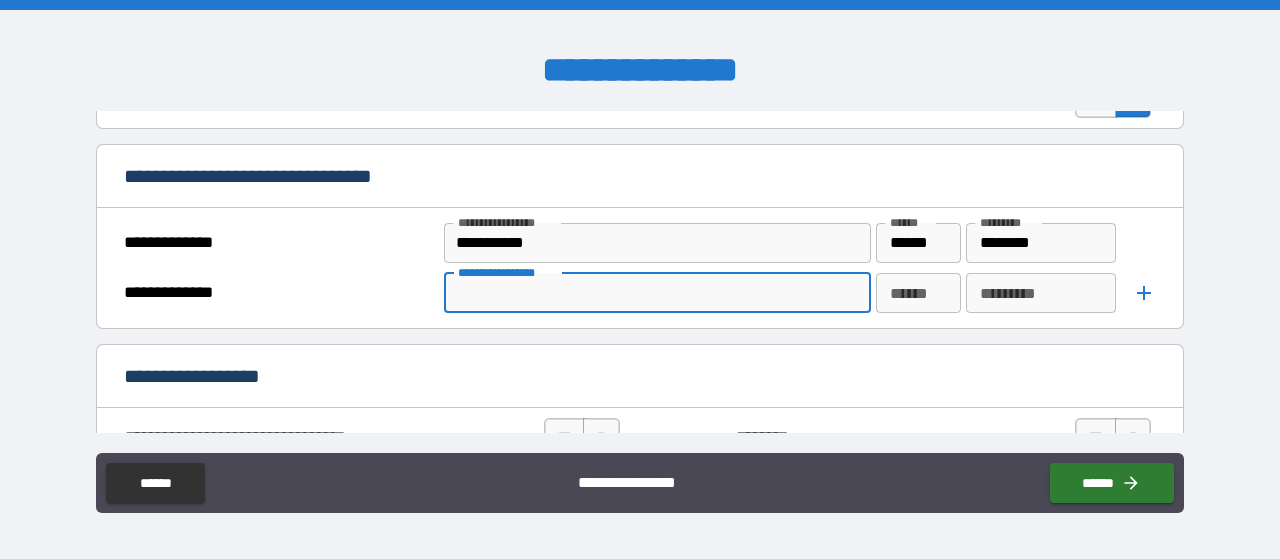 click on "**********" at bounding box center [656, 293] 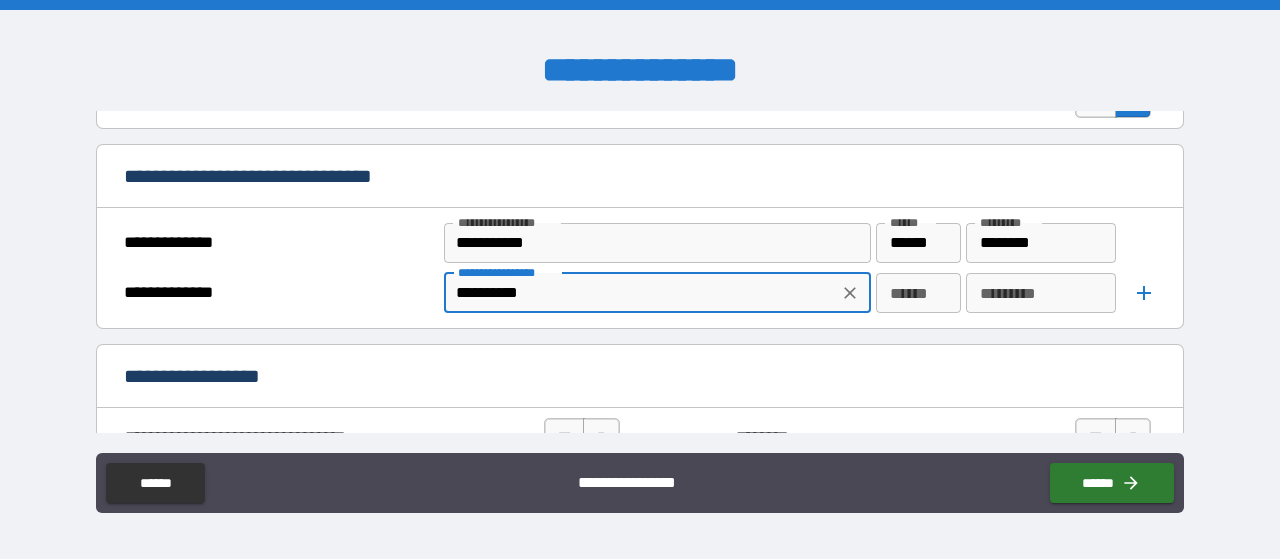 type on "**********" 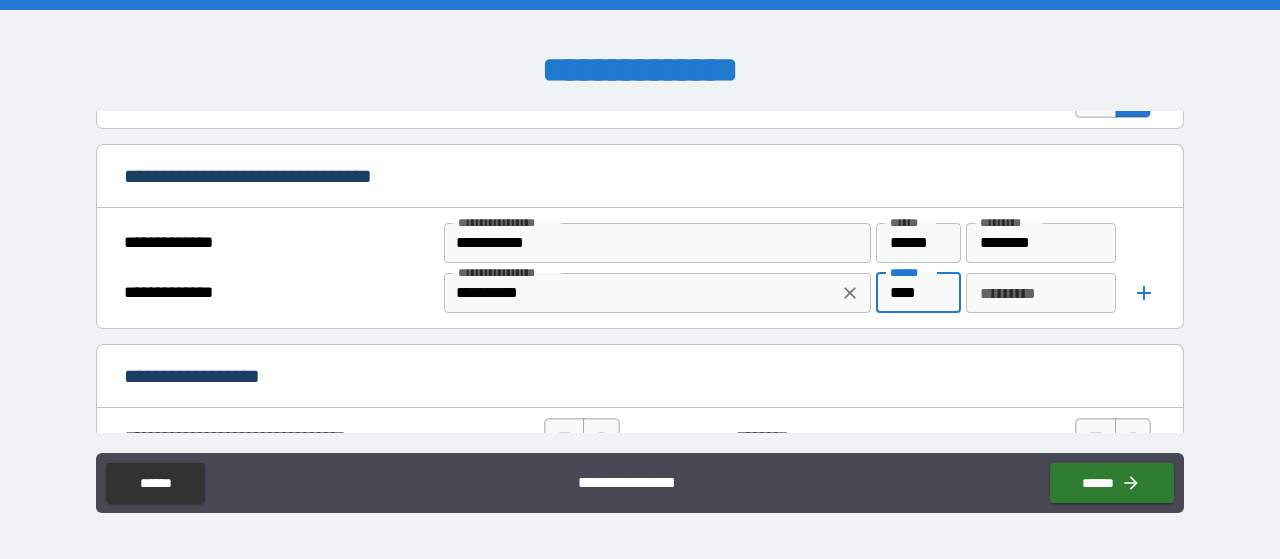 type on "****" 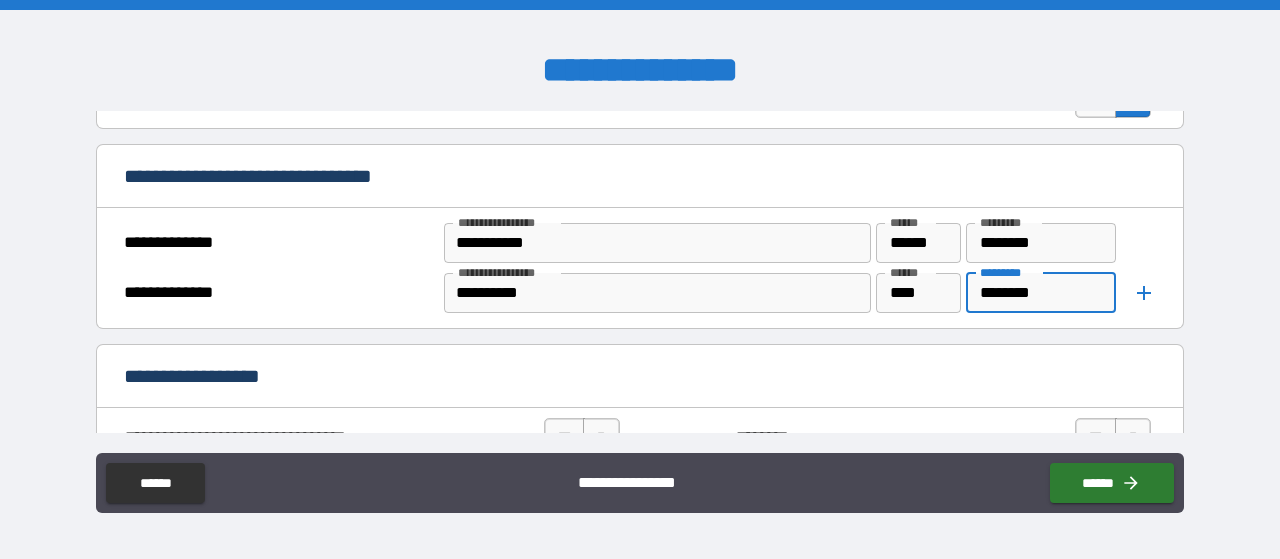 type on "********" 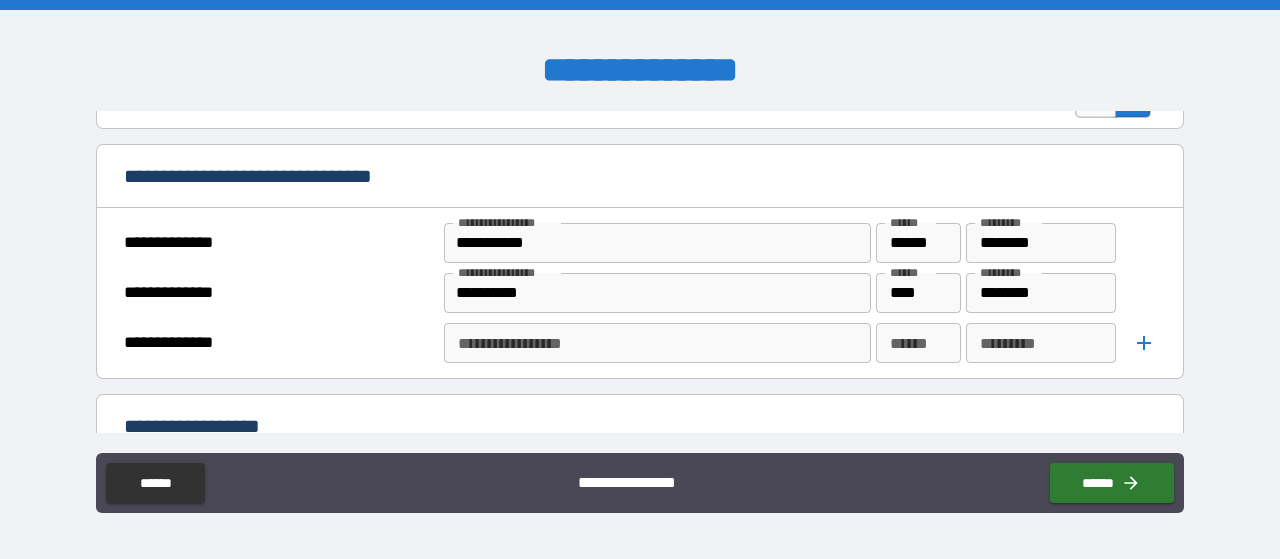 click on "**********" at bounding box center (657, 343) 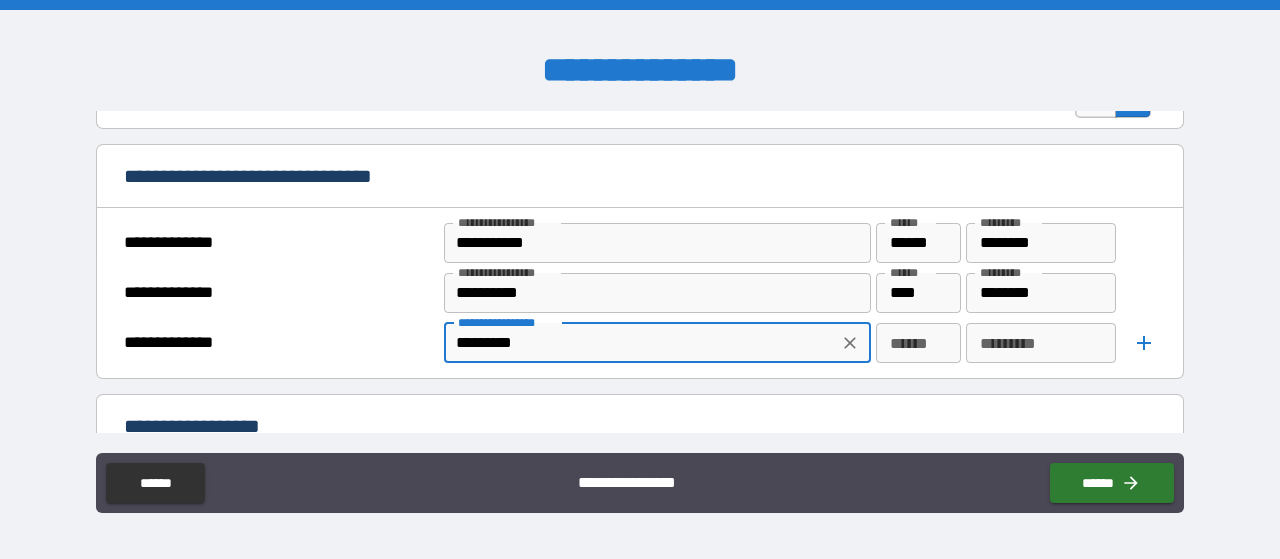 type on "*********" 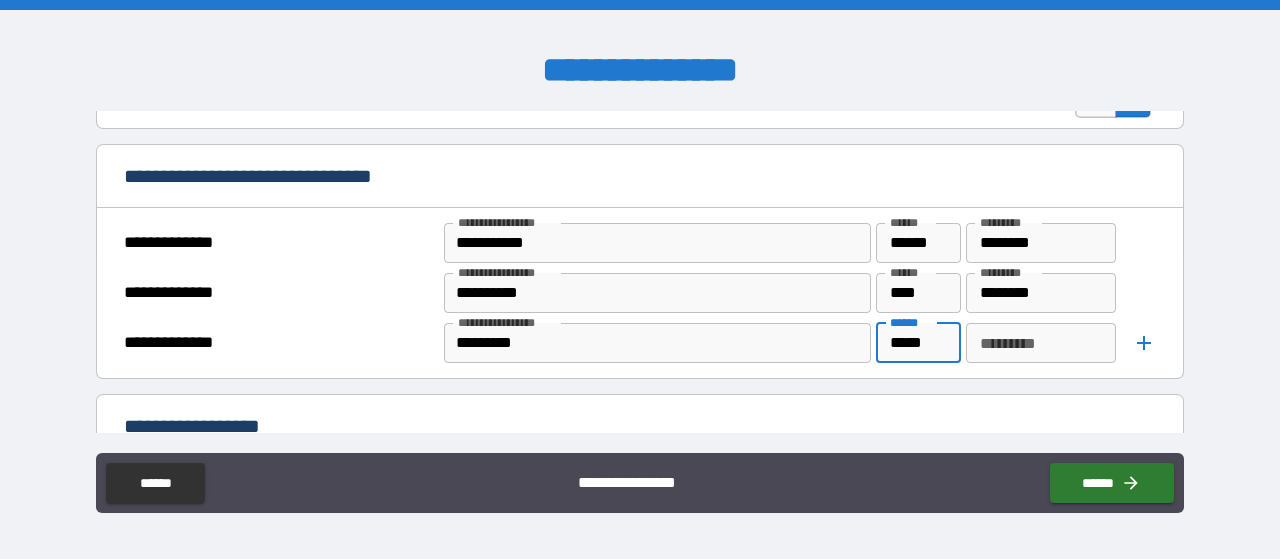 type on "*****" 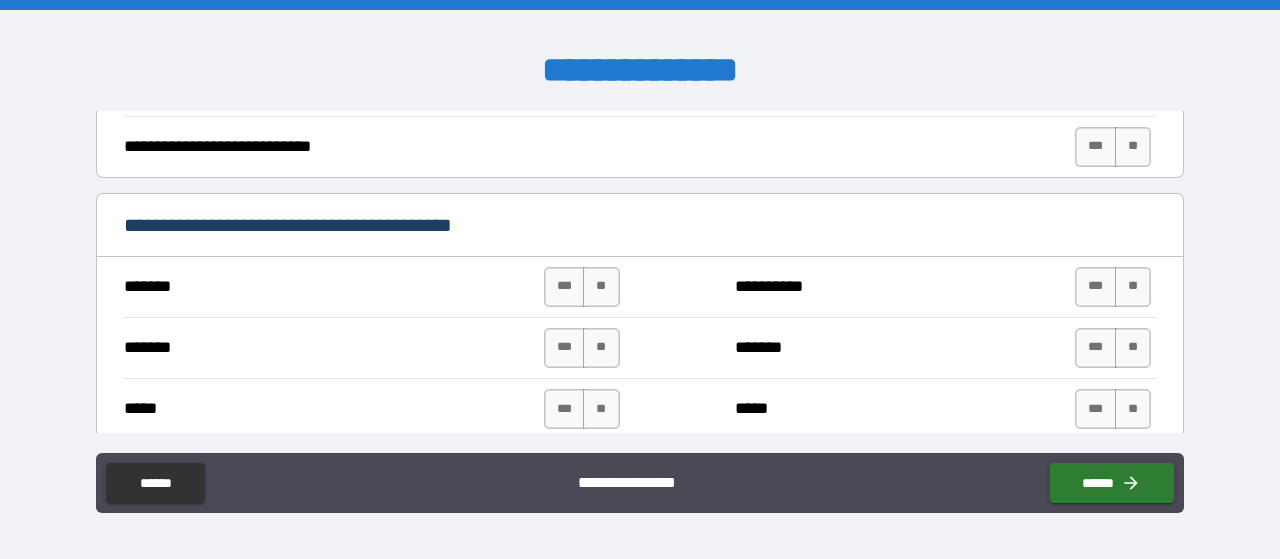 scroll, scrollTop: 1294, scrollLeft: 0, axis: vertical 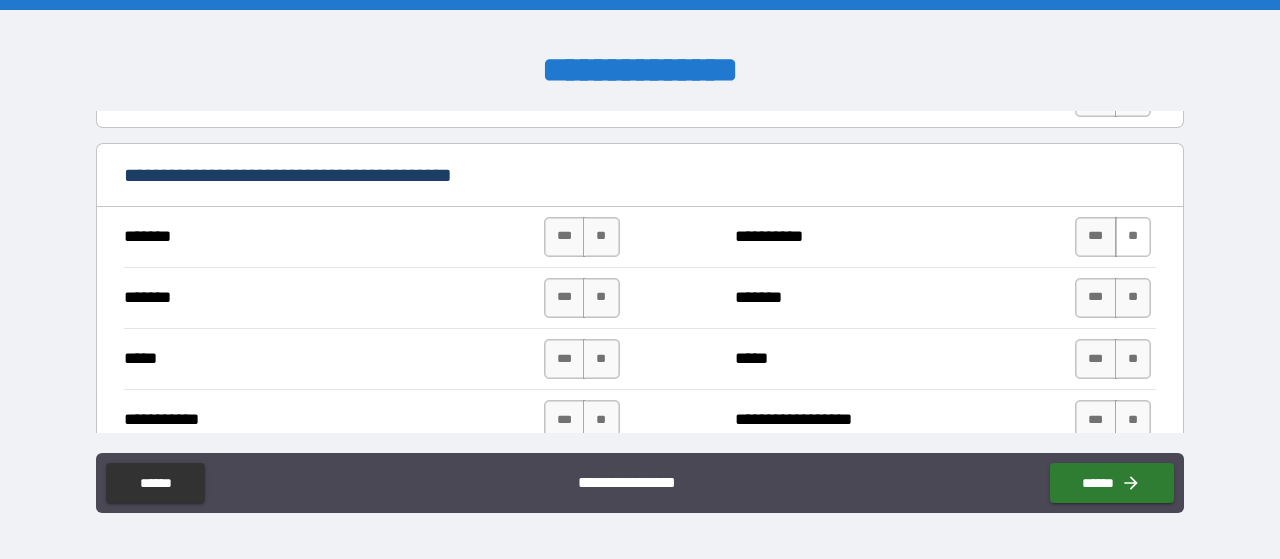 type on "*******" 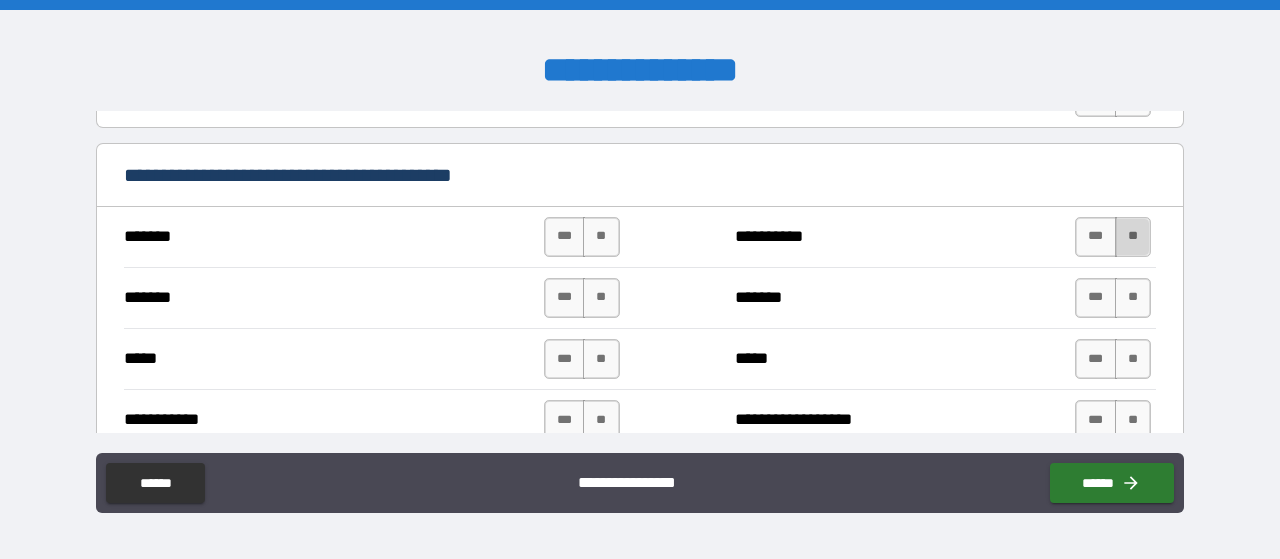click on "**" at bounding box center (1133, 237) 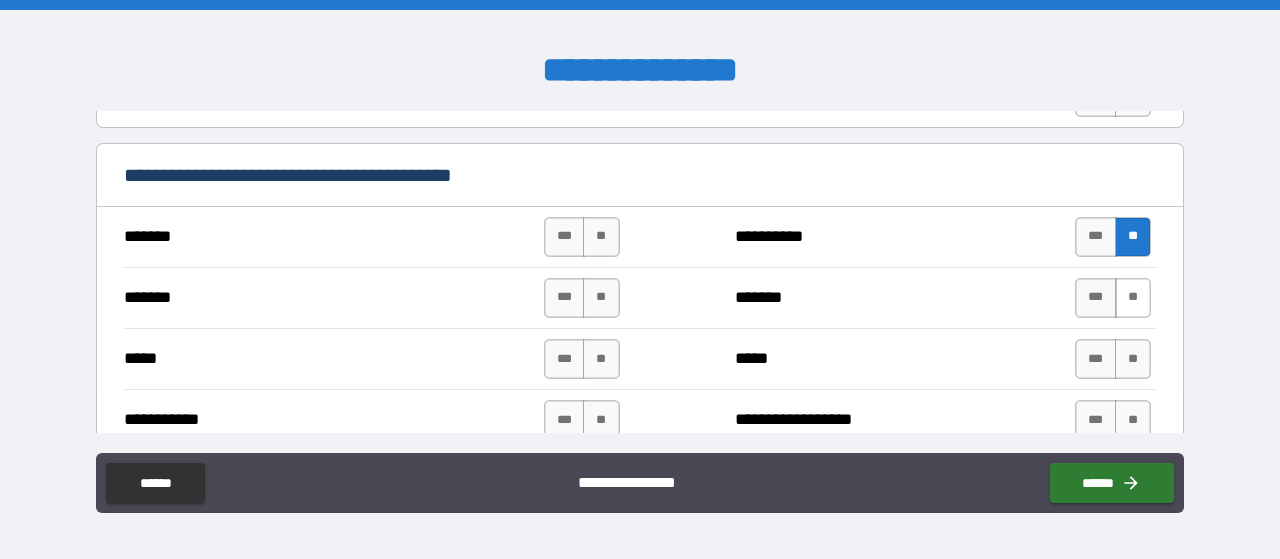 click on "**" at bounding box center (1133, 298) 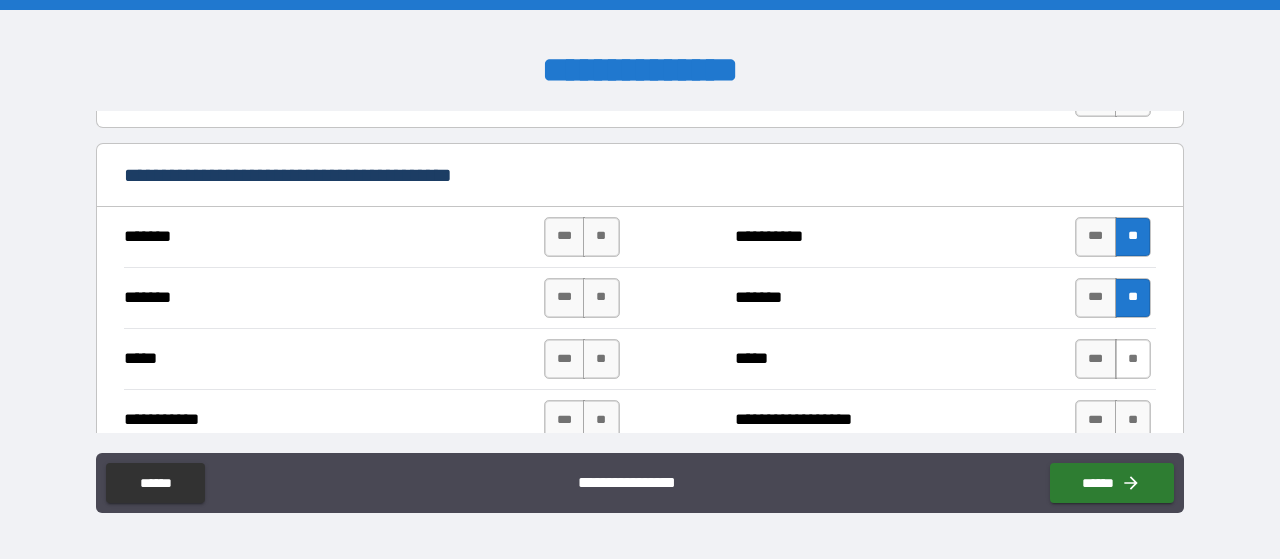 click on "**" at bounding box center [1133, 359] 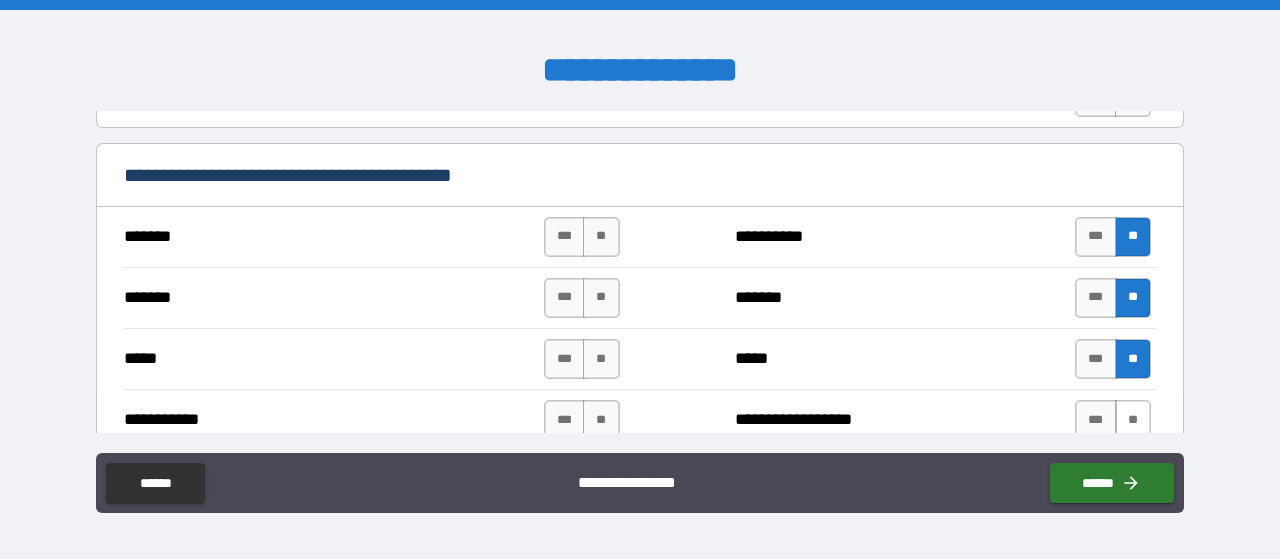 click on "**" at bounding box center (1133, 420) 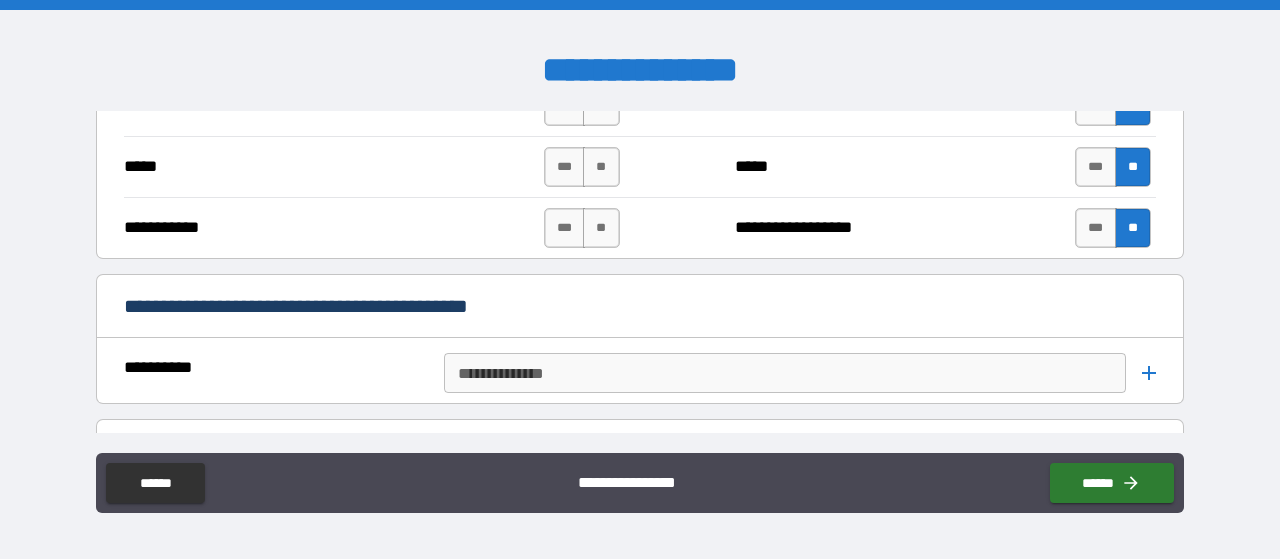 scroll, scrollTop: 1628, scrollLeft: 0, axis: vertical 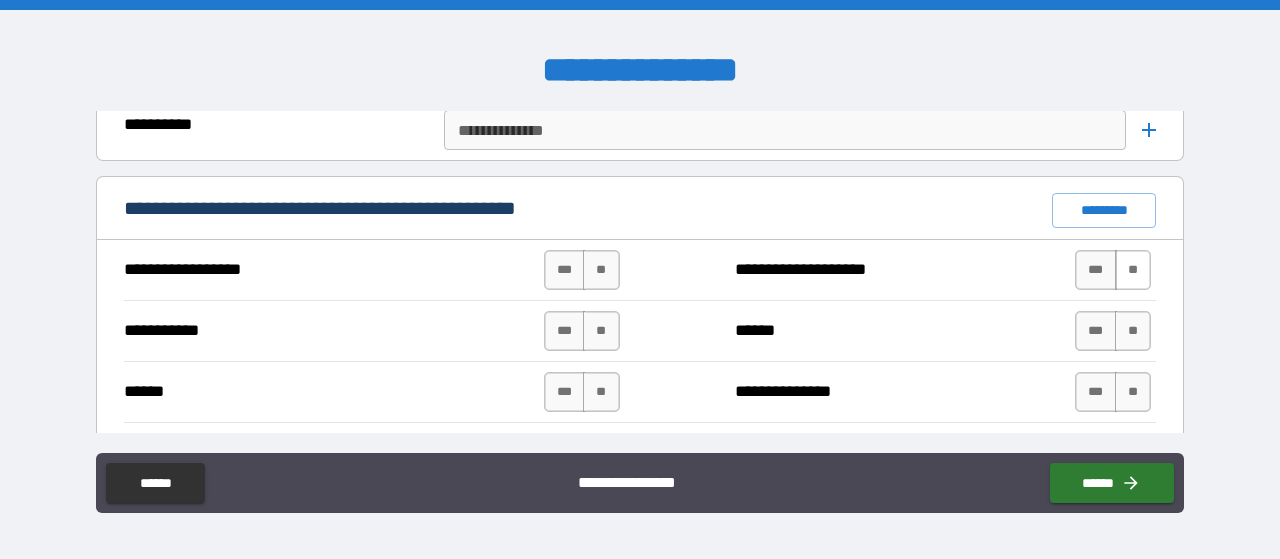 click on "**" at bounding box center [1133, 270] 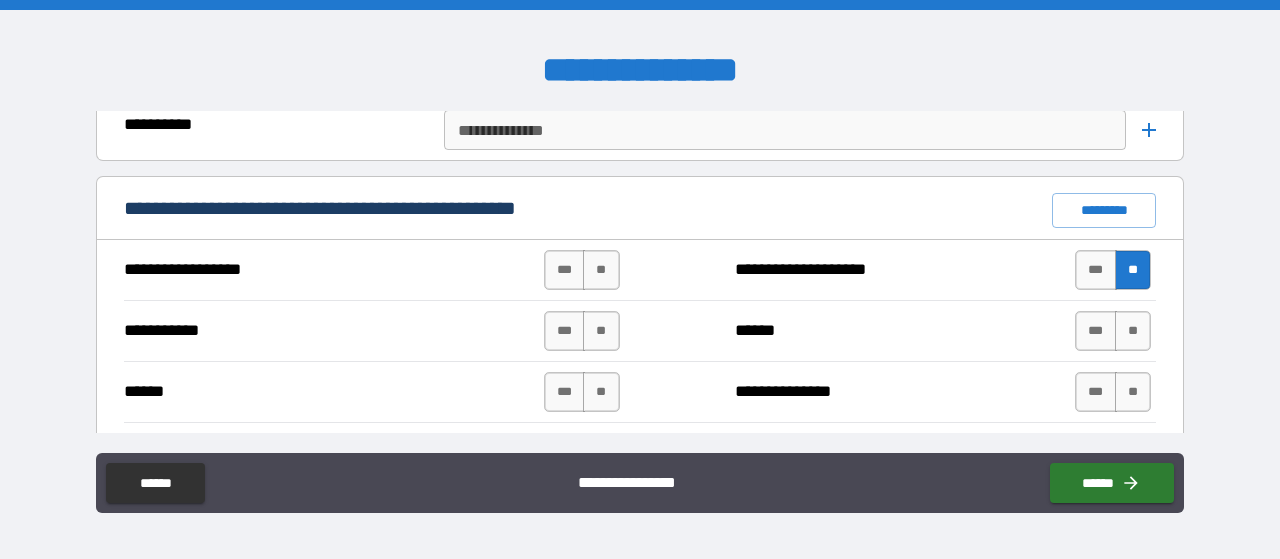 click on "*** **" at bounding box center [1113, 331] 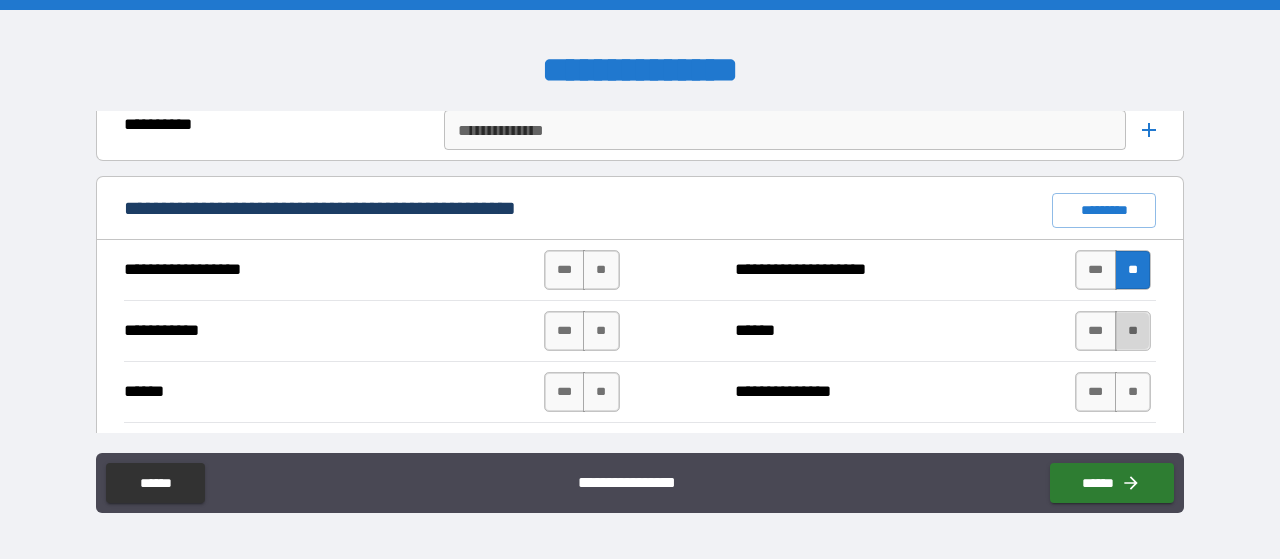 click on "**" at bounding box center [1133, 331] 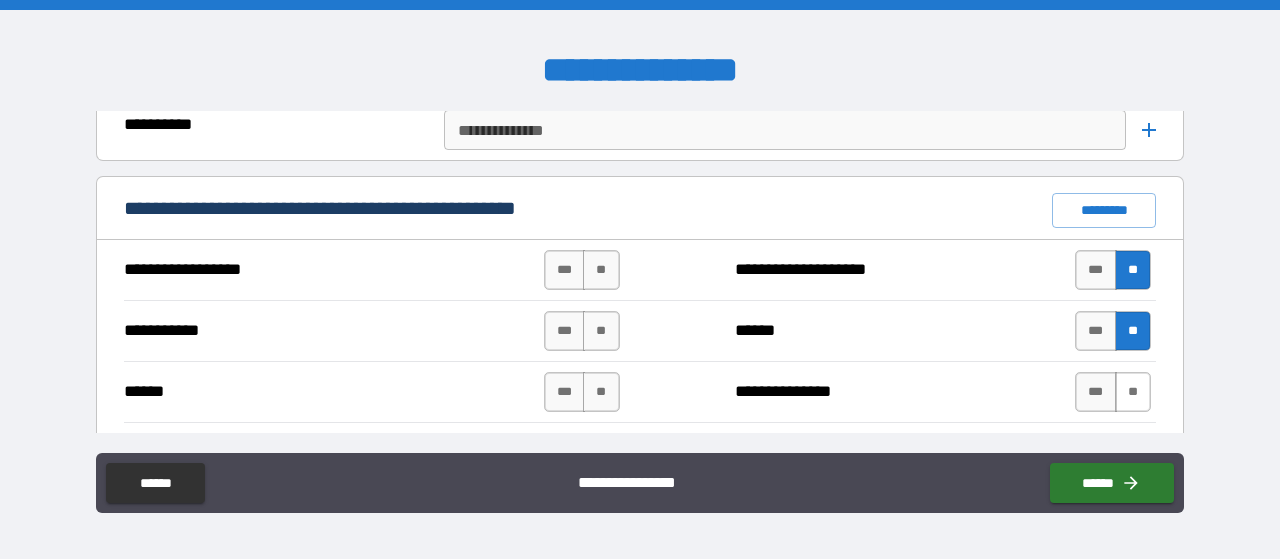 click on "**" at bounding box center [1133, 392] 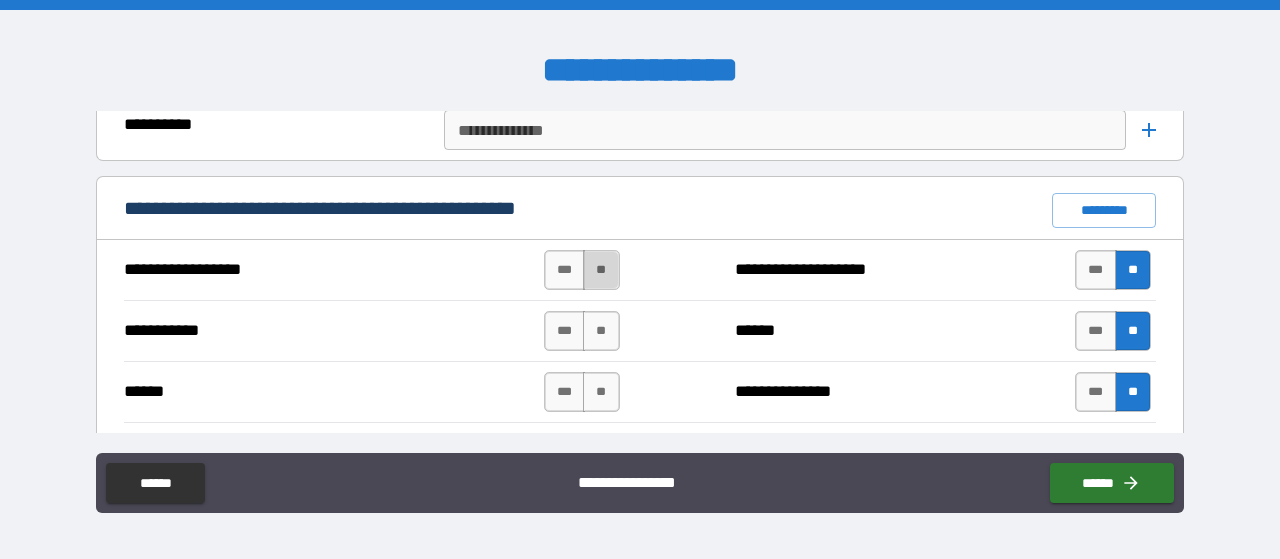 click on "**" at bounding box center [601, 270] 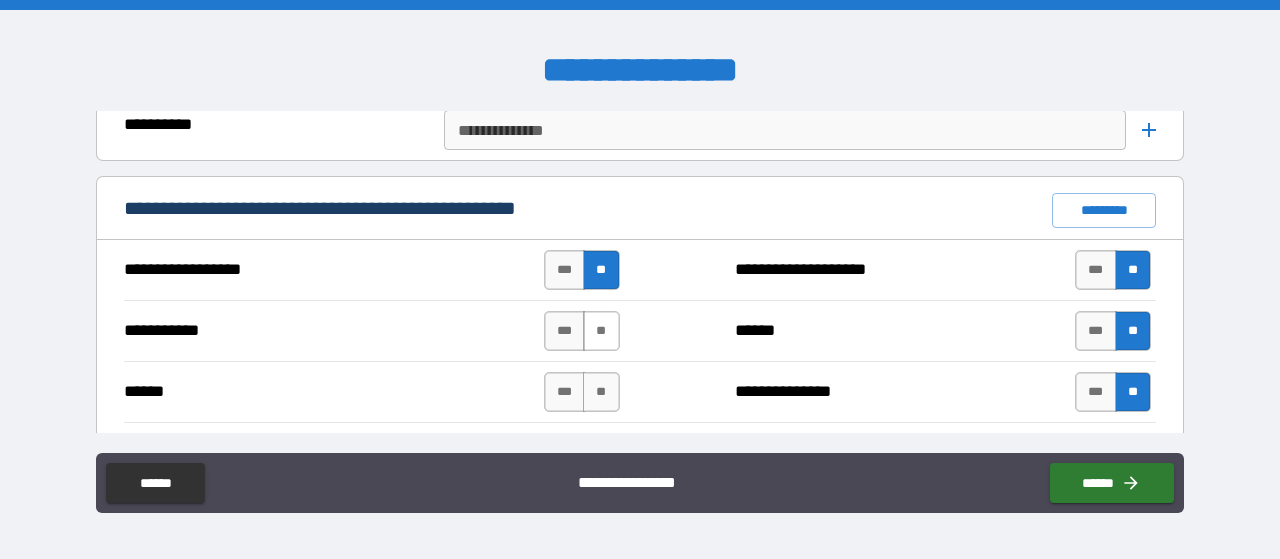 click on "**" at bounding box center (601, 331) 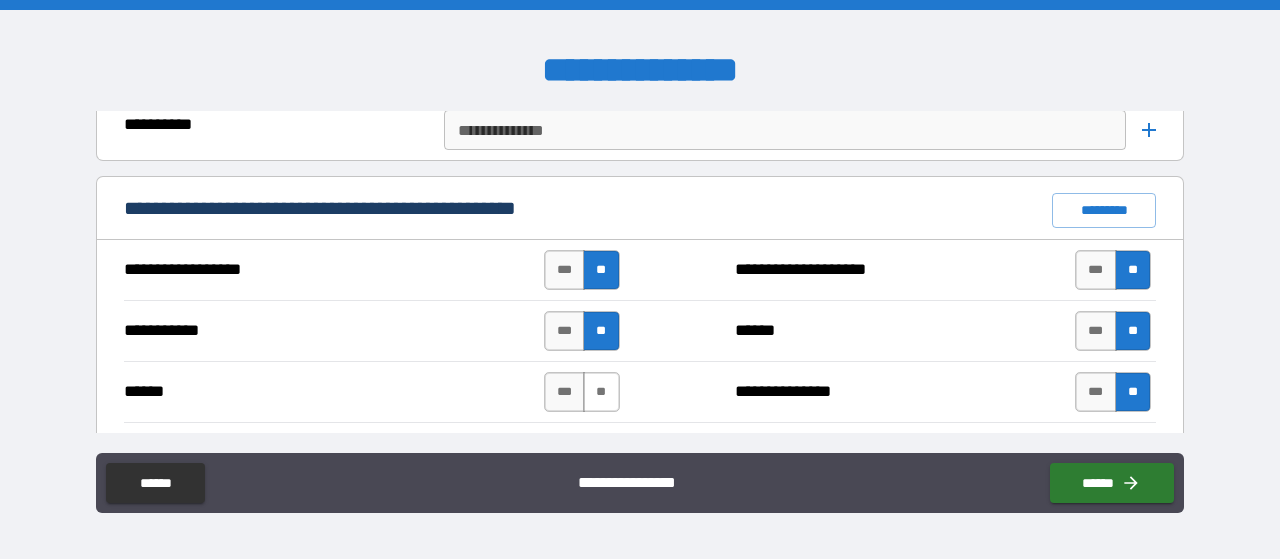click on "**" at bounding box center [601, 392] 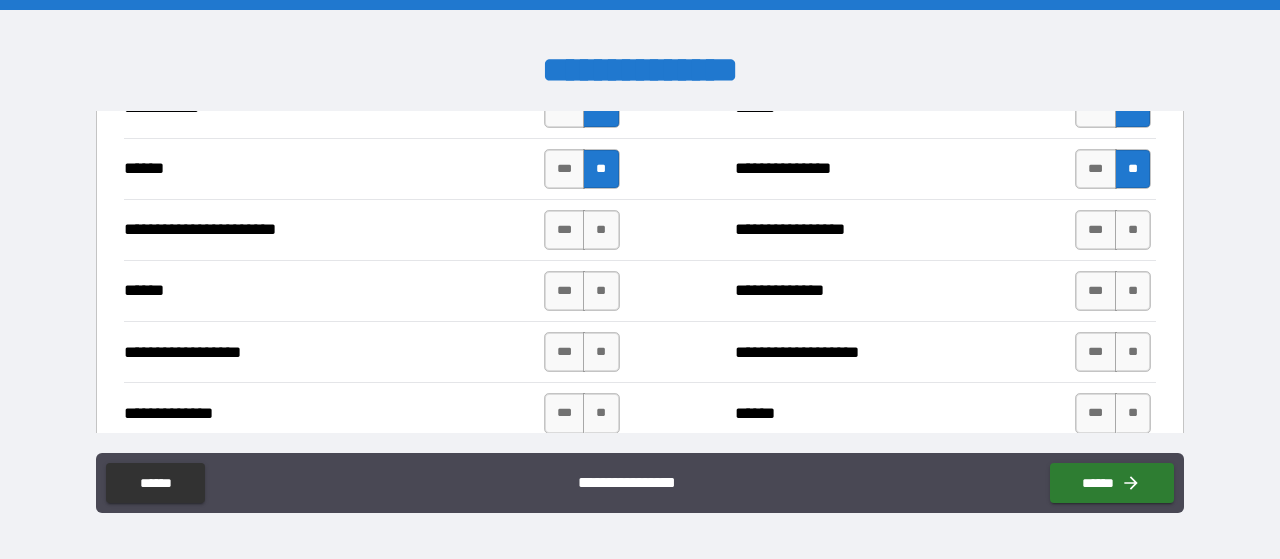 scroll, scrollTop: 1982, scrollLeft: 0, axis: vertical 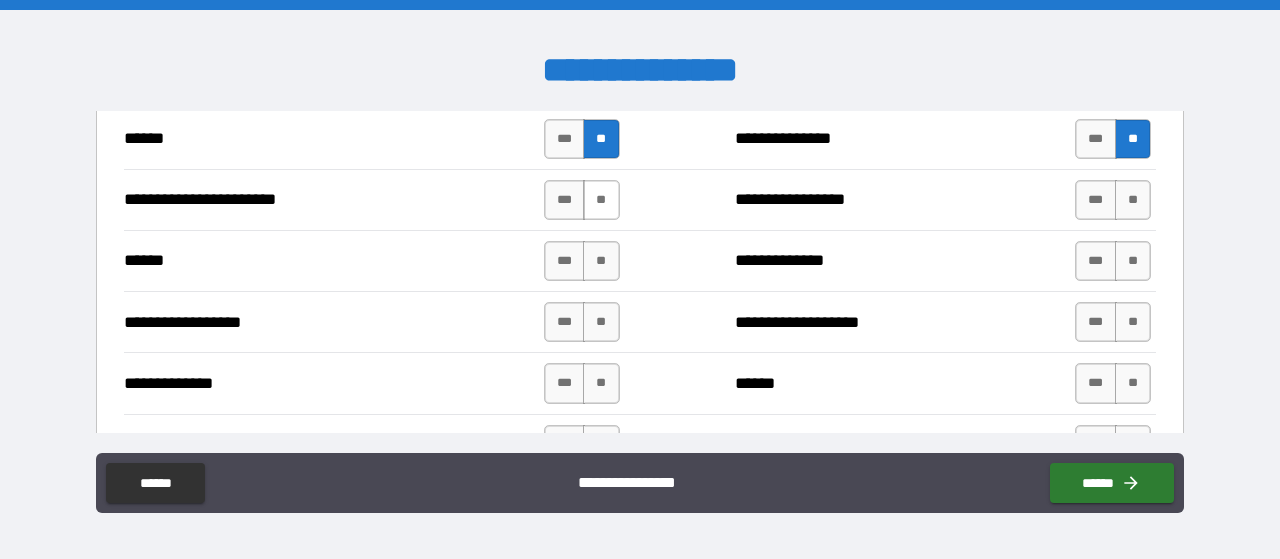 click on "**" at bounding box center (601, 200) 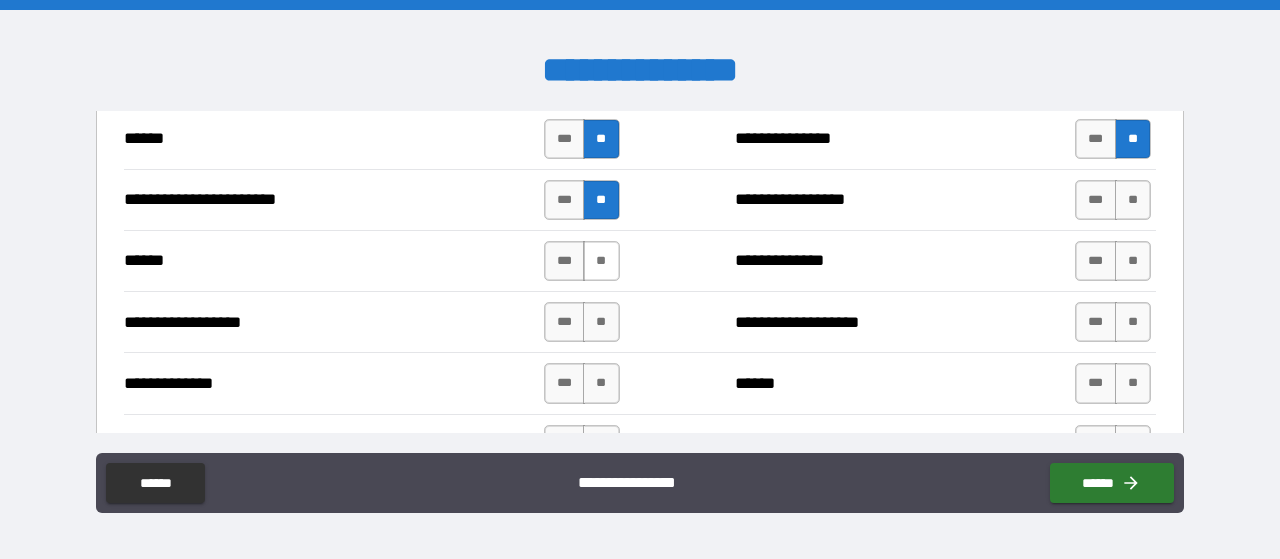 click on "**" at bounding box center (601, 261) 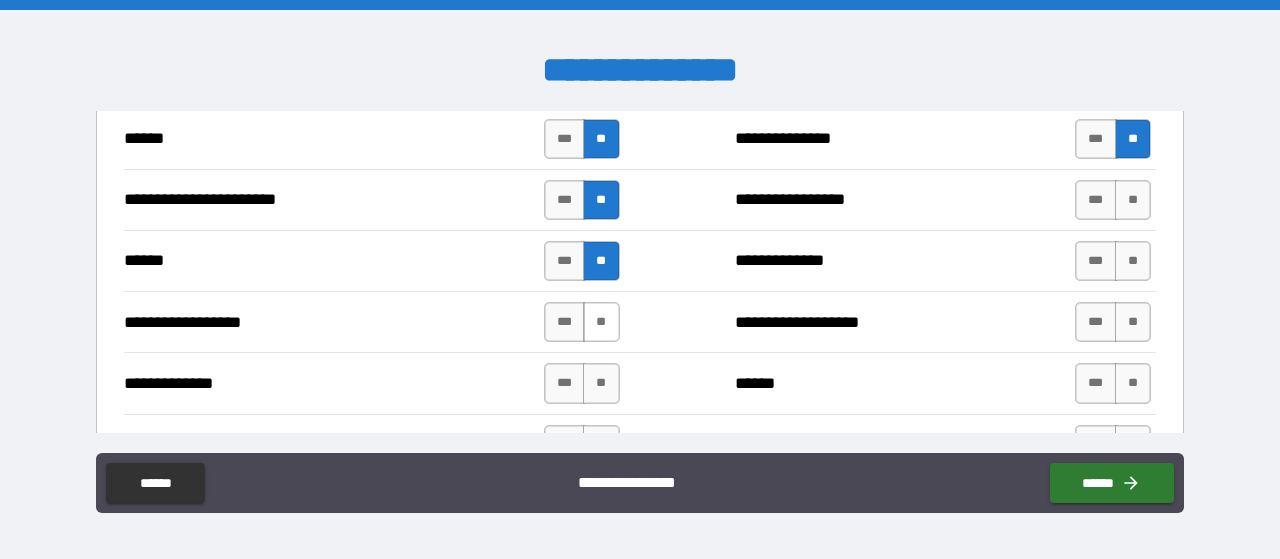 click on "**" at bounding box center (601, 322) 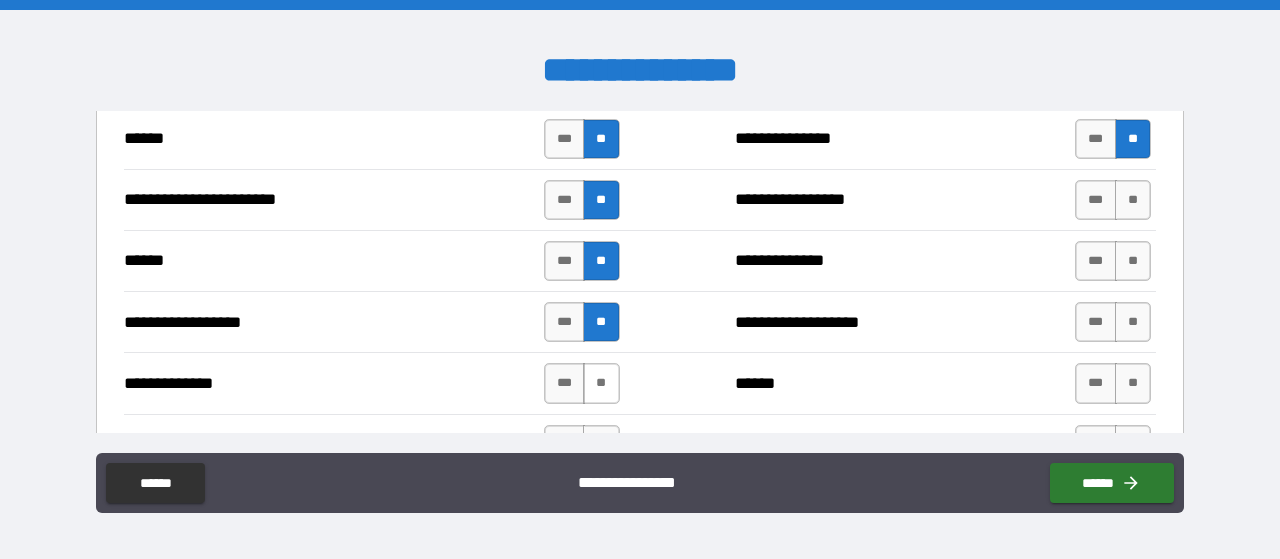 click on "**" at bounding box center [601, 383] 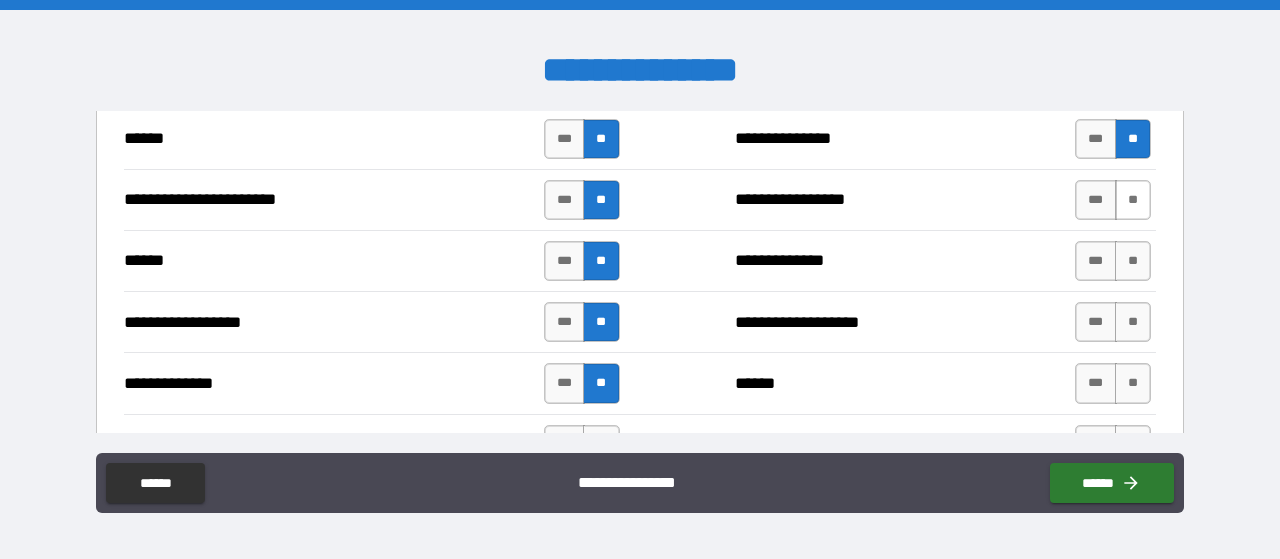 click on "**" at bounding box center [1133, 200] 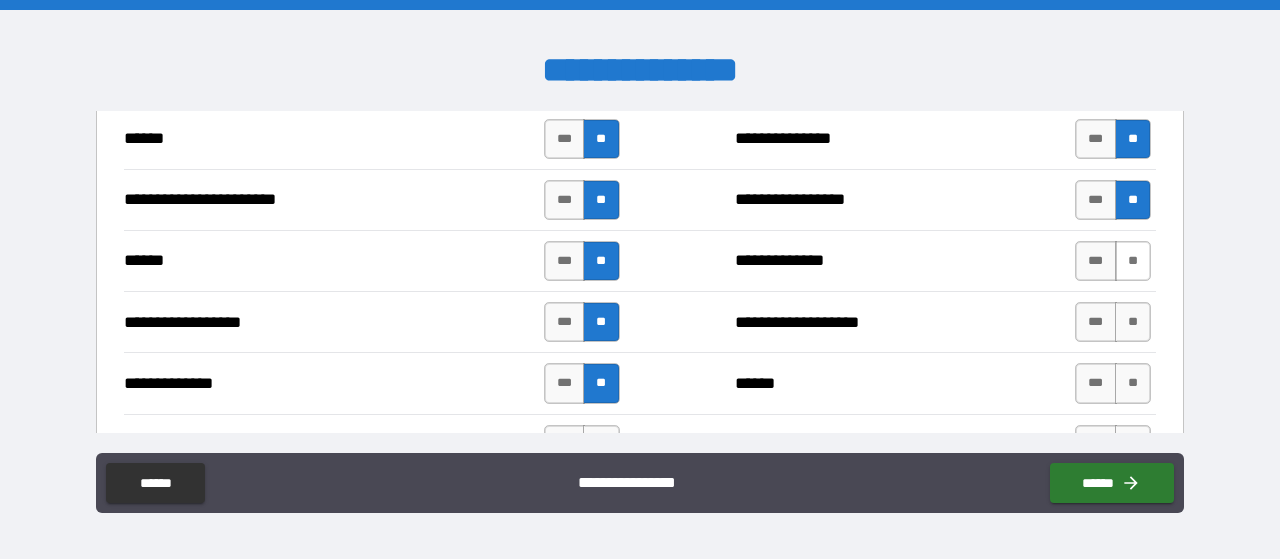 click on "**" at bounding box center (1133, 261) 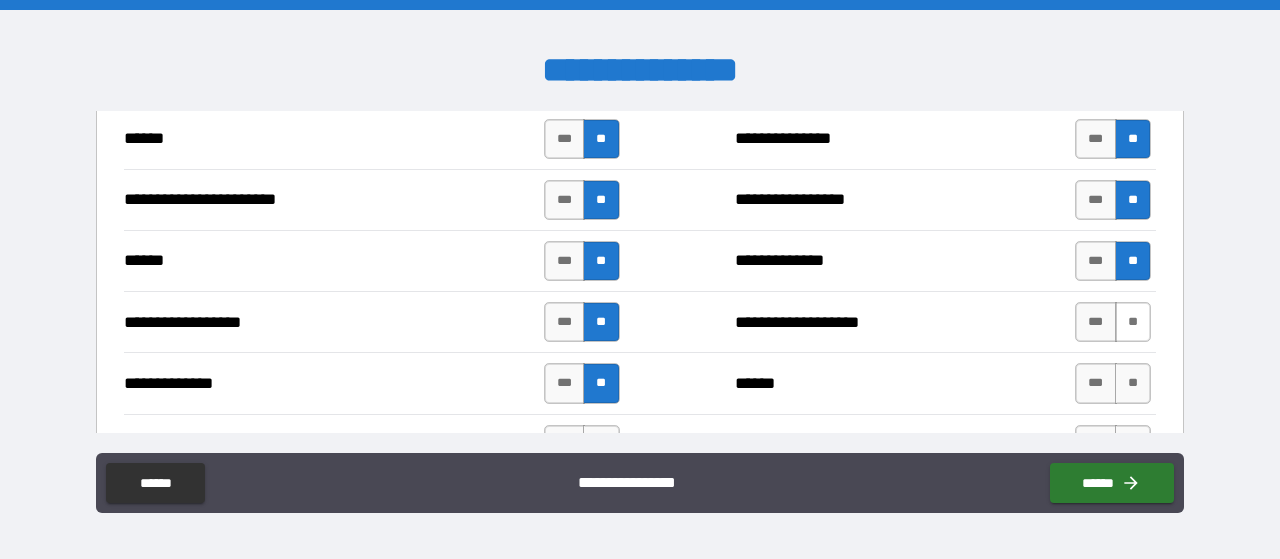 click on "**" at bounding box center [1133, 322] 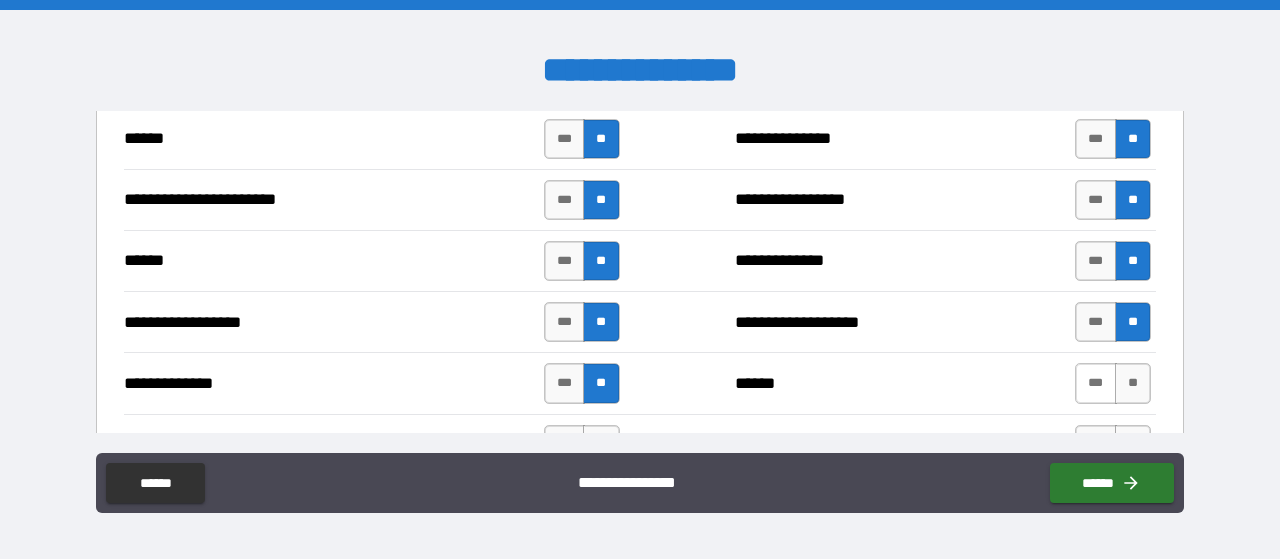 click on "***" at bounding box center [1096, 383] 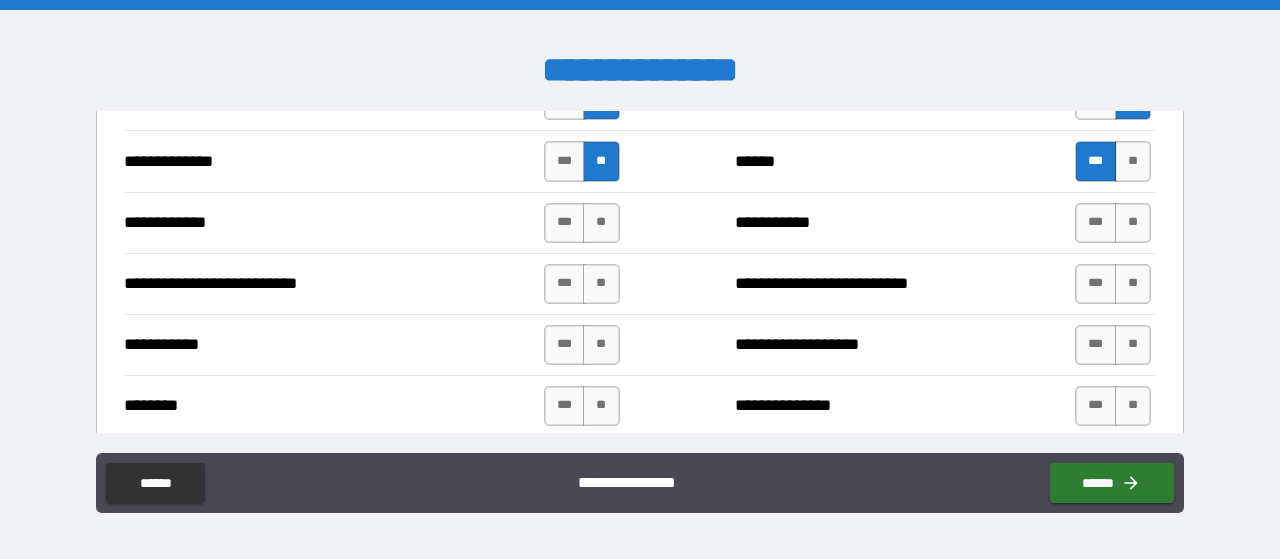 scroll, scrollTop: 2234, scrollLeft: 0, axis: vertical 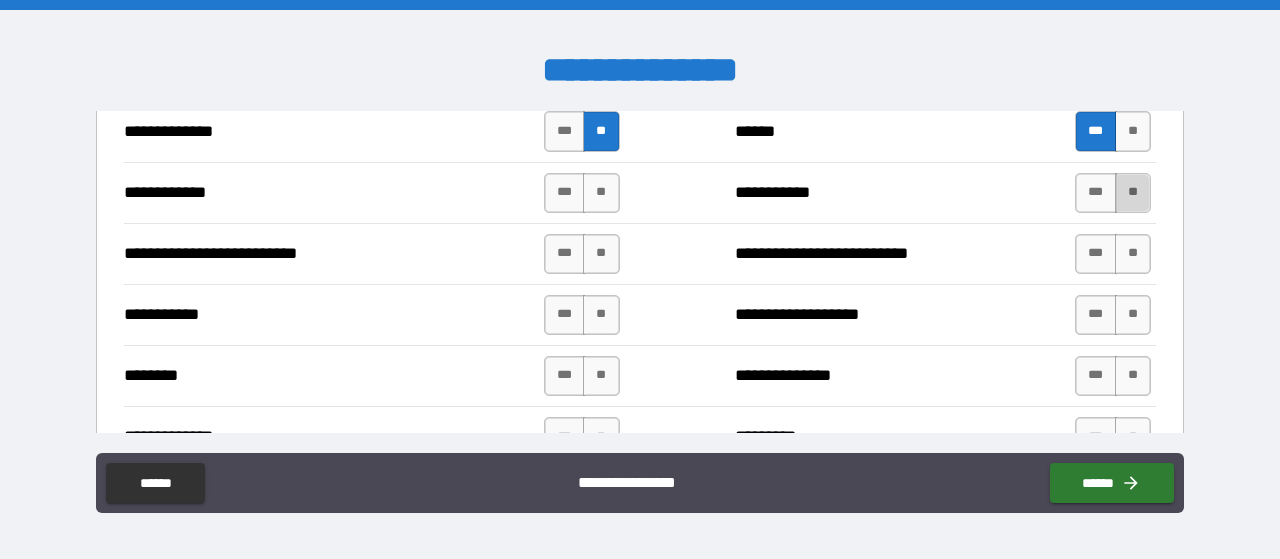 click on "**" at bounding box center (1133, 193) 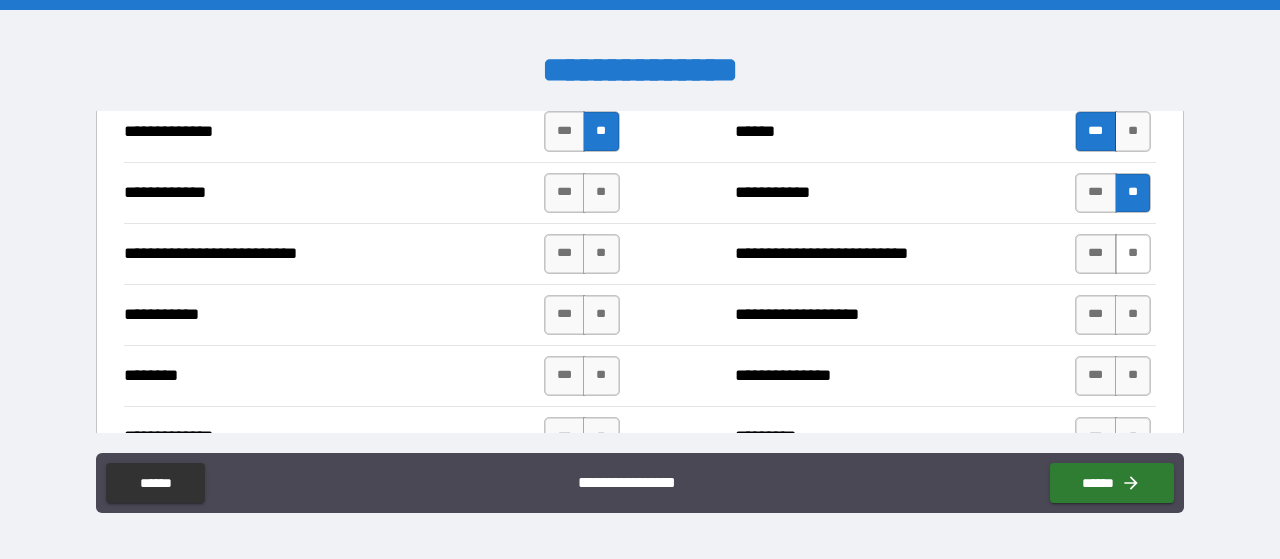 click on "**" at bounding box center (1133, 254) 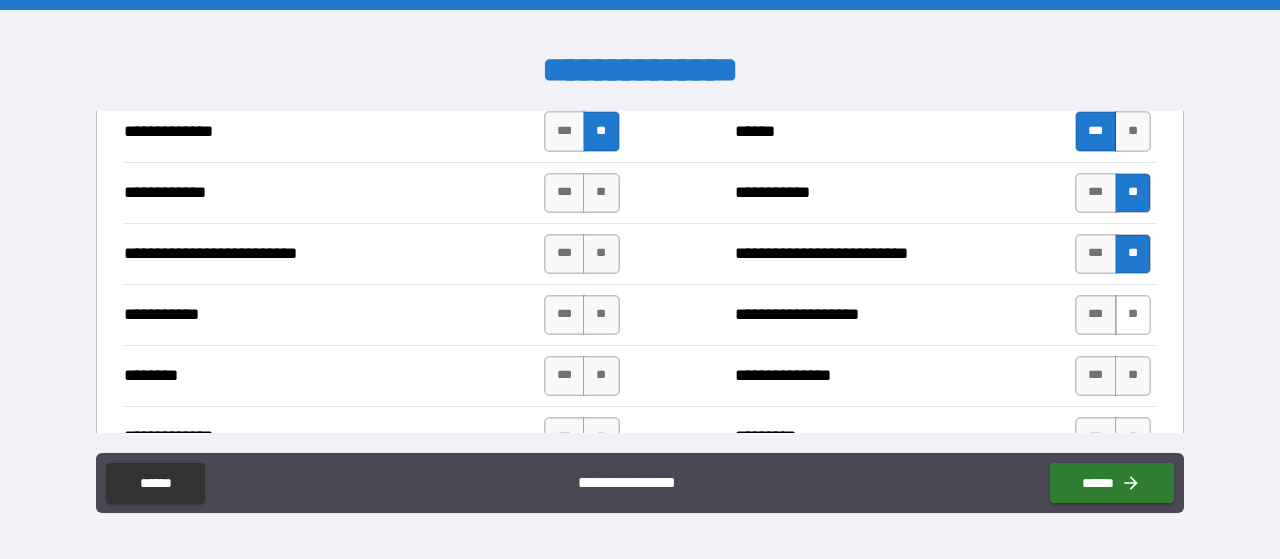 click on "**" at bounding box center [1133, 315] 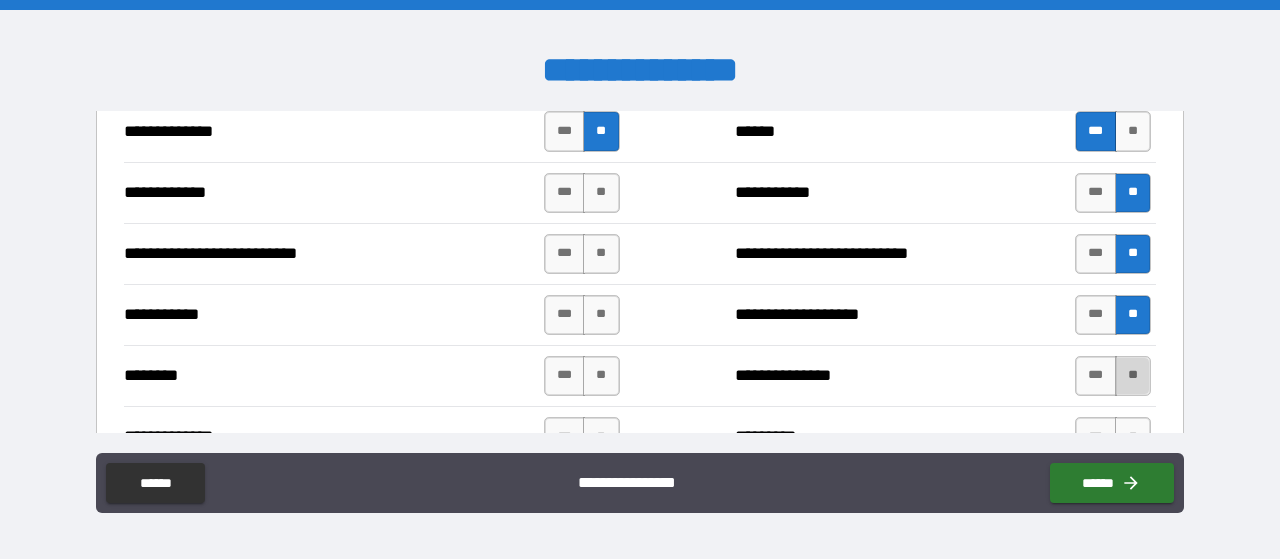 click on "**" at bounding box center (1133, 376) 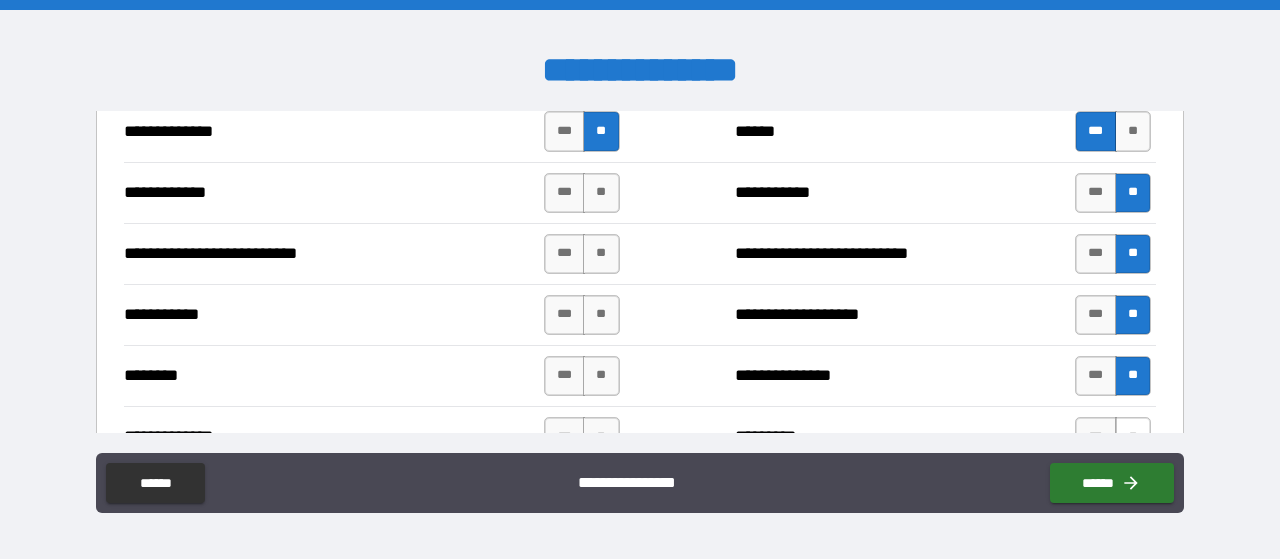 click on "**" at bounding box center [1133, 437] 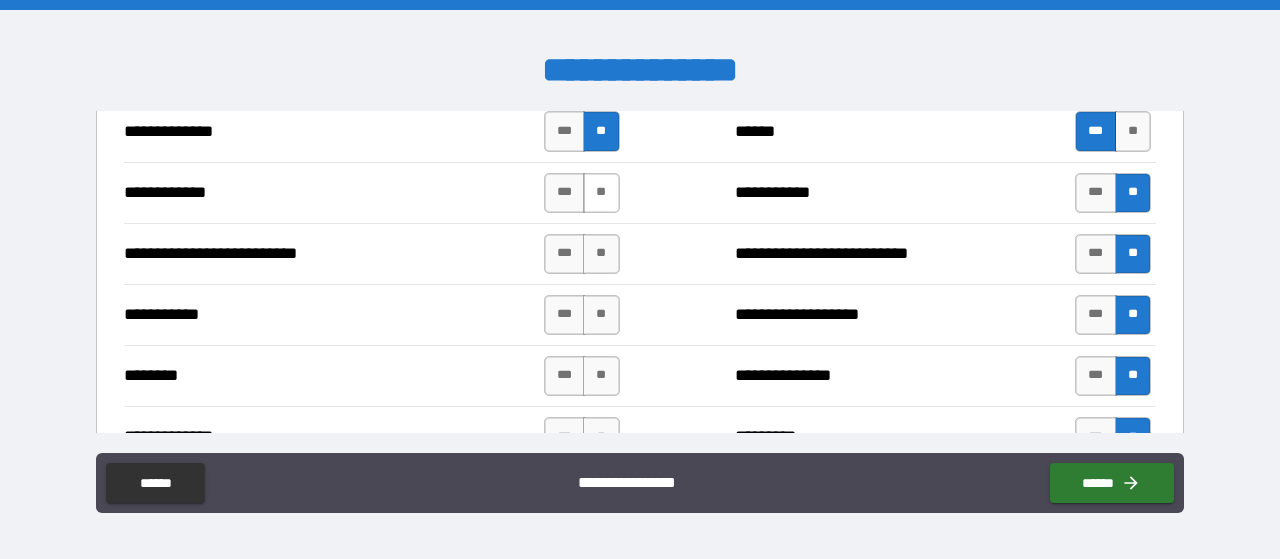 click on "**" at bounding box center [601, 193] 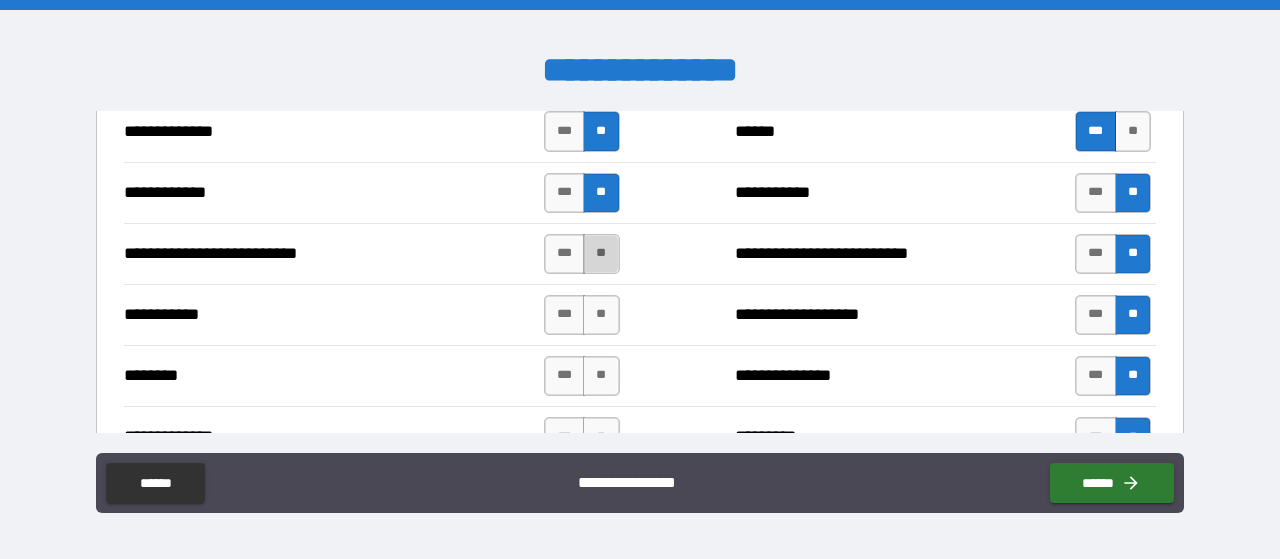click on "**" at bounding box center [601, 254] 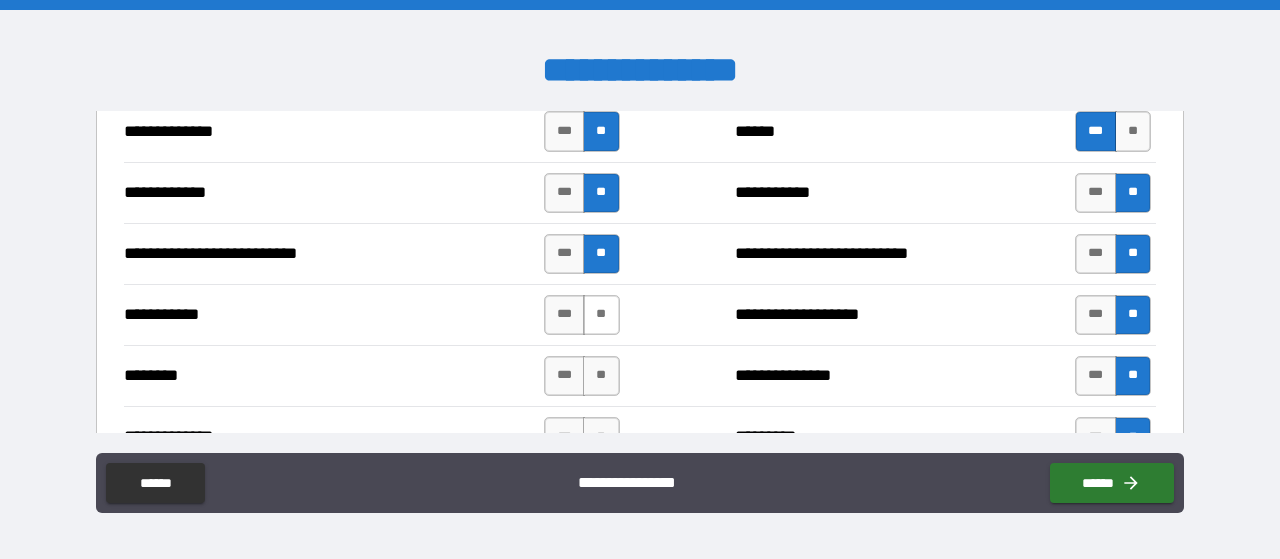 click on "**" at bounding box center [601, 315] 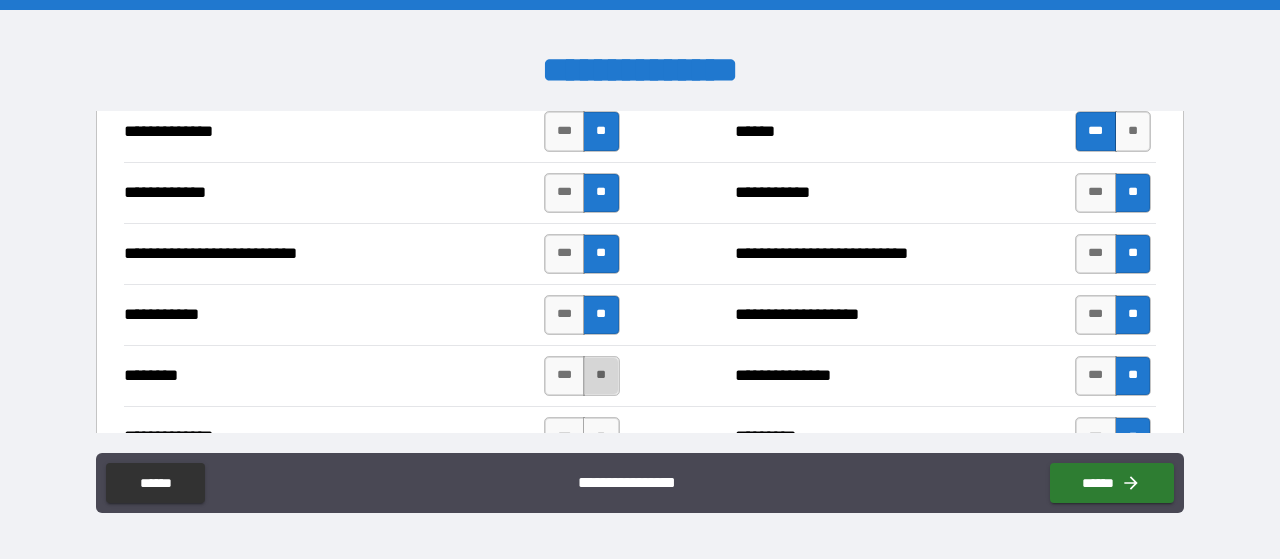 click on "**" at bounding box center [601, 376] 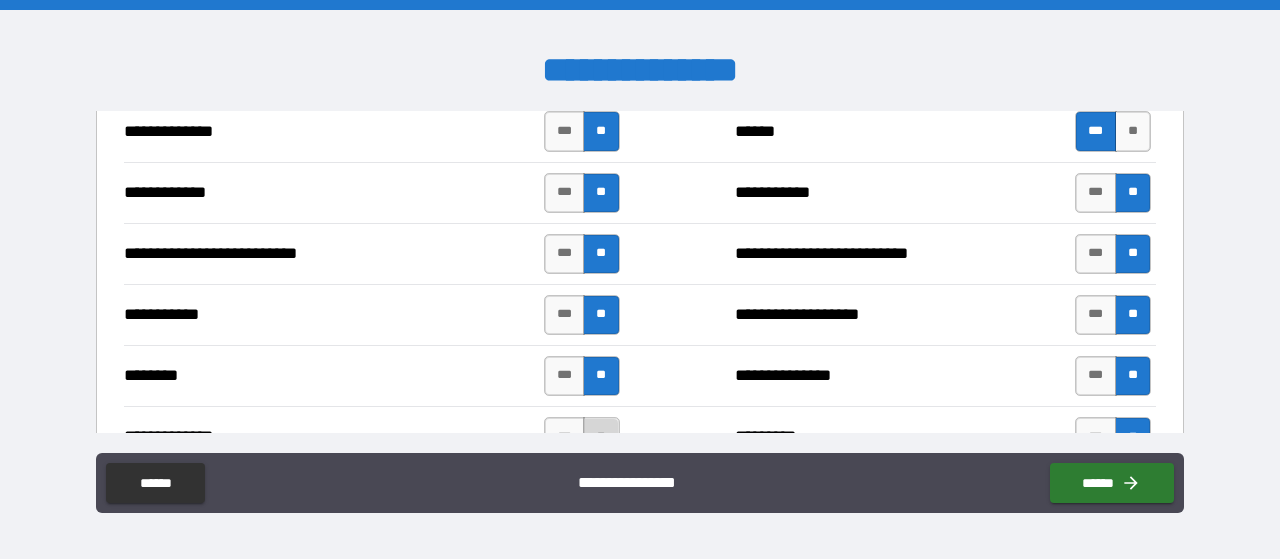 click on "**" at bounding box center [601, 437] 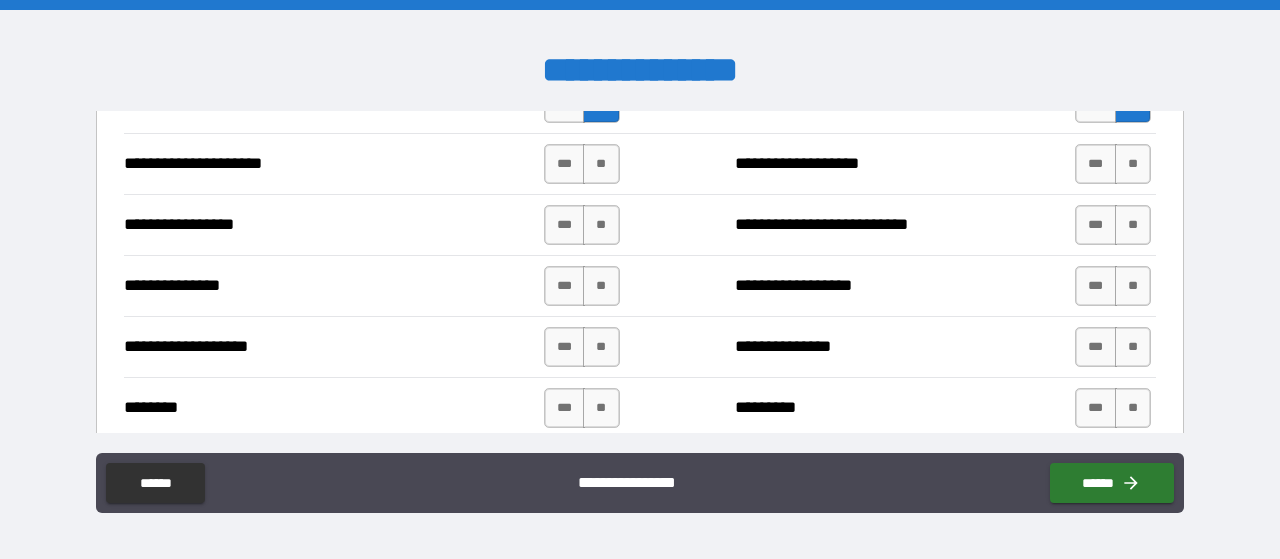 scroll, scrollTop: 2558, scrollLeft: 0, axis: vertical 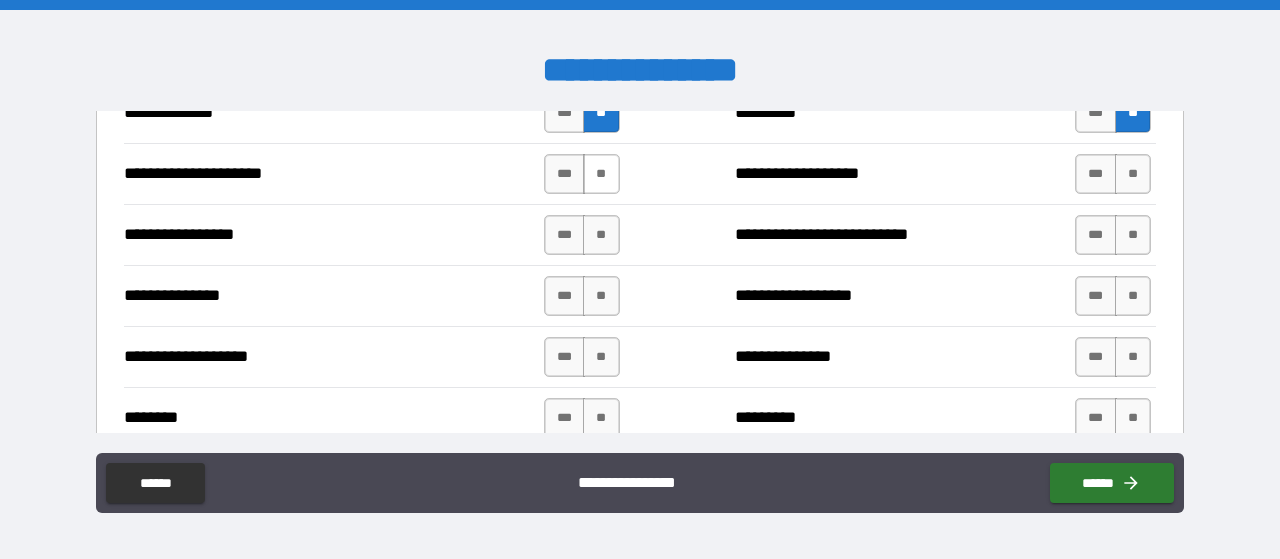 click on "**" at bounding box center [601, 174] 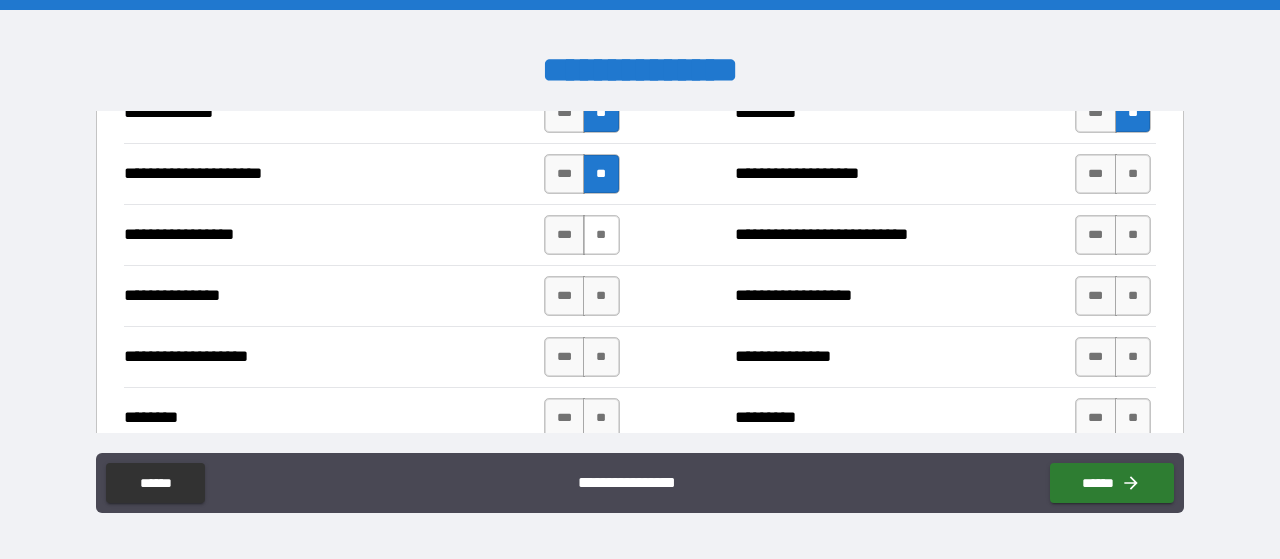click on "**" at bounding box center [601, 235] 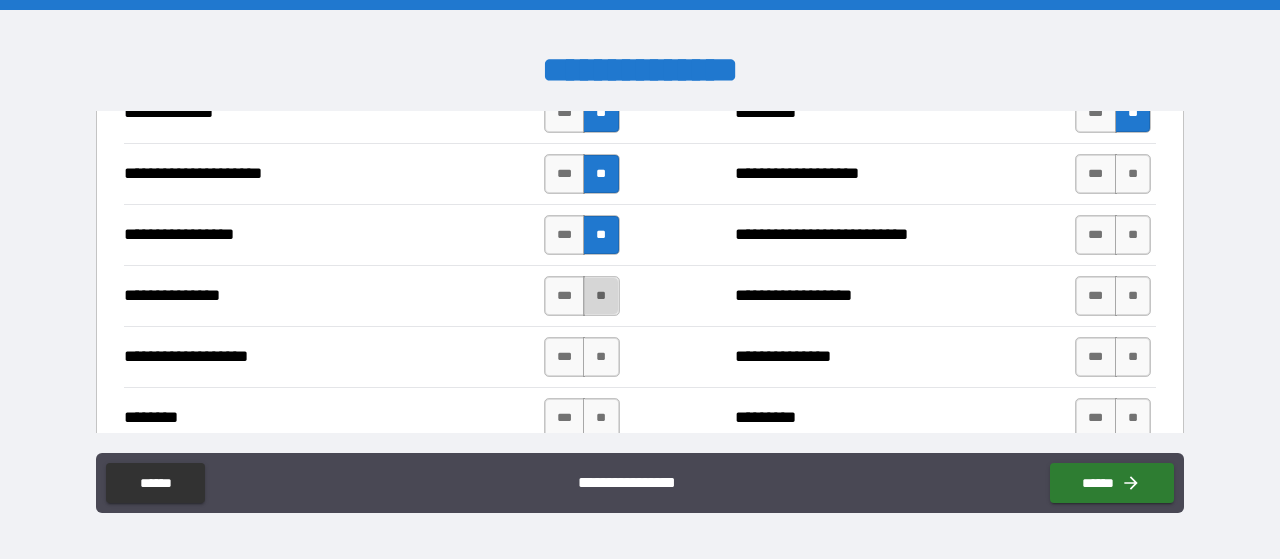 click on "**" at bounding box center (601, 296) 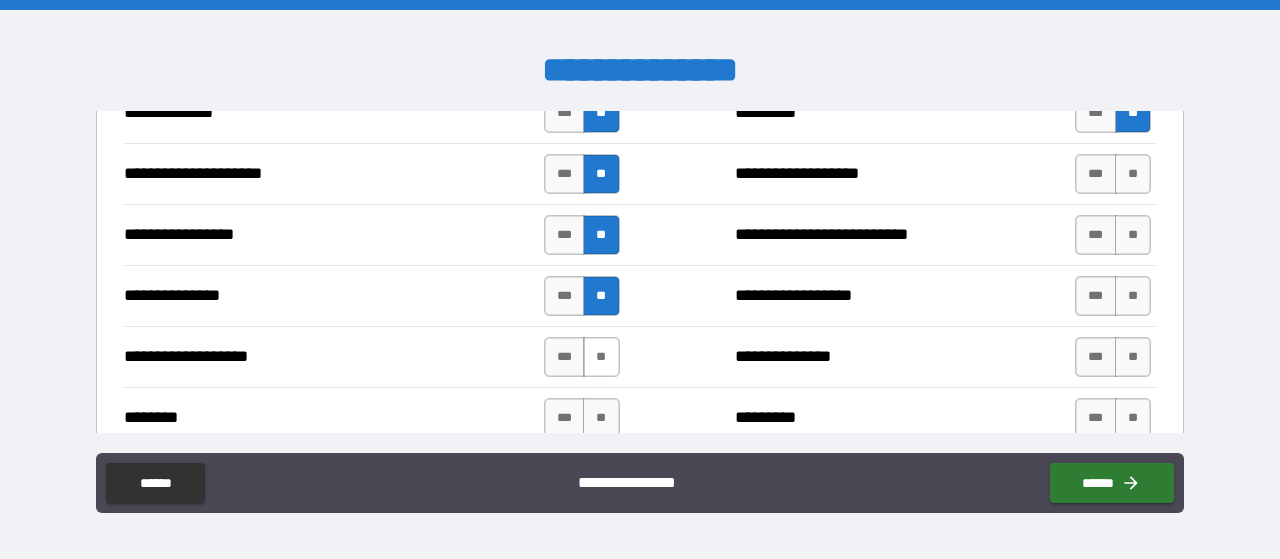 click on "**" at bounding box center [601, 357] 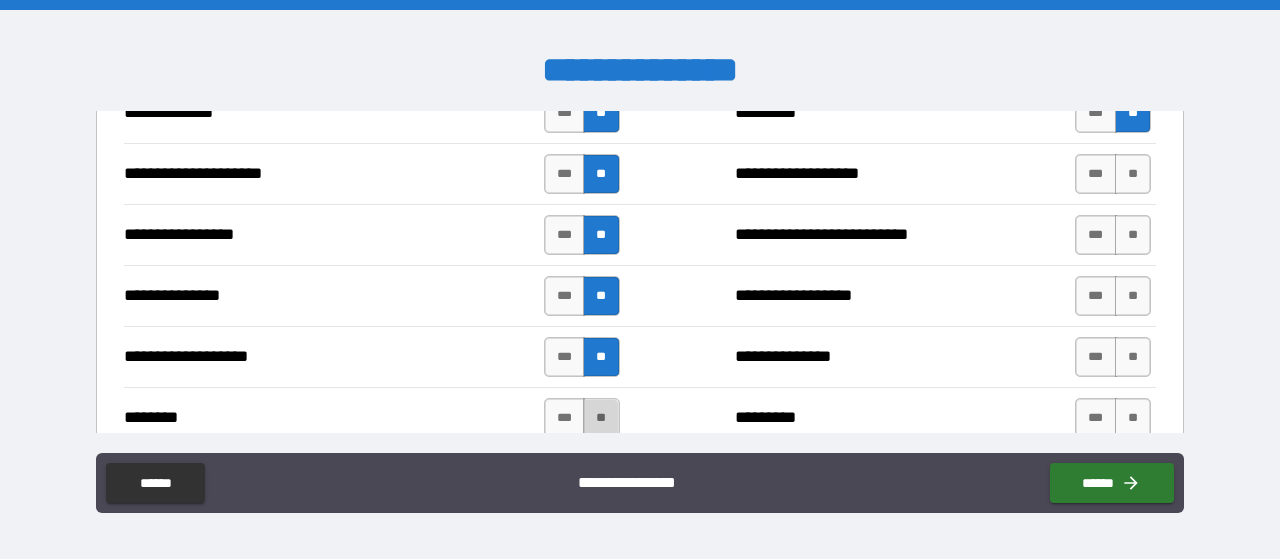 click on "**" at bounding box center (601, 418) 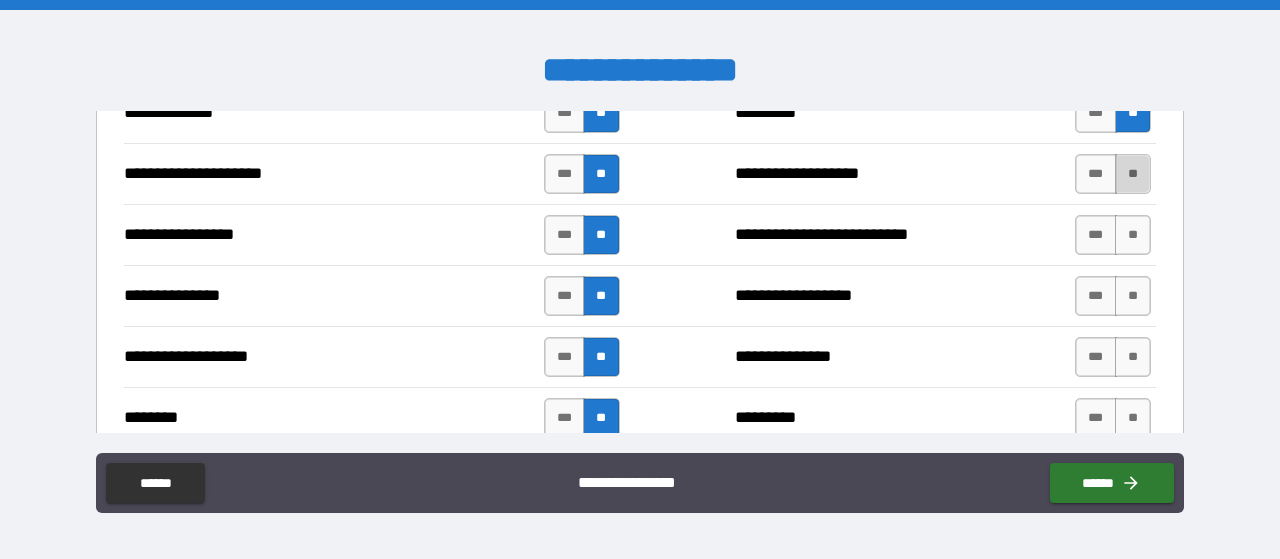 click on "**" at bounding box center [1133, 174] 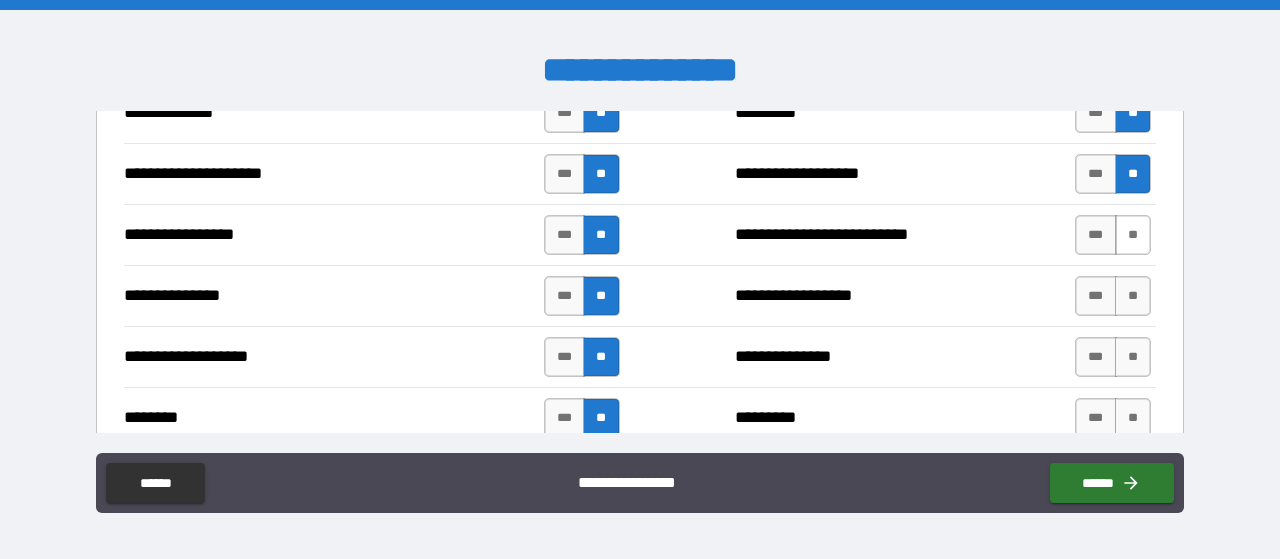 click on "**" at bounding box center (1133, 235) 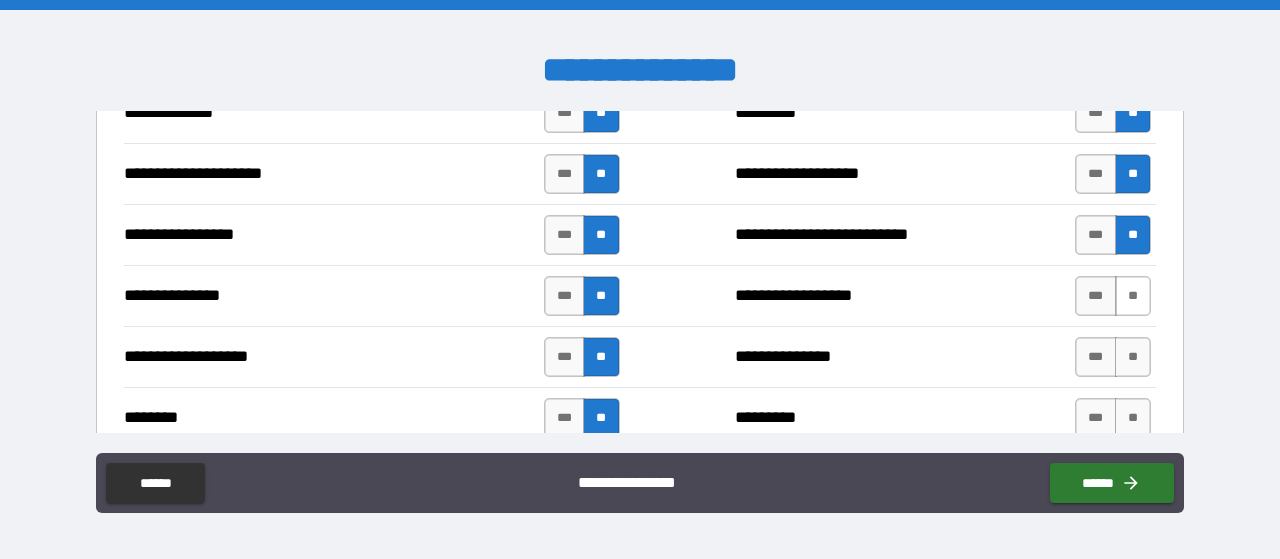 click on "**" at bounding box center [1133, 296] 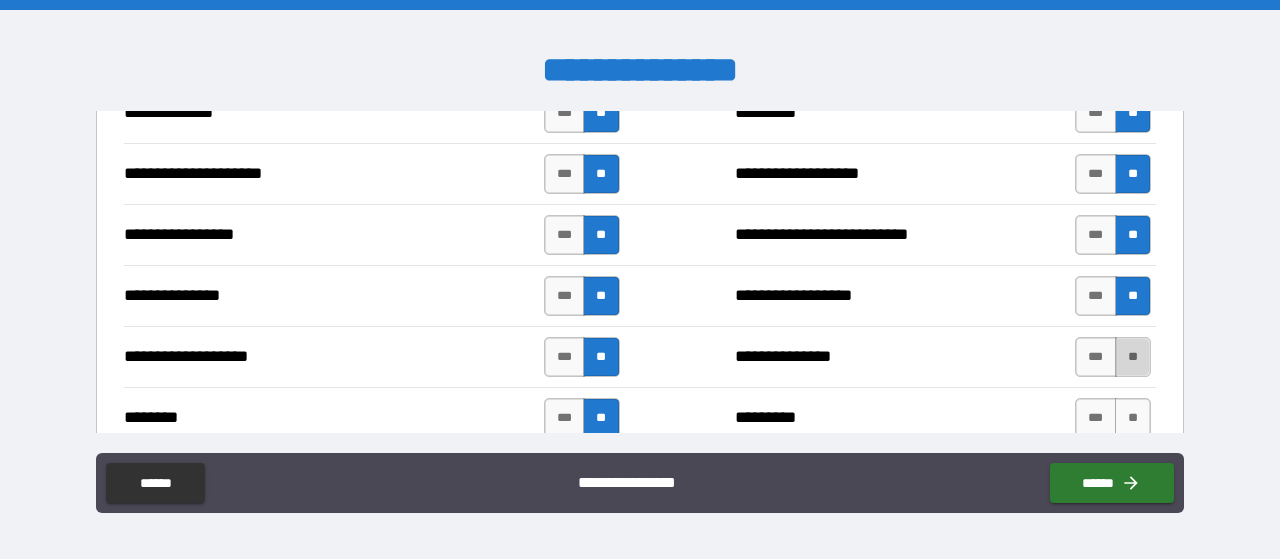 click on "**" at bounding box center (1133, 357) 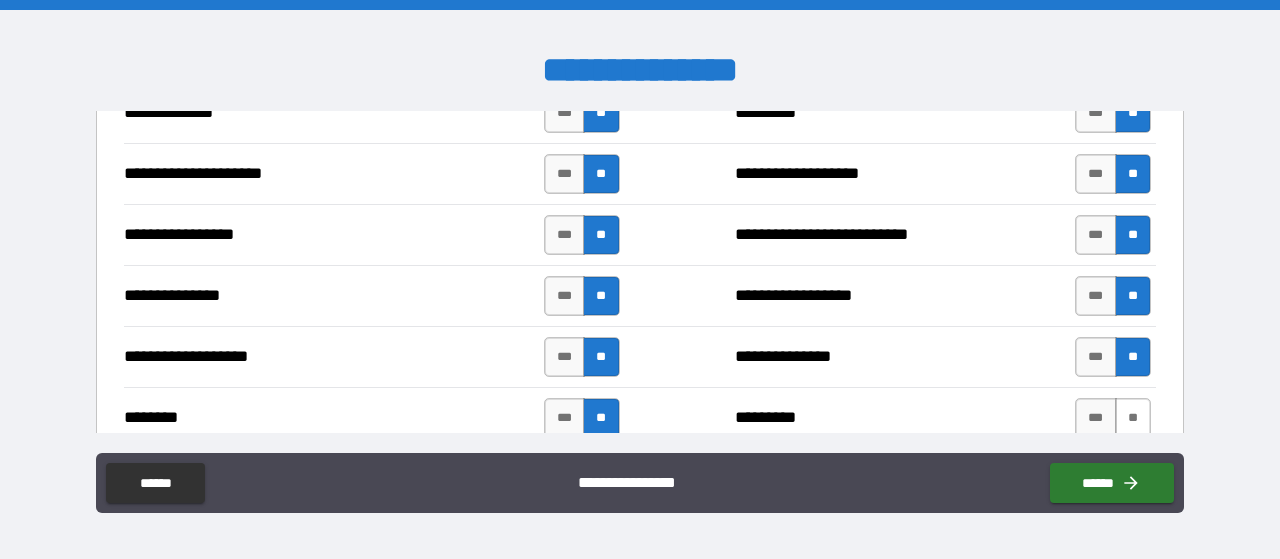 click on "**" at bounding box center [1133, 418] 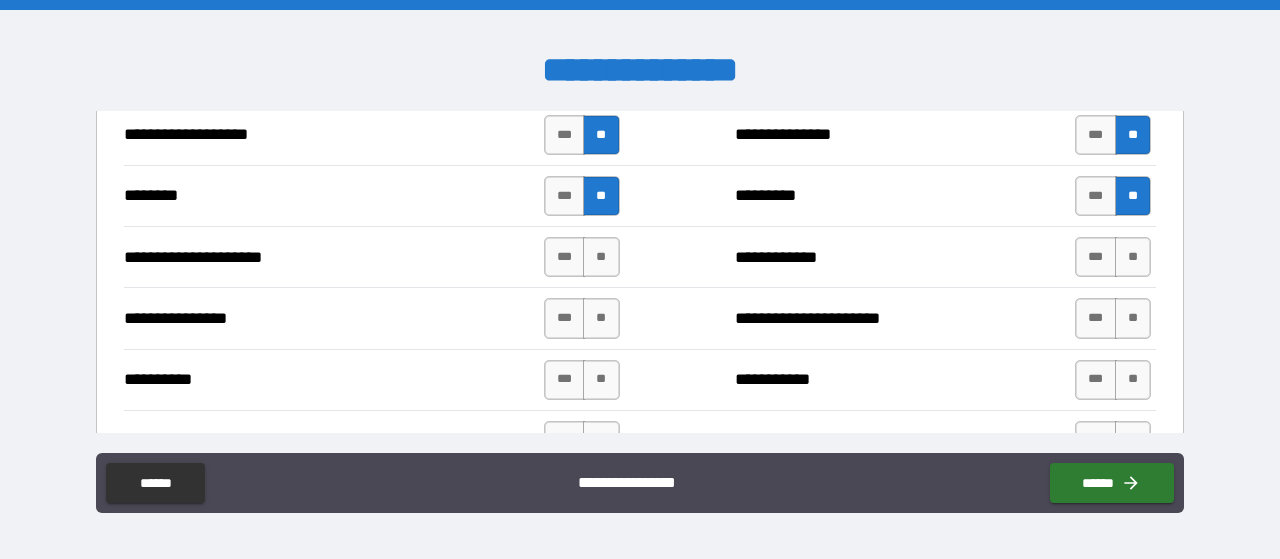 scroll, scrollTop: 2821, scrollLeft: 0, axis: vertical 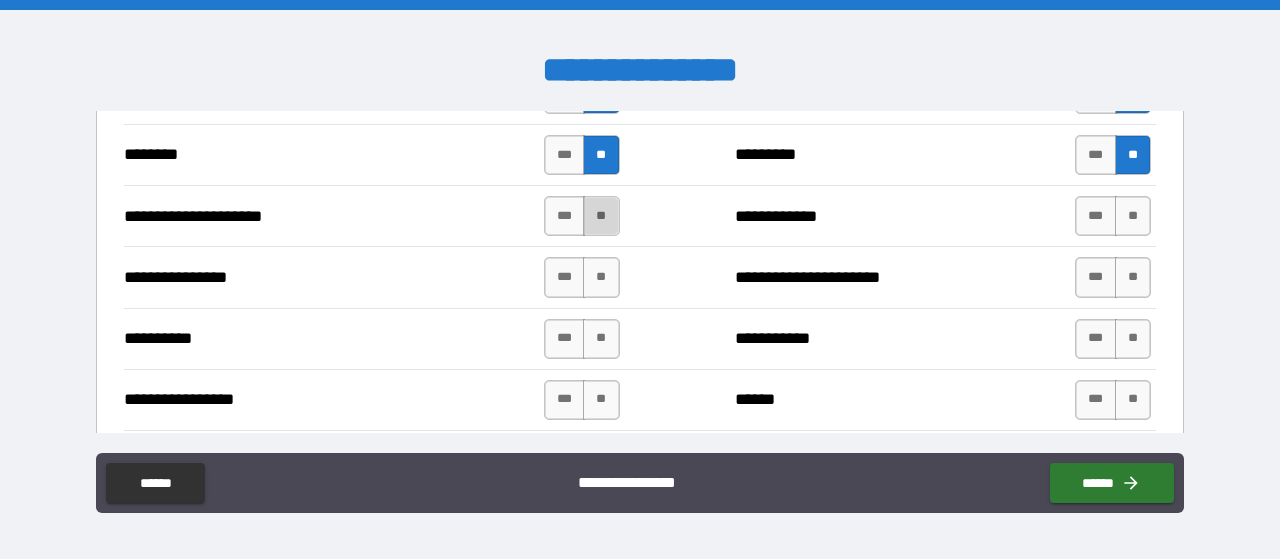 click on "**" at bounding box center [601, 216] 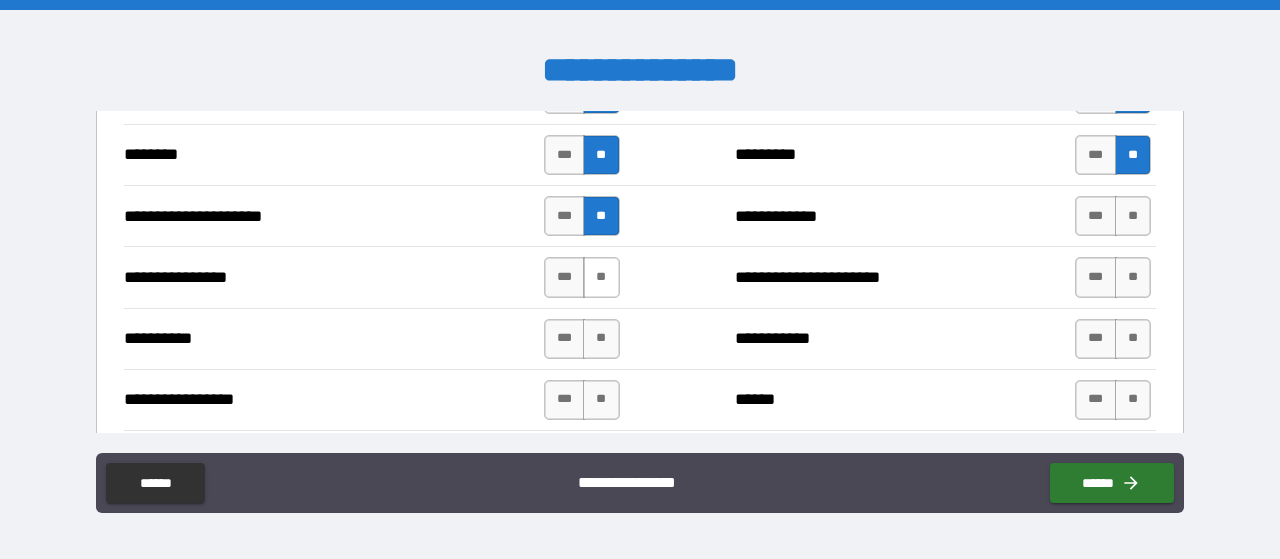 click on "**" at bounding box center [601, 277] 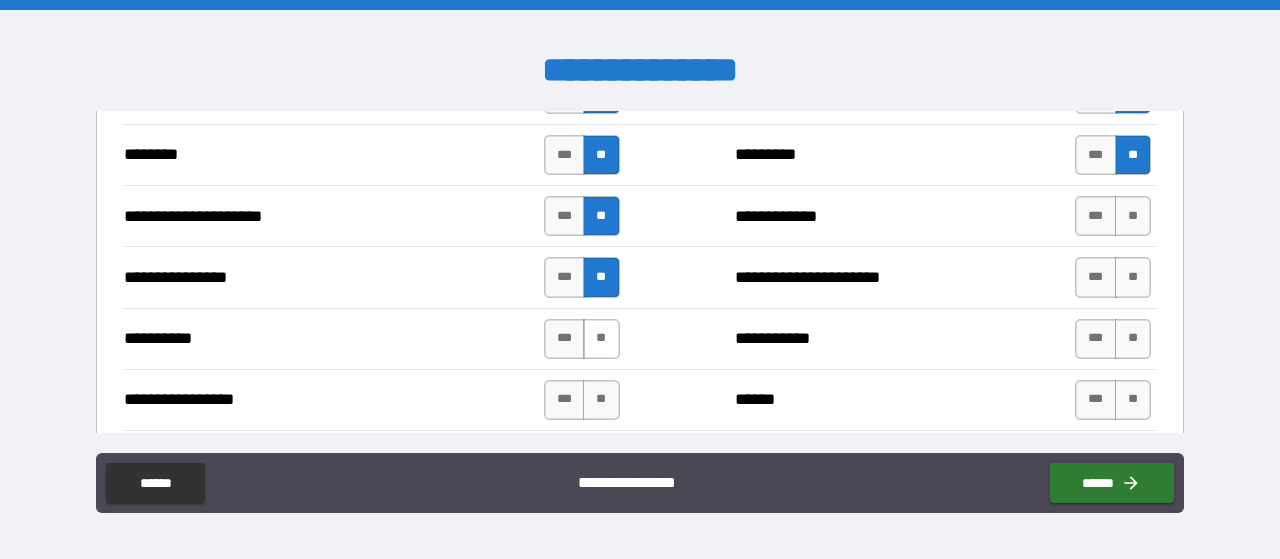 click on "**" at bounding box center (601, 339) 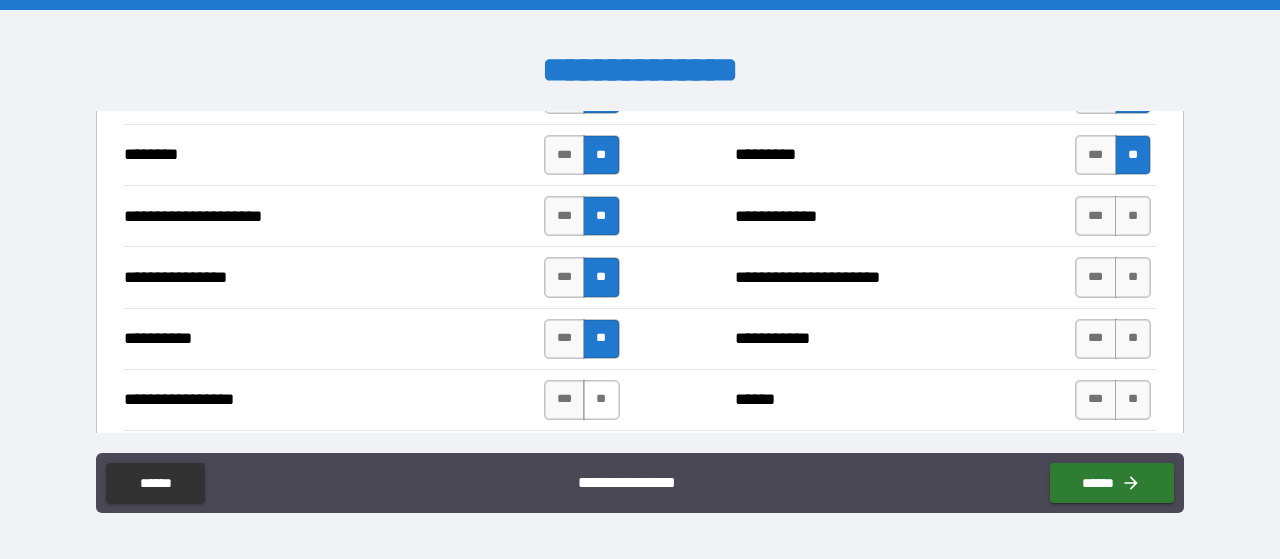 click on "**" at bounding box center (601, 400) 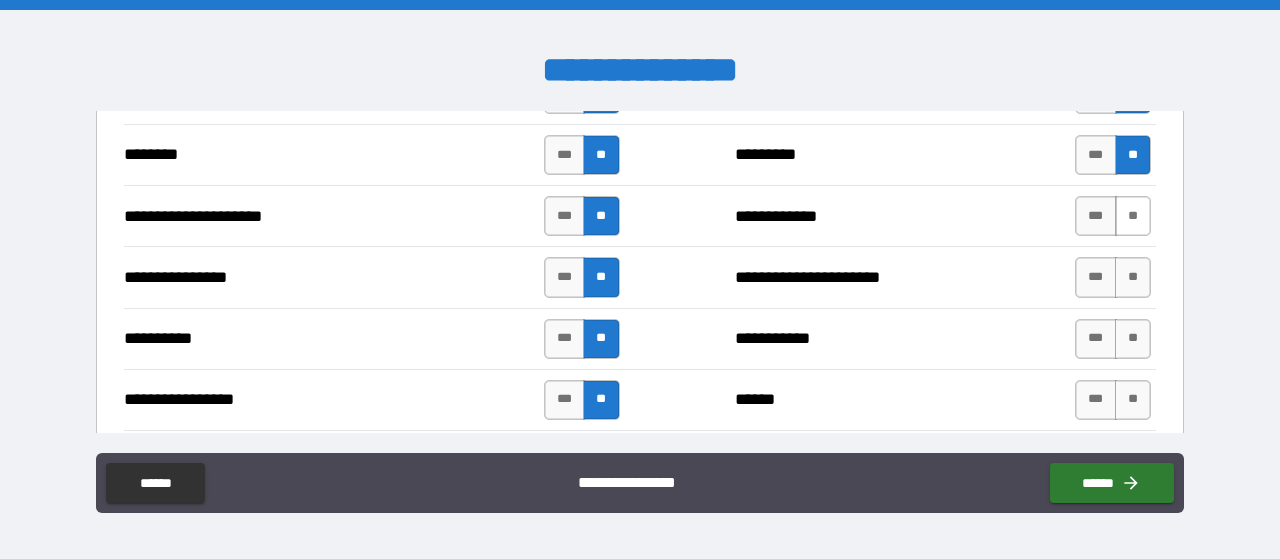 click on "**" at bounding box center [1133, 216] 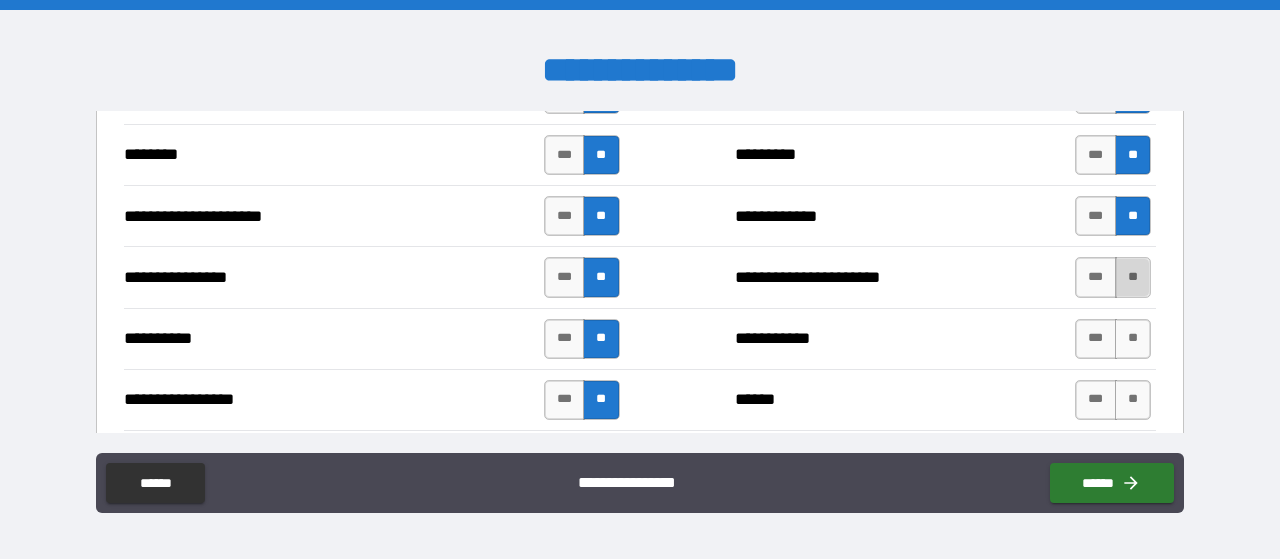 click on "**" at bounding box center [1133, 277] 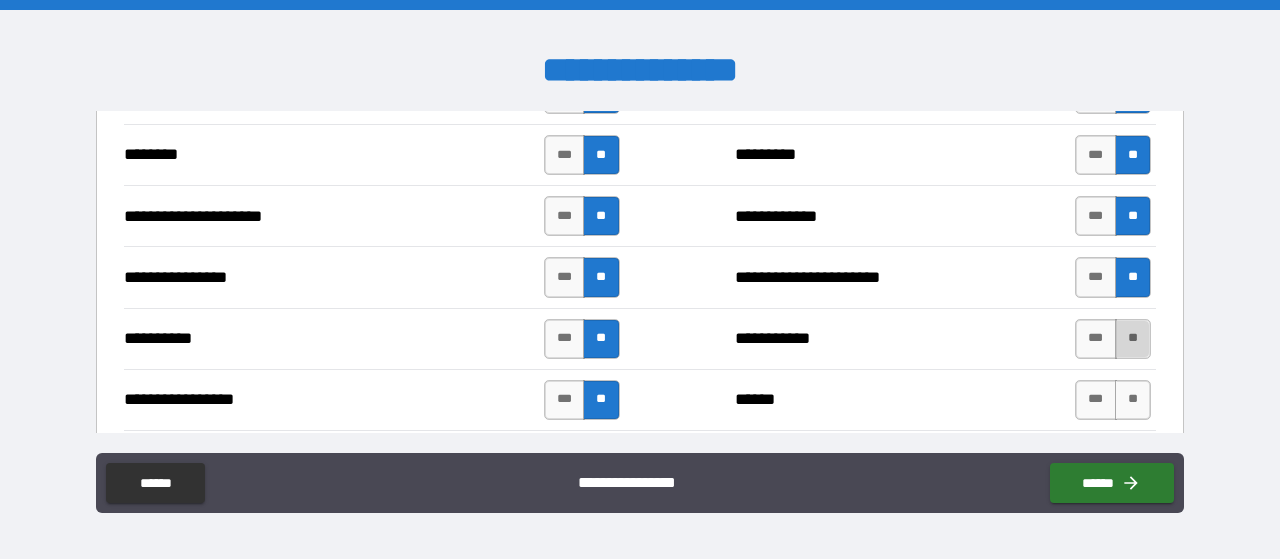 click on "**" at bounding box center (1133, 339) 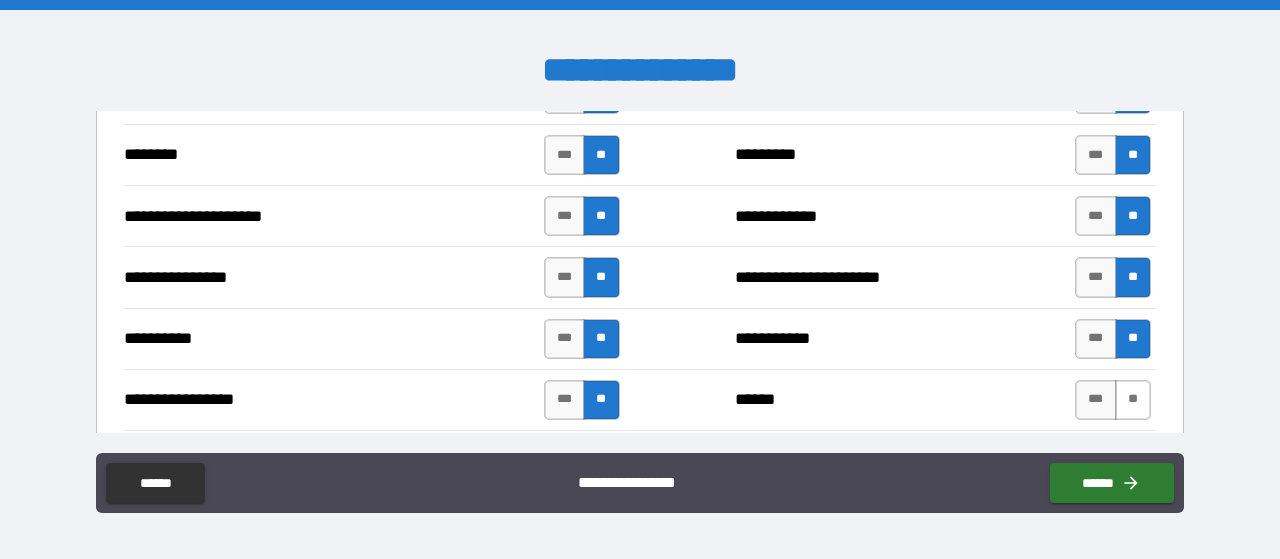 click on "**" at bounding box center (1133, 400) 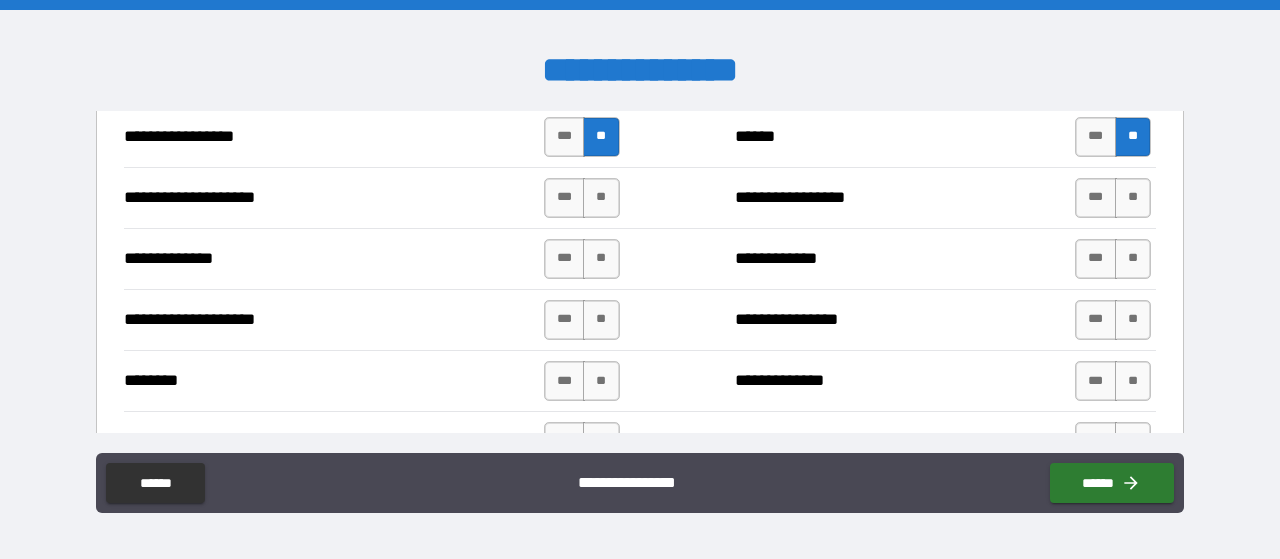 scroll, scrollTop: 3074, scrollLeft: 0, axis: vertical 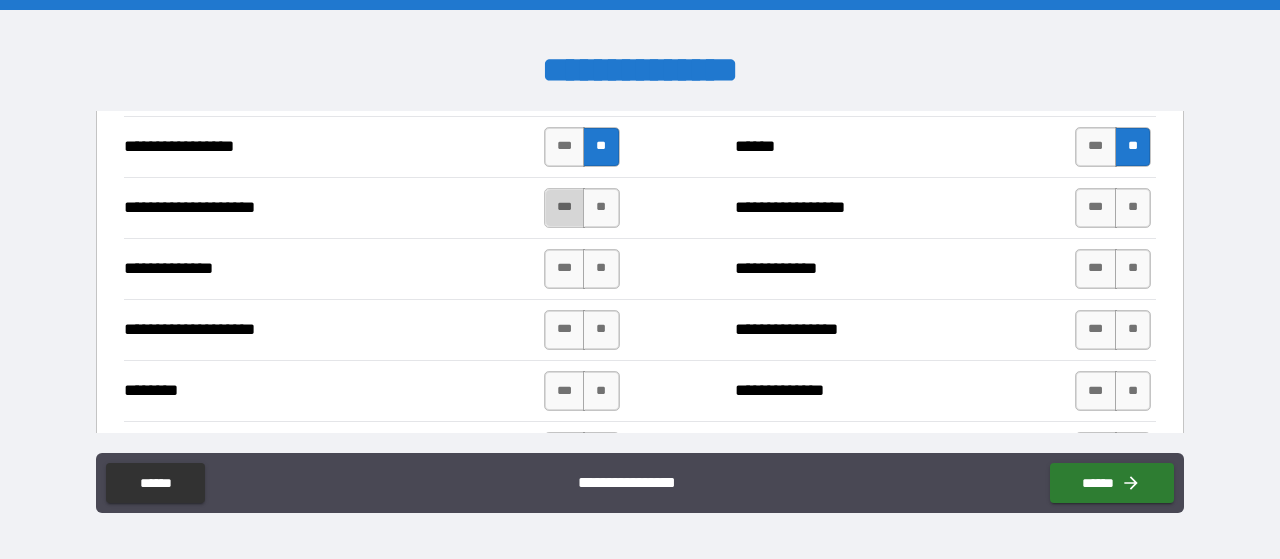 click on "***" at bounding box center [565, 208] 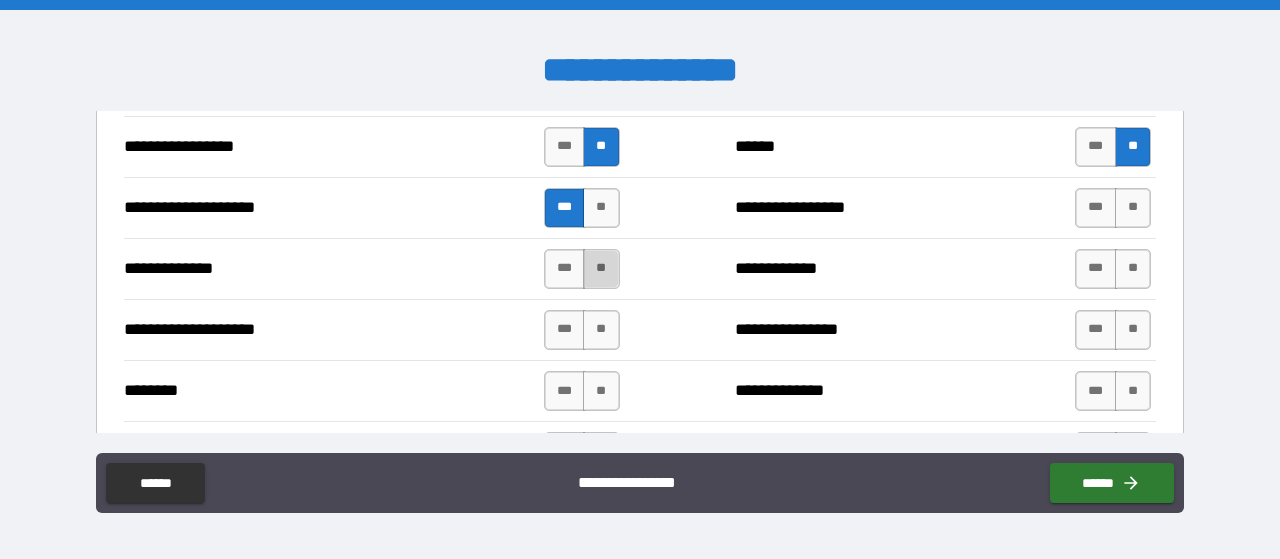 click on "**" at bounding box center [601, 269] 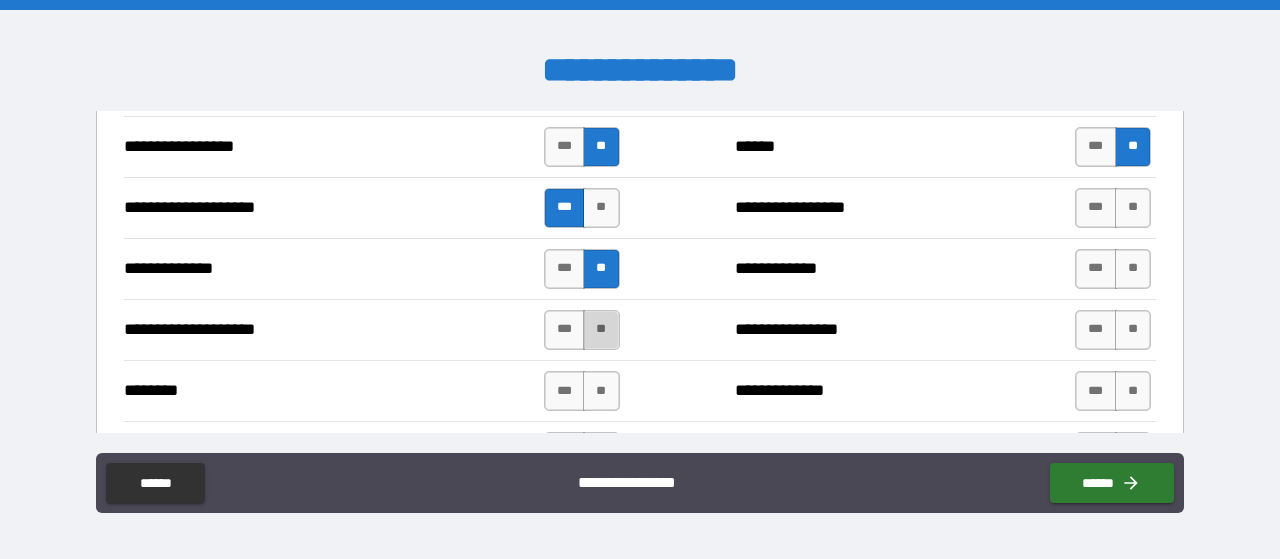 click on "**" at bounding box center (601, 330) 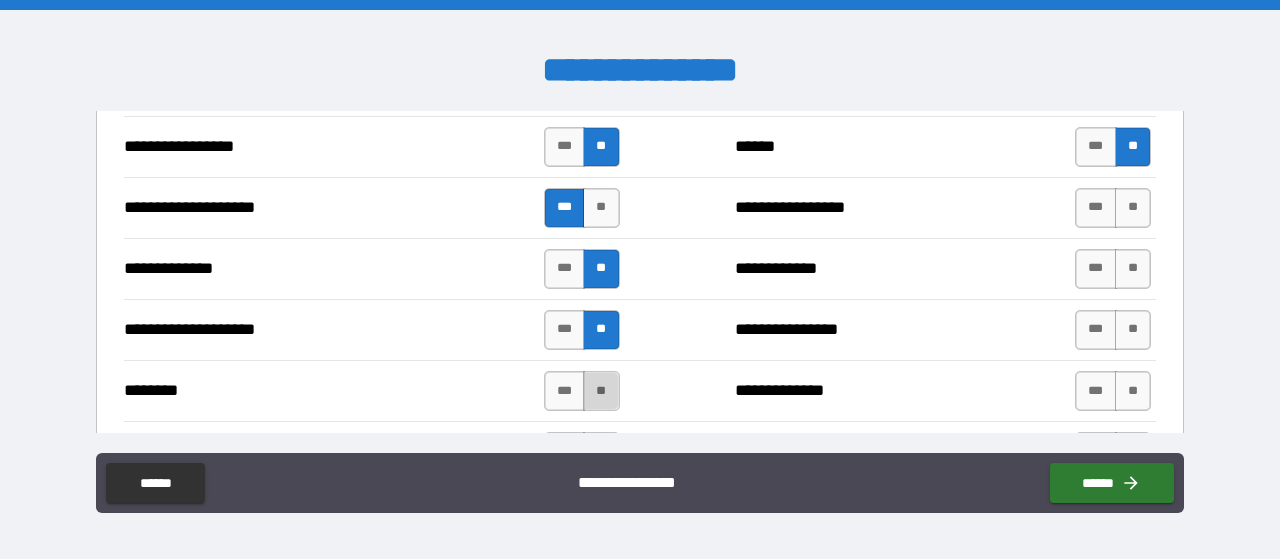 click on "**" at bounding box center [601, 391] 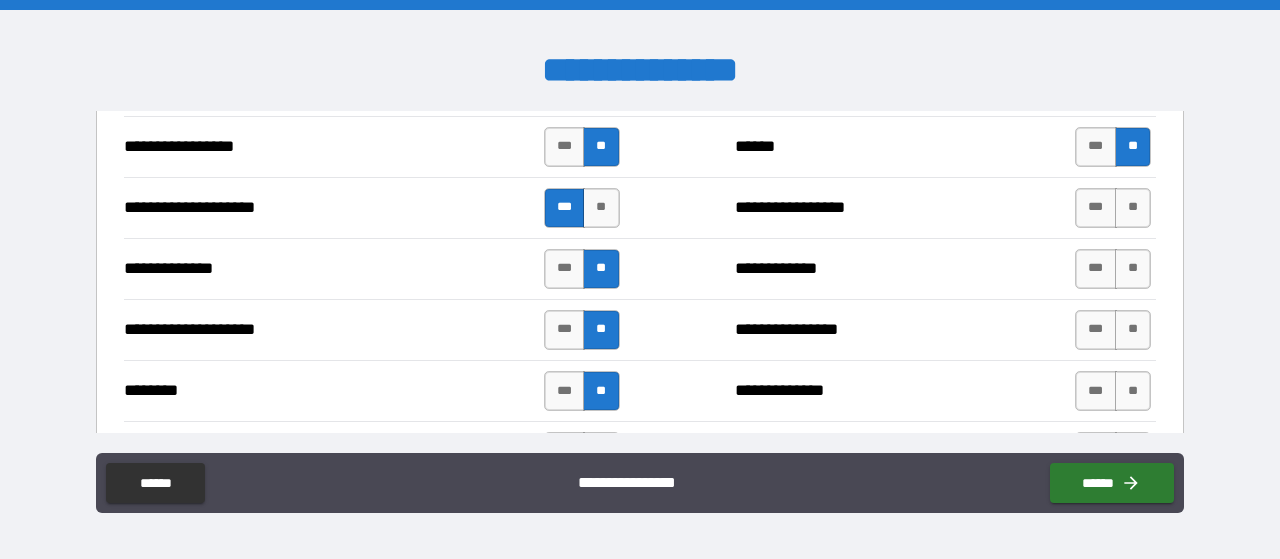 click on "**" at bounding box center [601, 452] 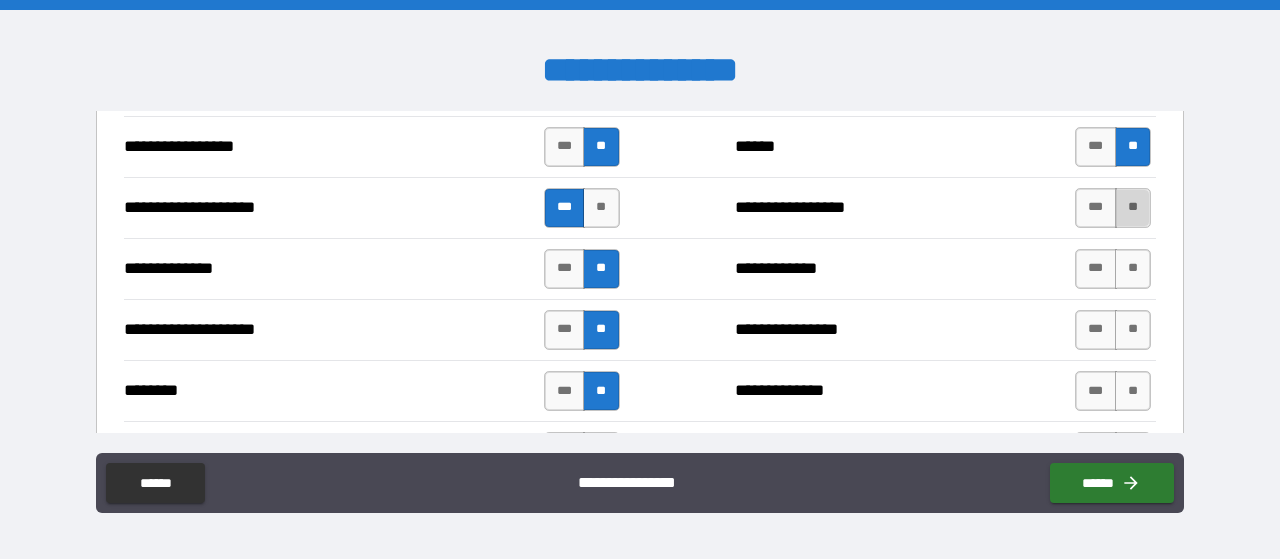 click on "**" at bounding box center (1133, 208) 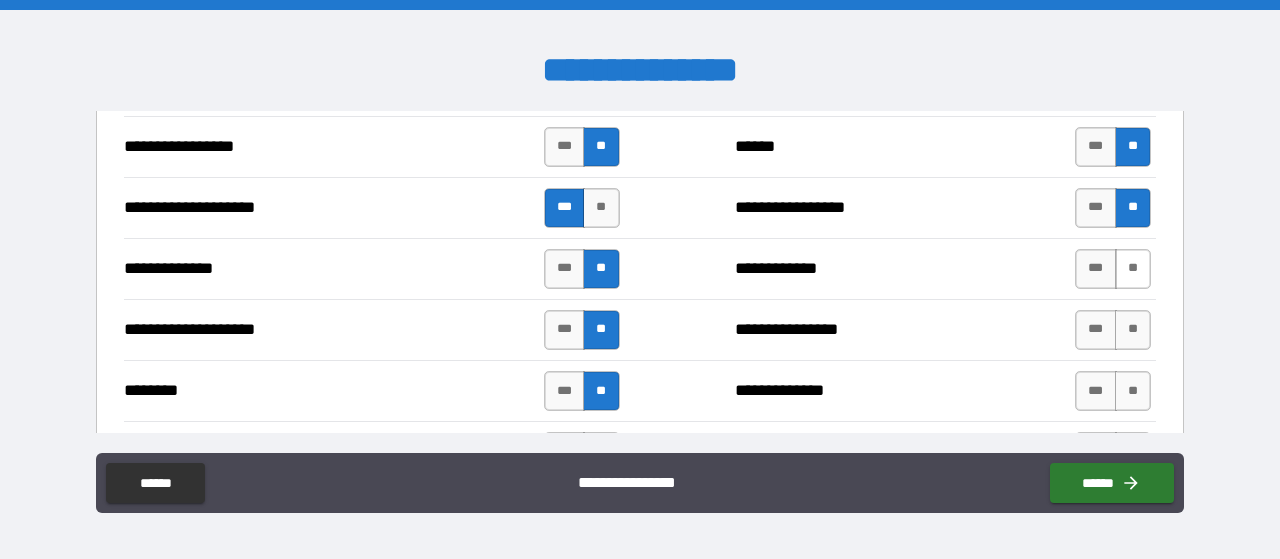 click on "**" at bounding box center (1133, 269) 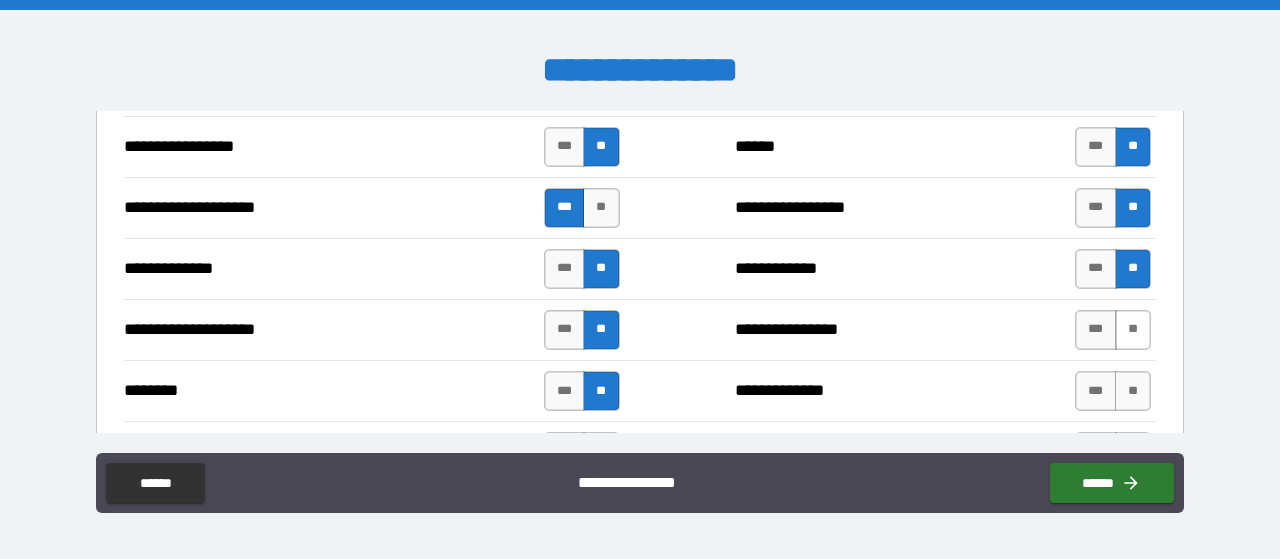 click on "**" at bounding box center (1133, 330) 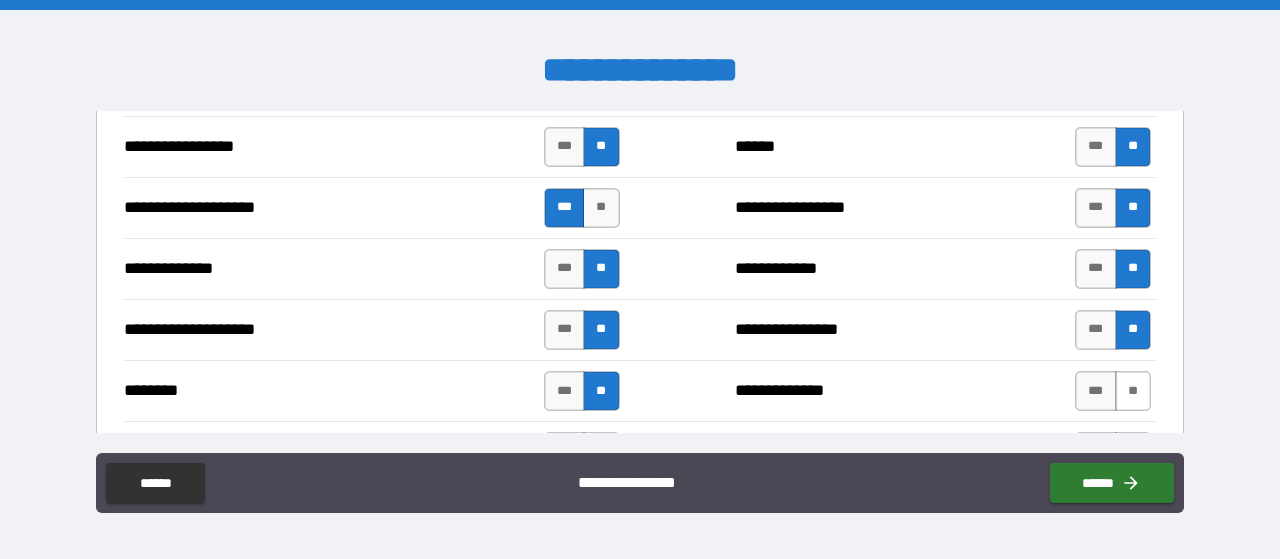 click on "**" at bounding box center (1133, 391) 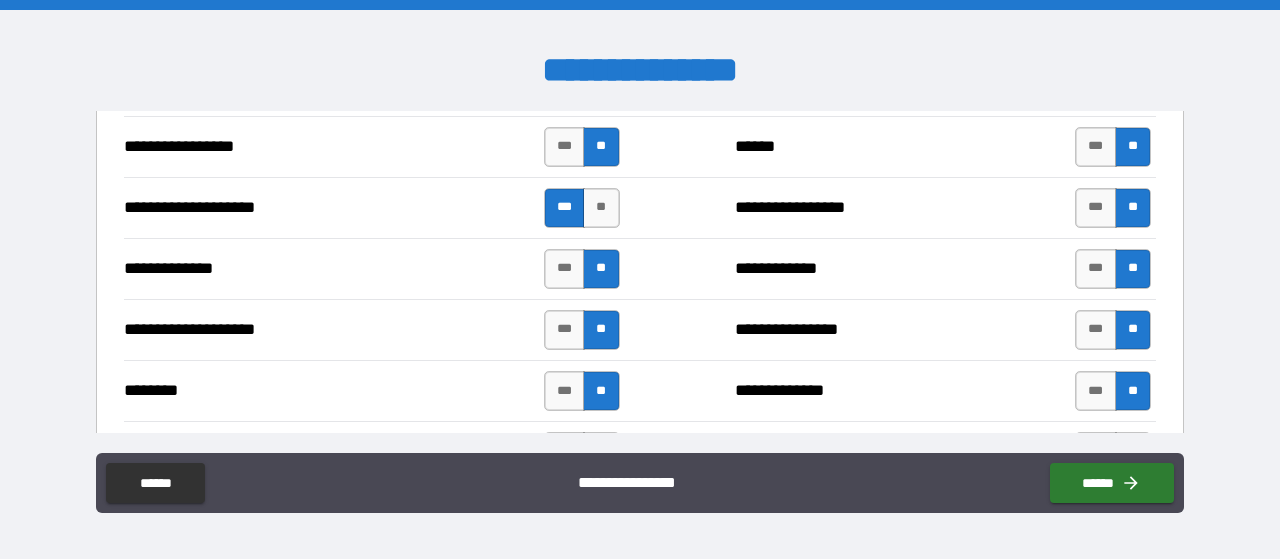 click on "**" at bounding box center (1133, 452) 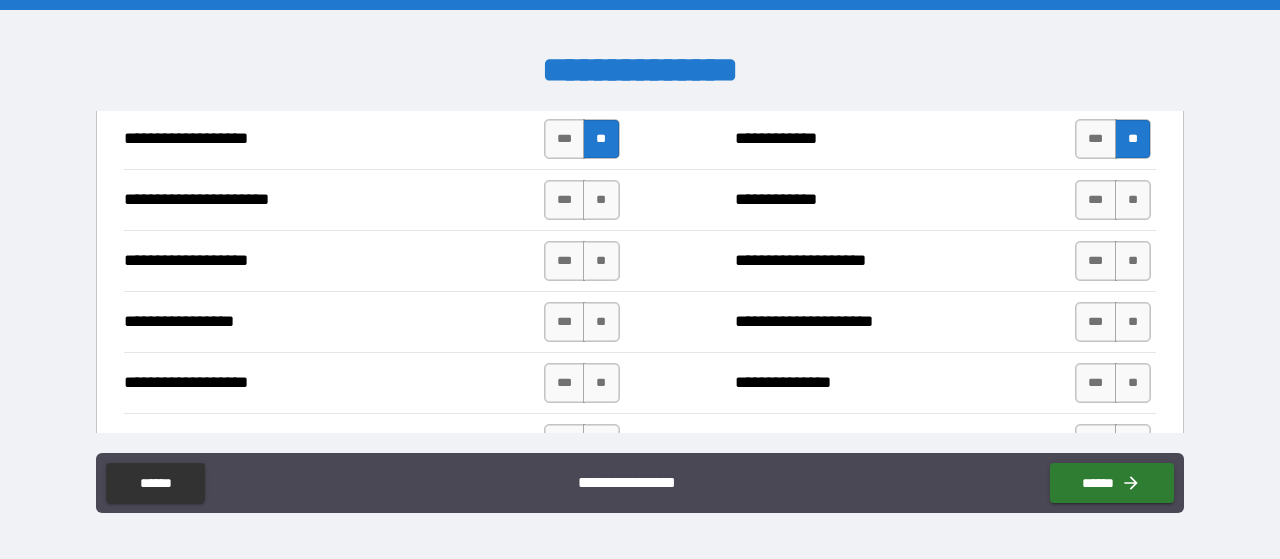 scroll, scrollTop: 3428, scrollLeft: 0, axis: vertical 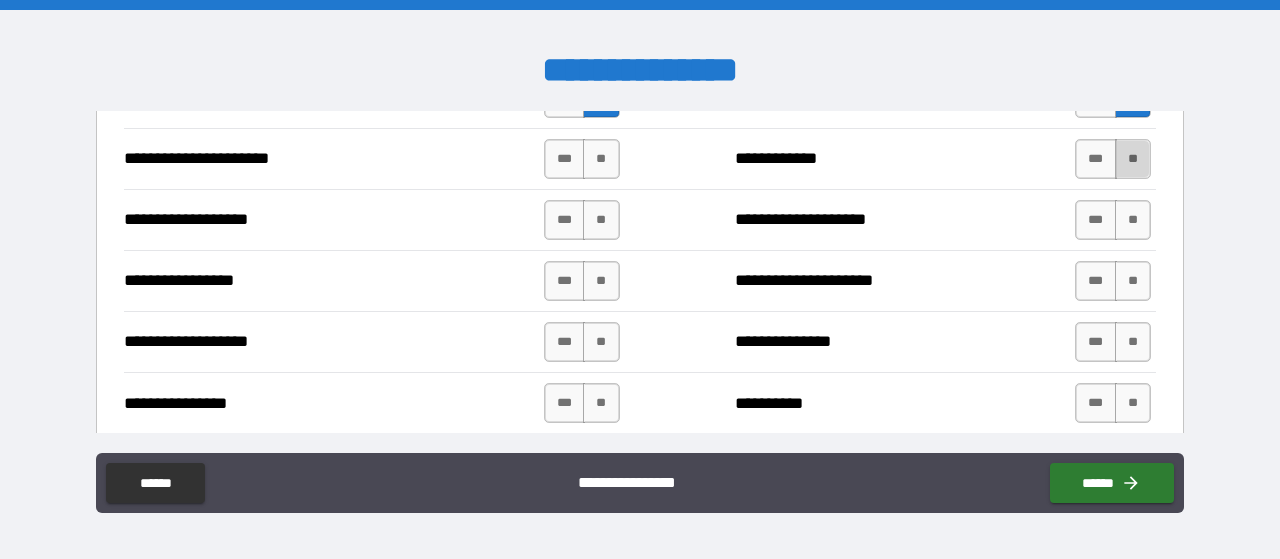 click on "**" at bounding box center (1133, 159) 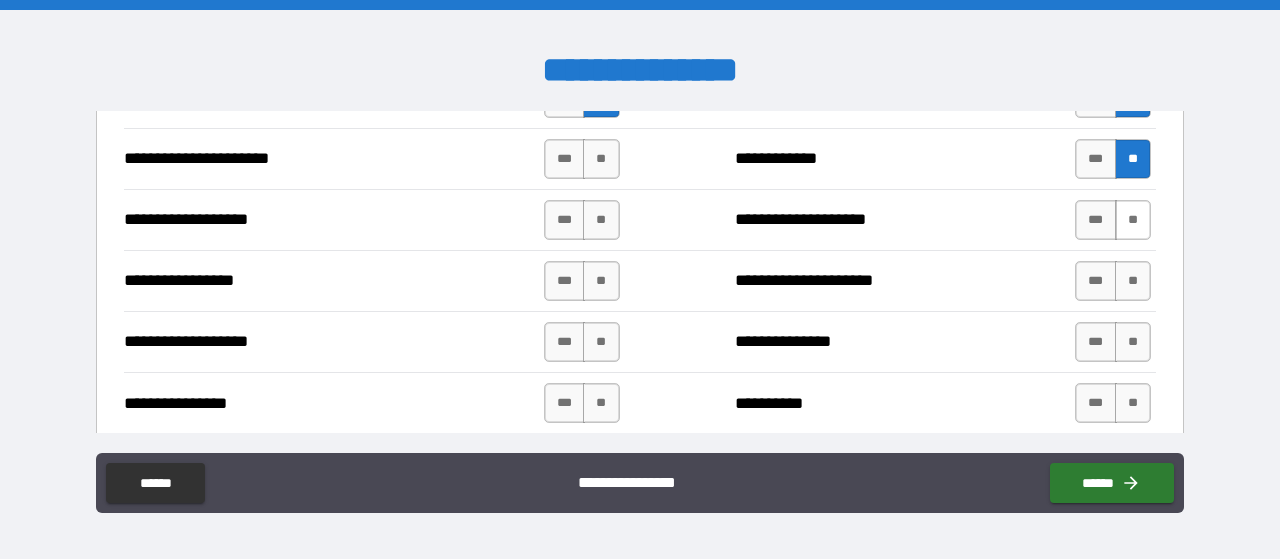 click on "**" at bounding box center (1133, 220) 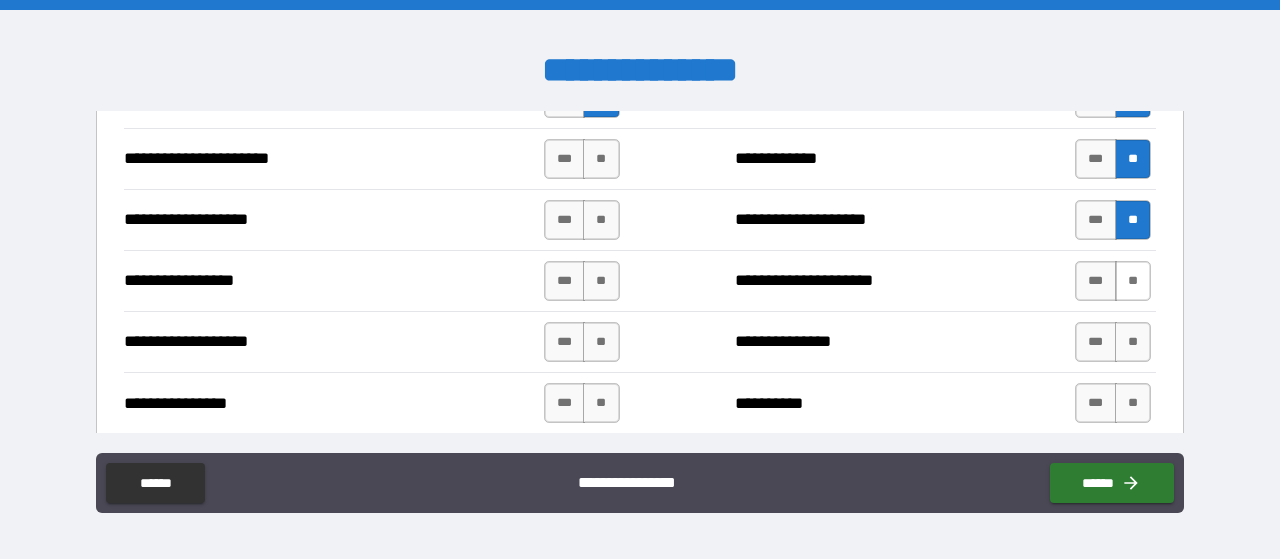 click on "**" at bounding box center [1133, 281] 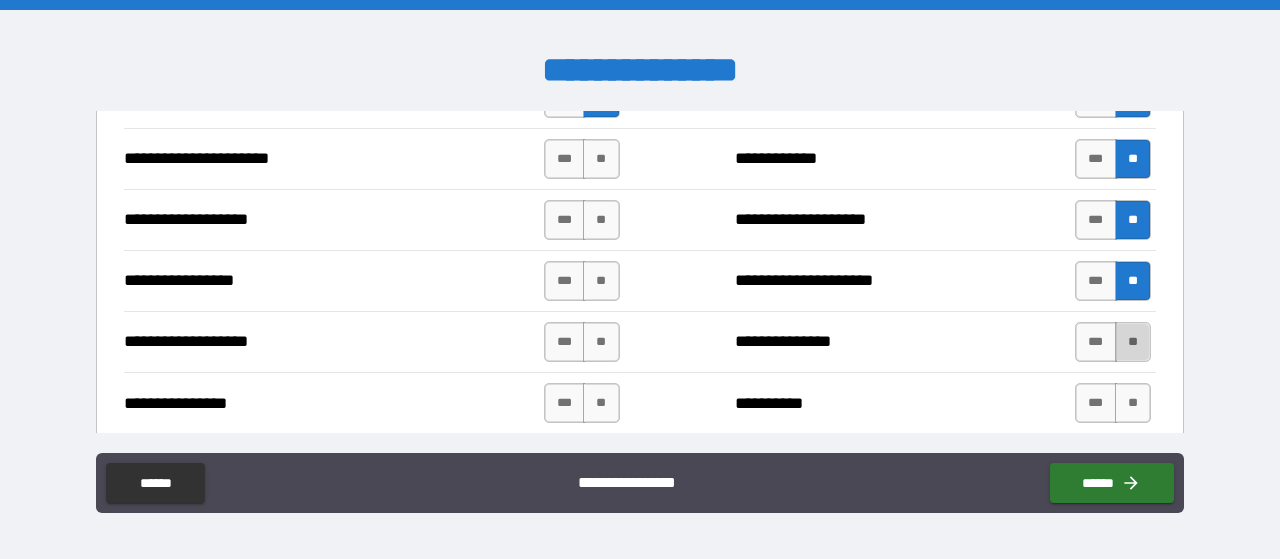 click on "**" at bounding box center [1133, 342] 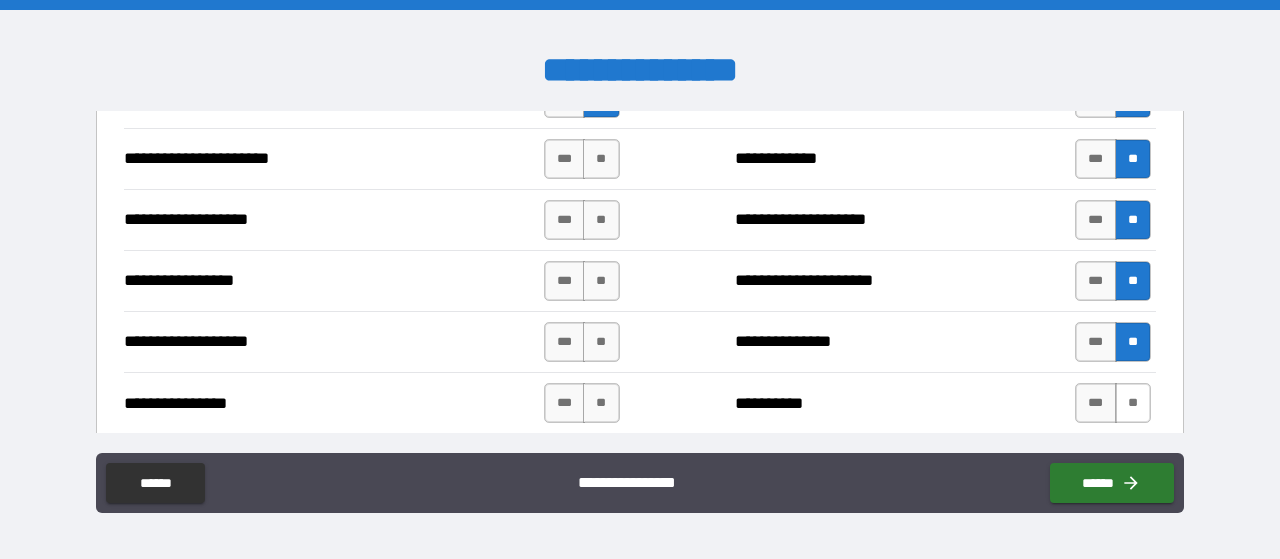 click on "**" at bounding box center [1133, 403] 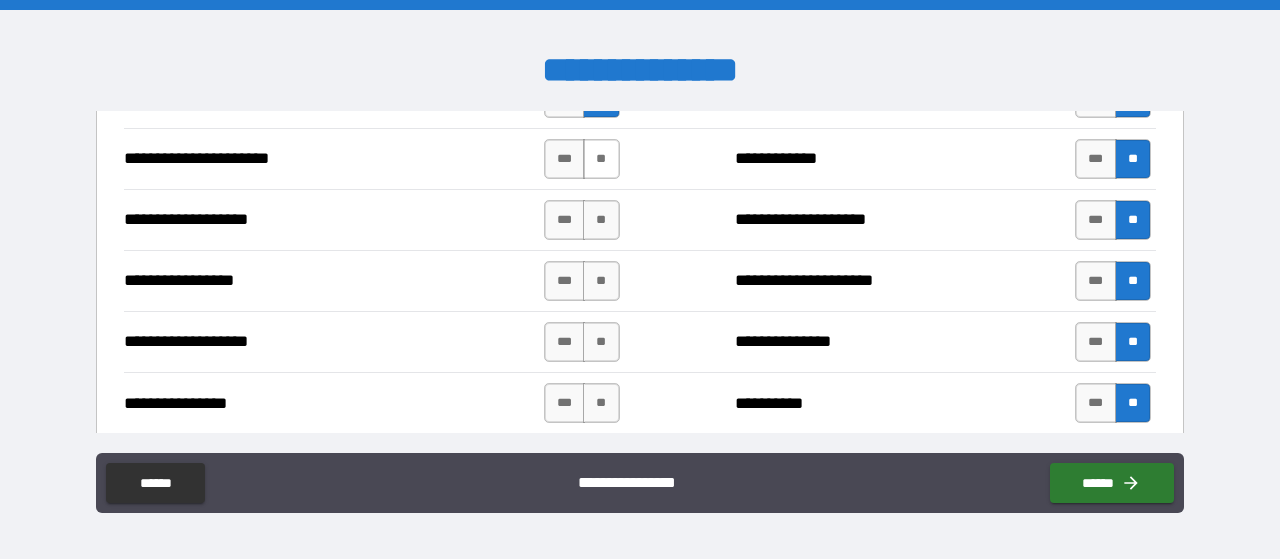 click on "**" at bounding box center [601, 159] 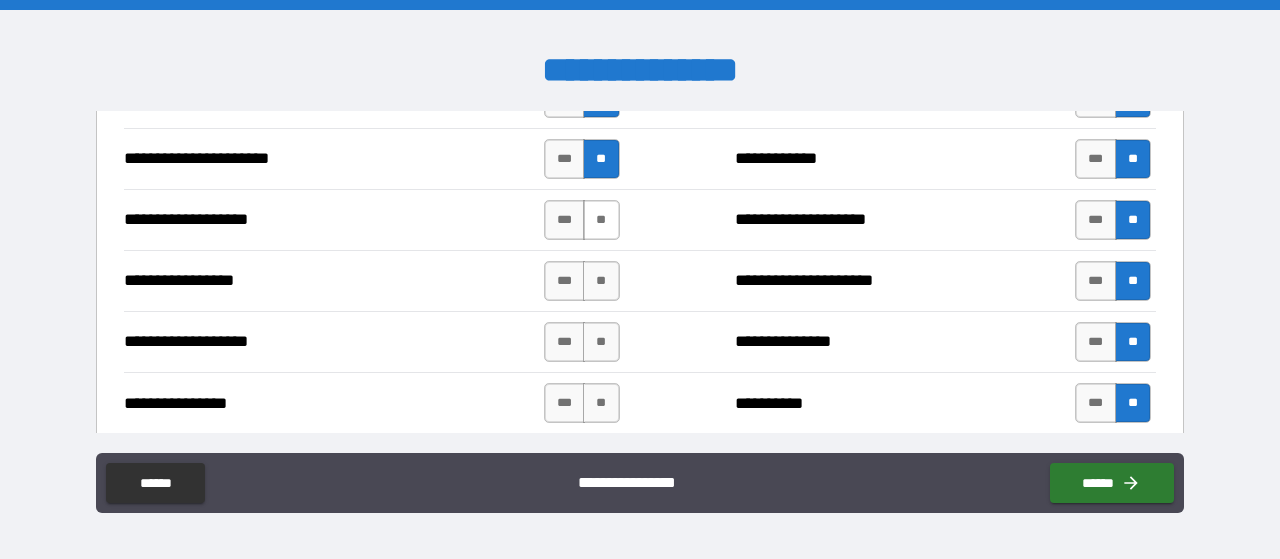 click on "**" at bounding box center (601, 220) 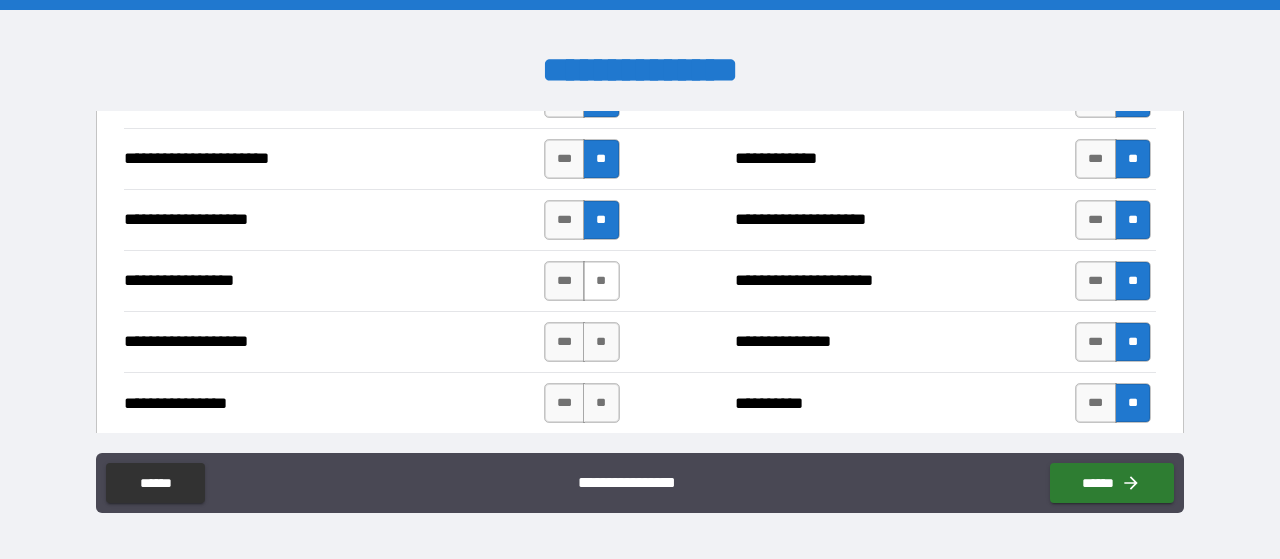 click on "**" at bounding box center (601, 281) 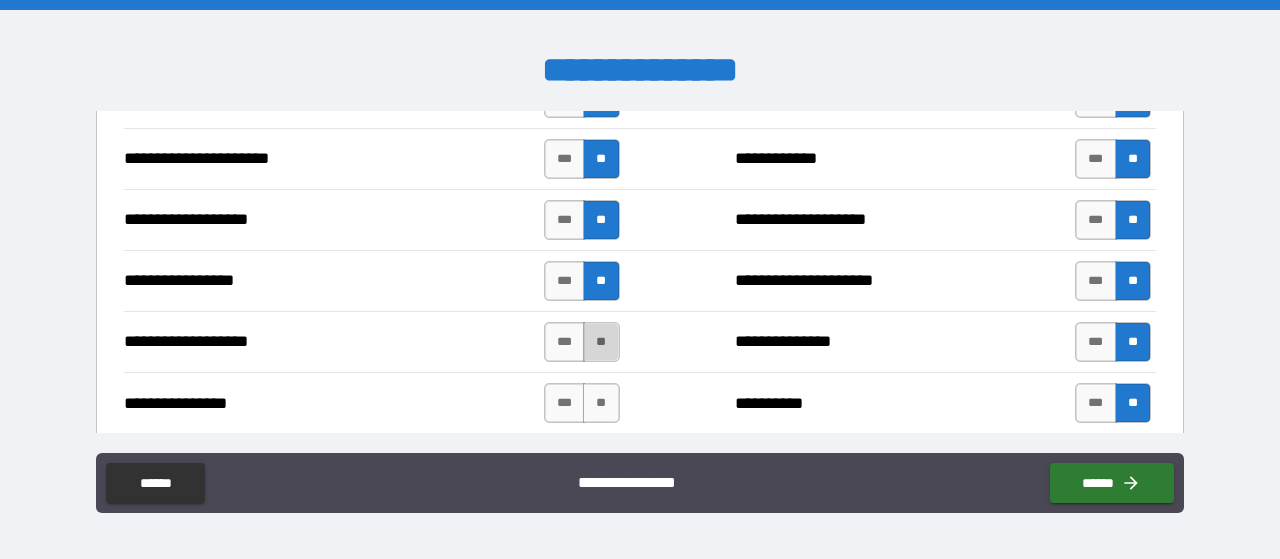 click on "**" at bounding box center [601, 342] 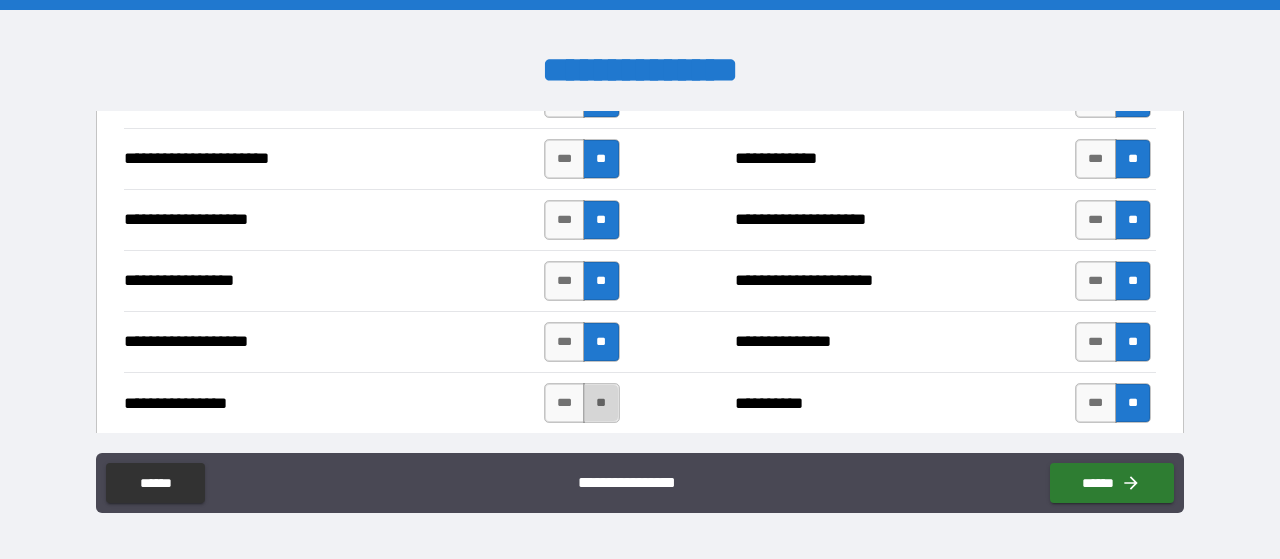click on "**" at bounding box center (601, 403) 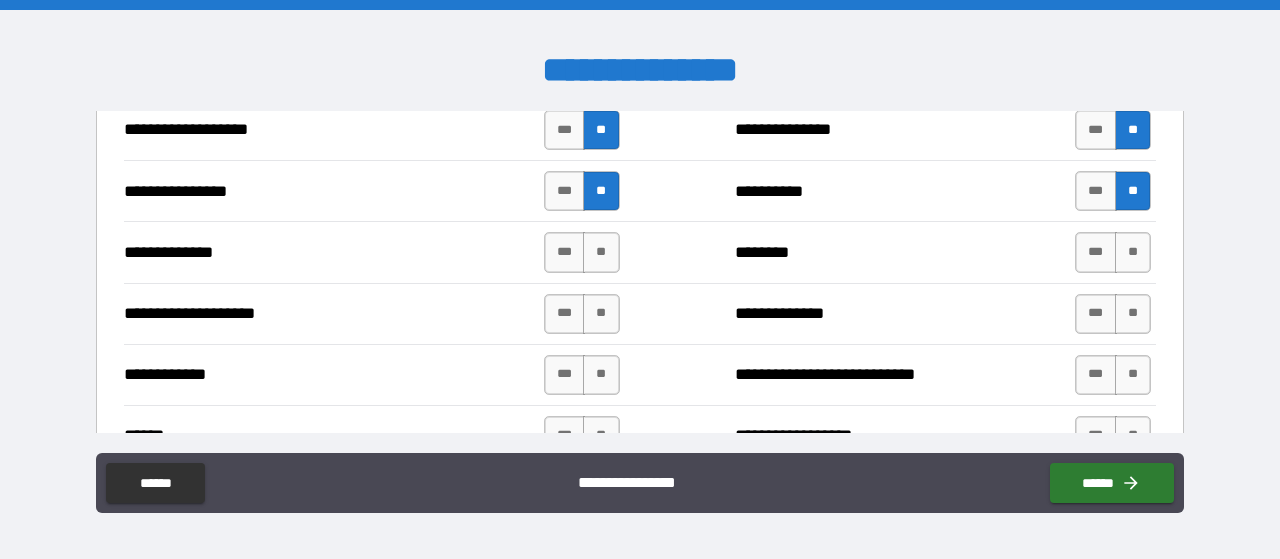 scroll, scrollTop: 3711, scrollLeft: 0, axis: vertical 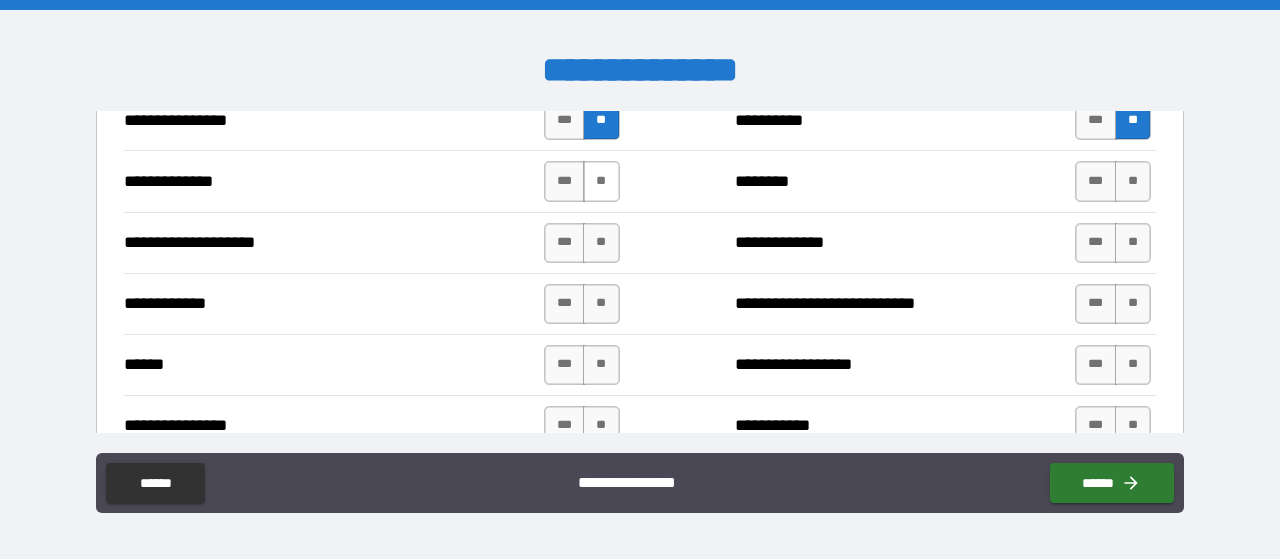 click on "**" at bounding box center (601, 181) 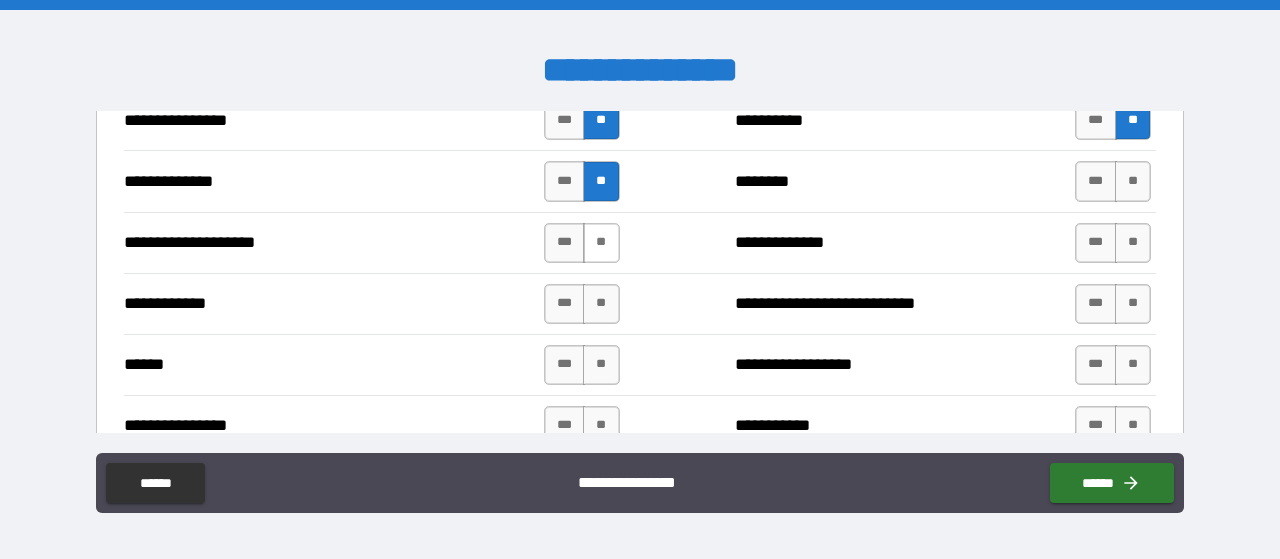 click on "**" at bounding box center (601, 243) 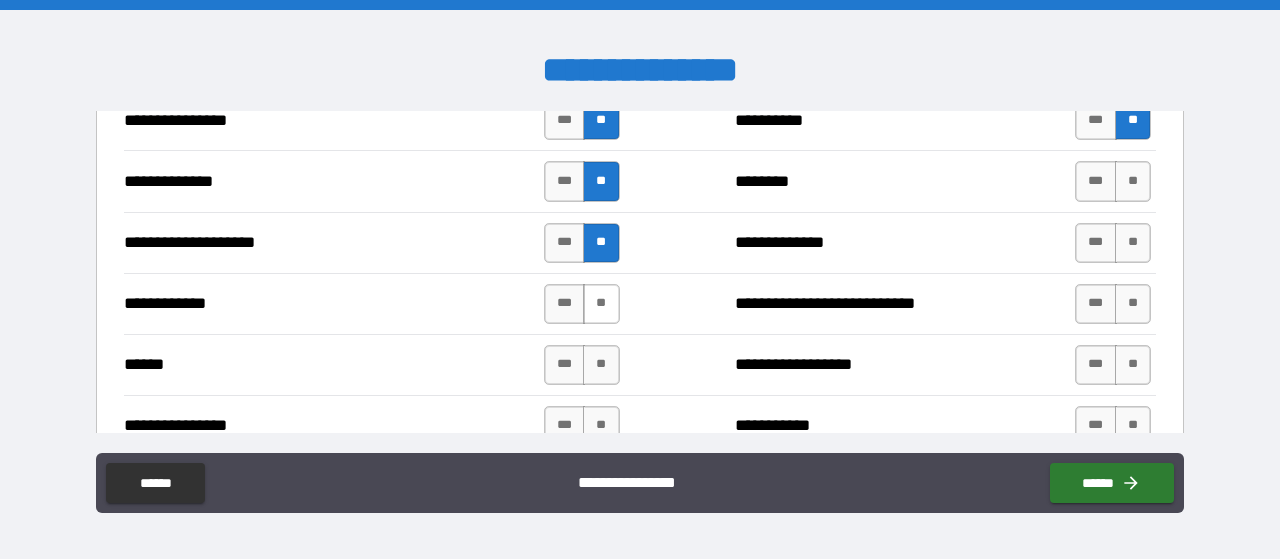 click on "**" at bounding box center (601, 304) 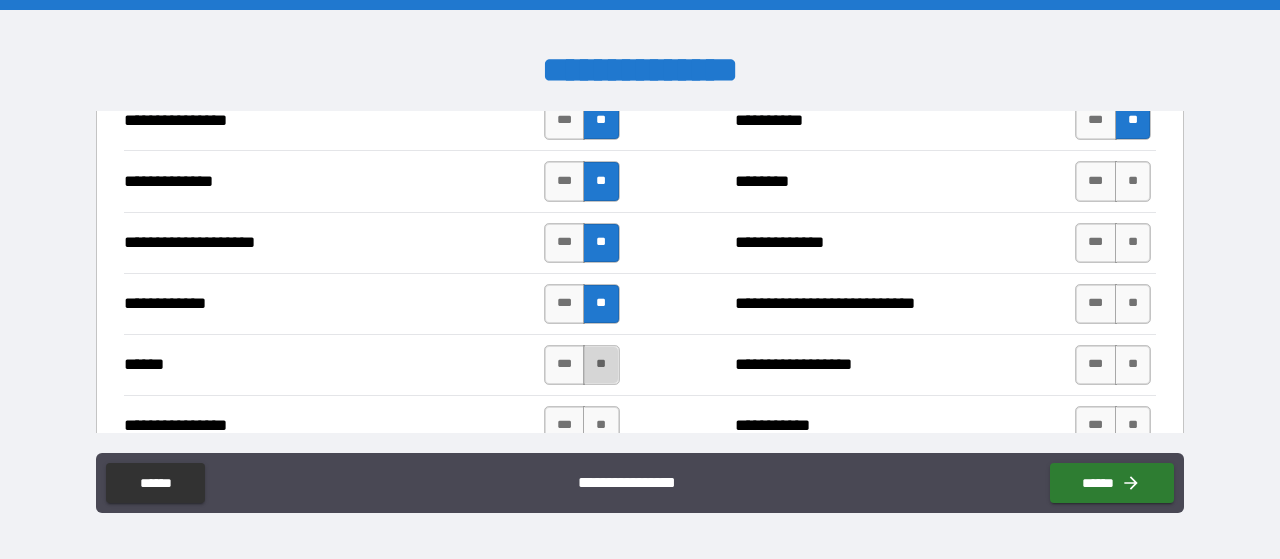 click on "**" at bounding box center [601, 365] 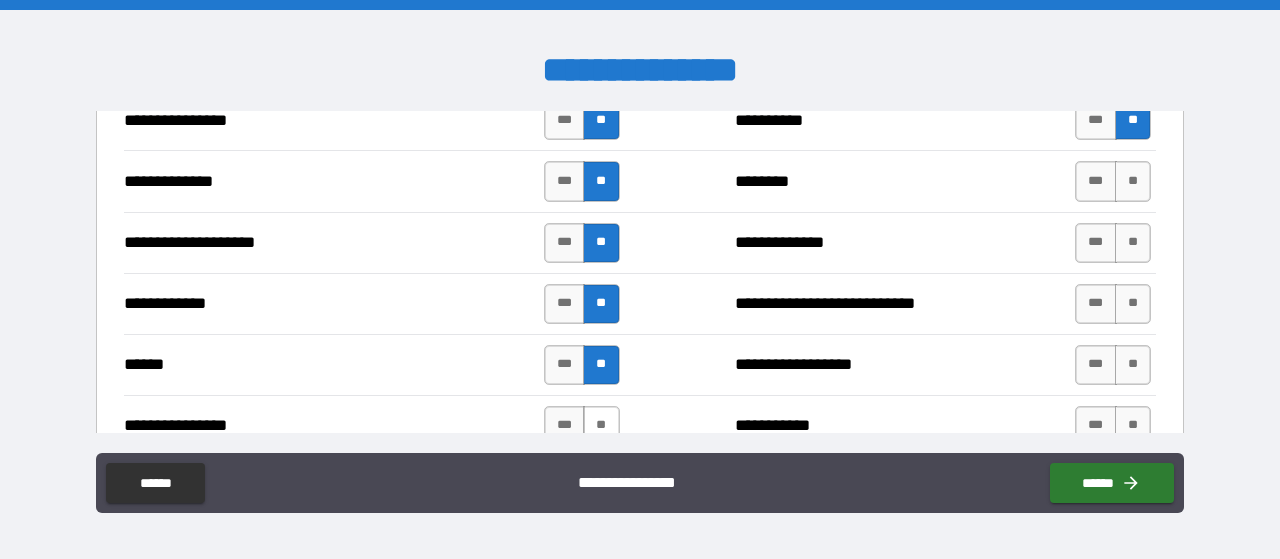 click on "**" at bounding box center (601, 426) 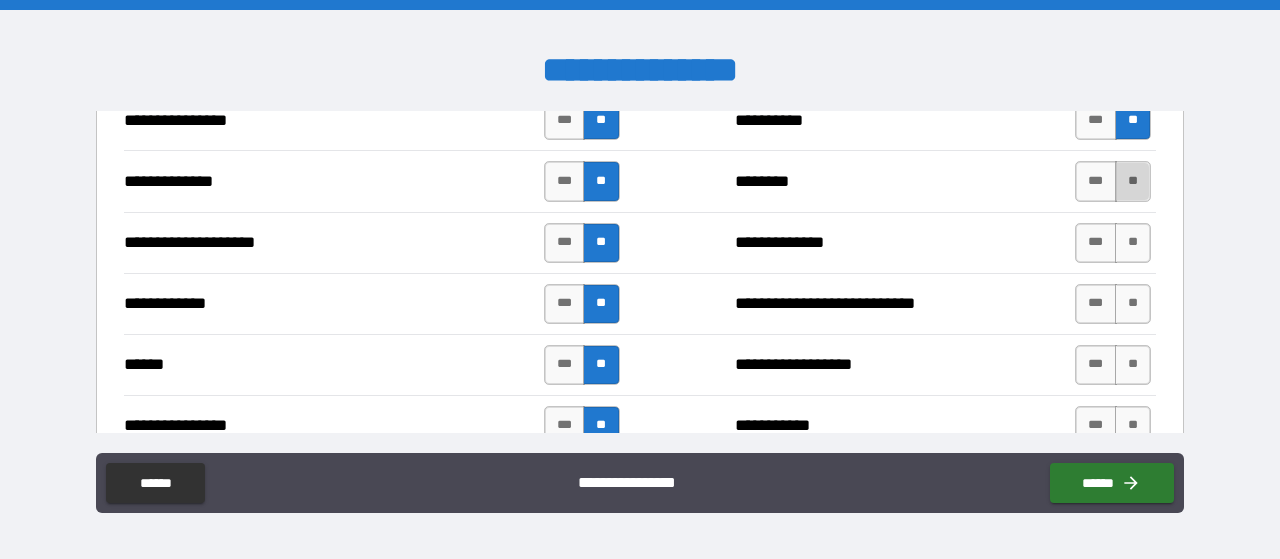 click on "**" at bounding box center [1133, 181] 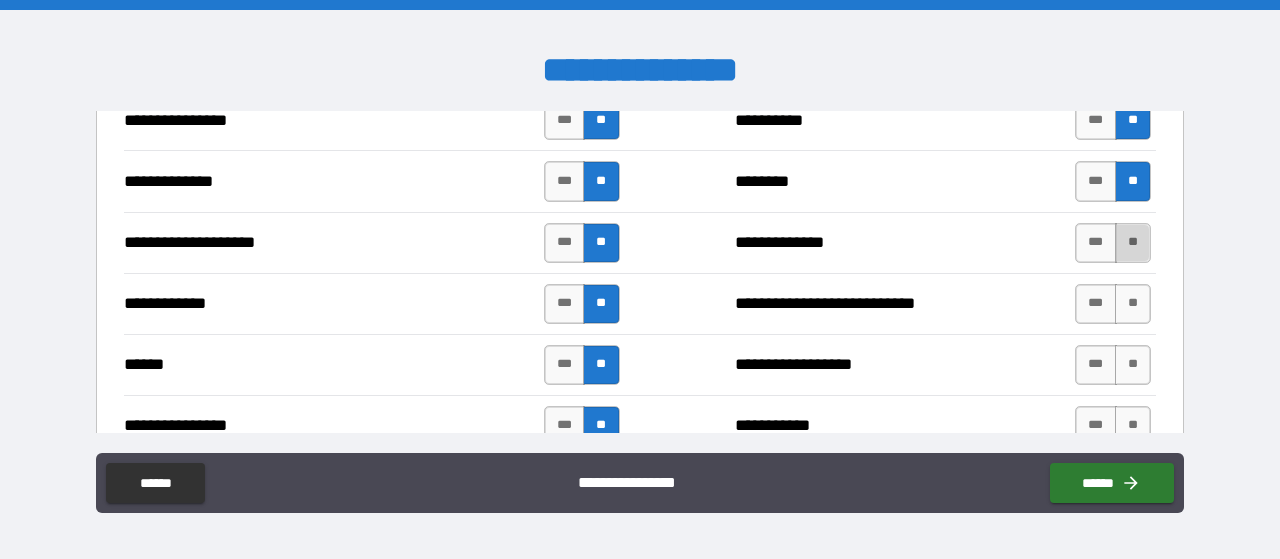 click on "**" at bounding box center (1133, 243) 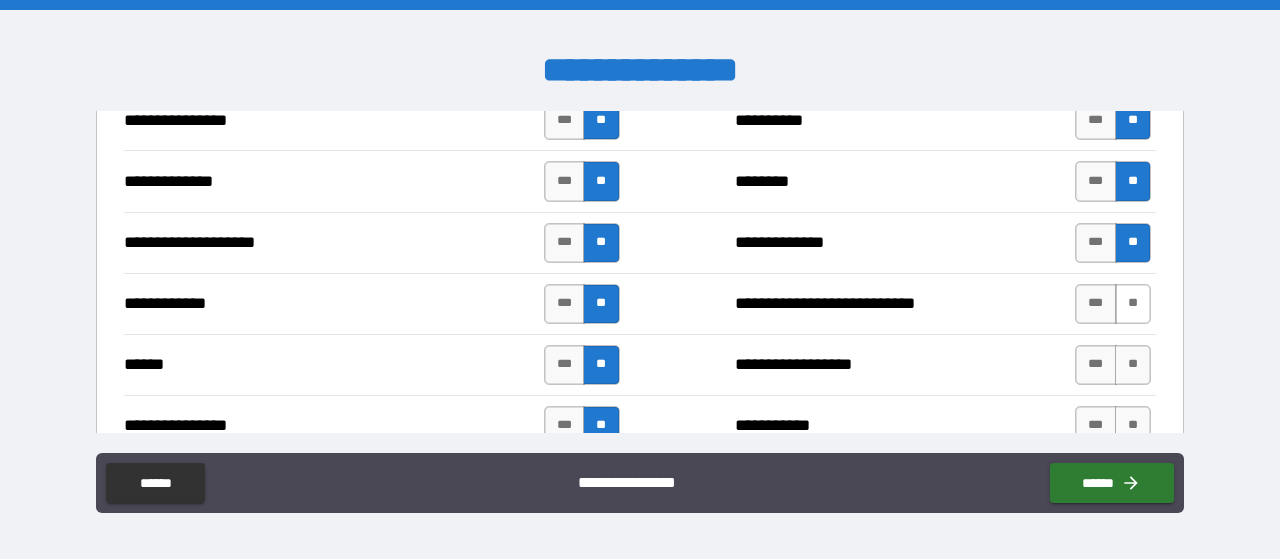 click on "**" at bounding box center [1133, 304] 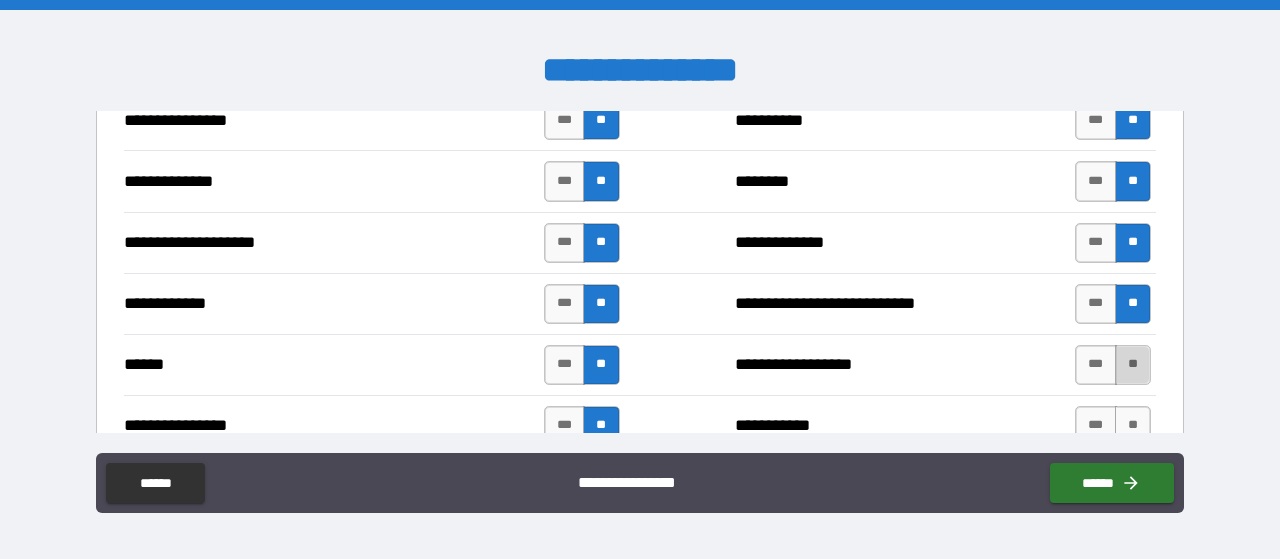 click on "**" at bounding box center [1133, 365] 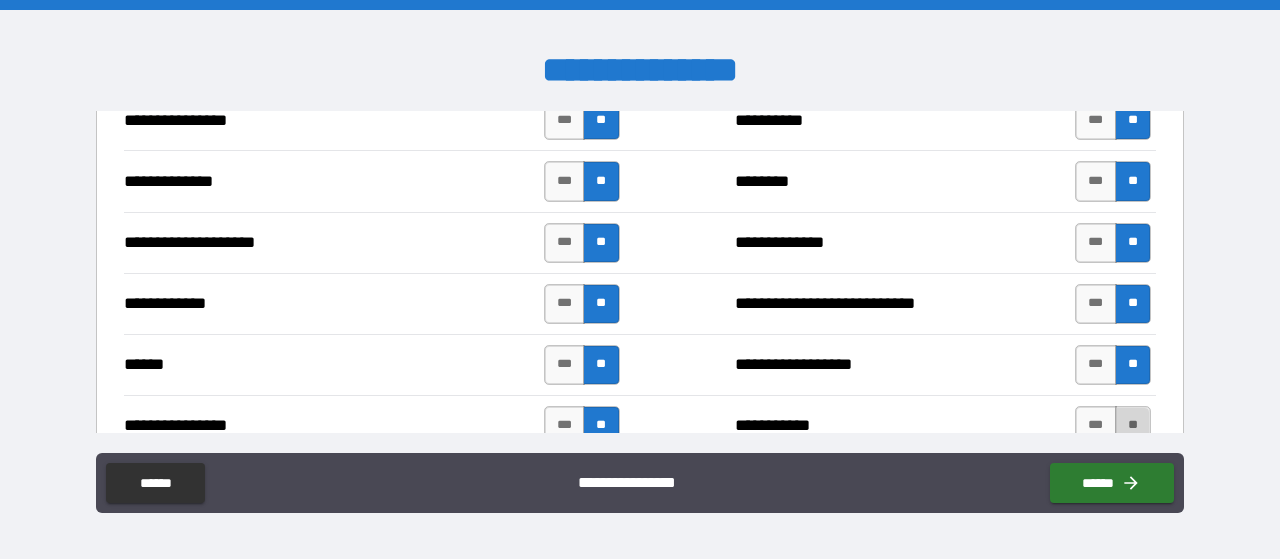 click on "**" at bounding box center [1133, 426] 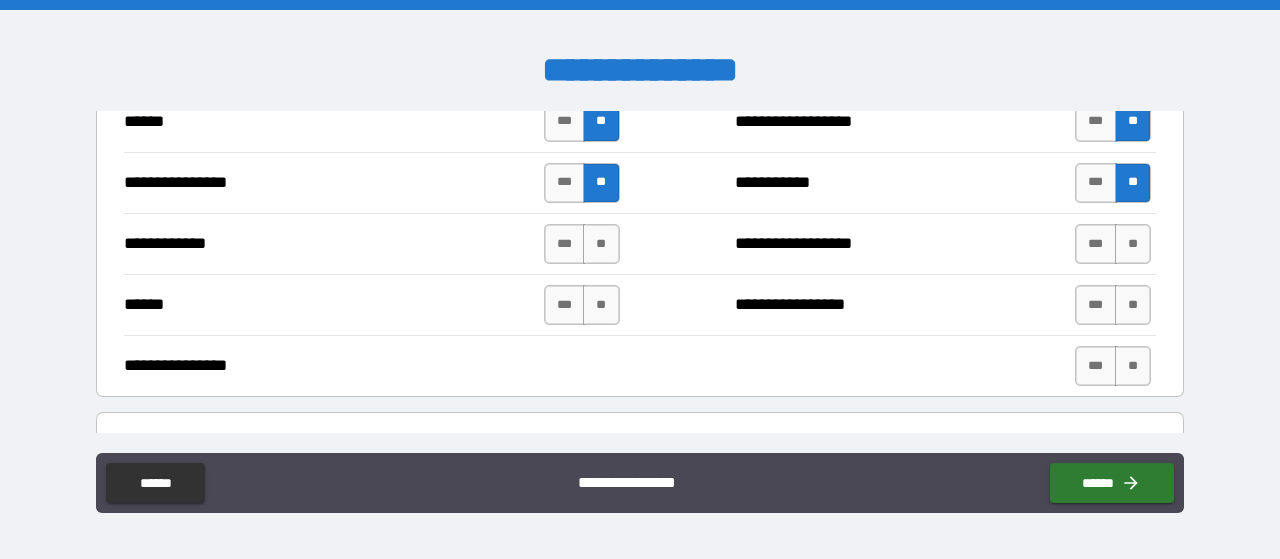 scroll, scrollTop: 3994, scrollLeft: 0, axis: vertical 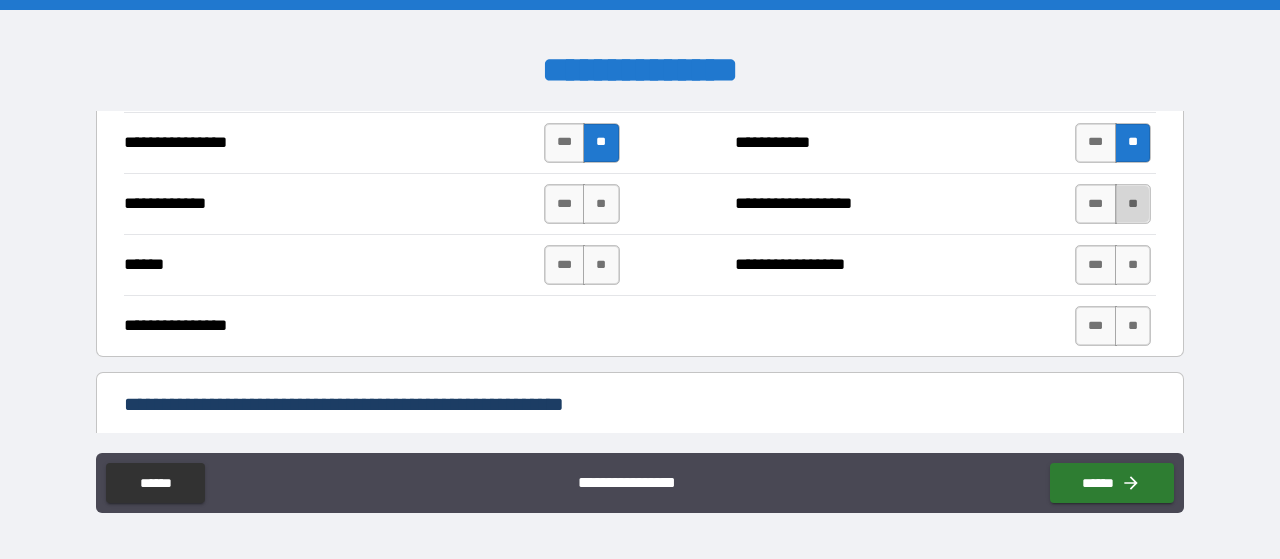 click on "**" at bounding box center [1133, 204] 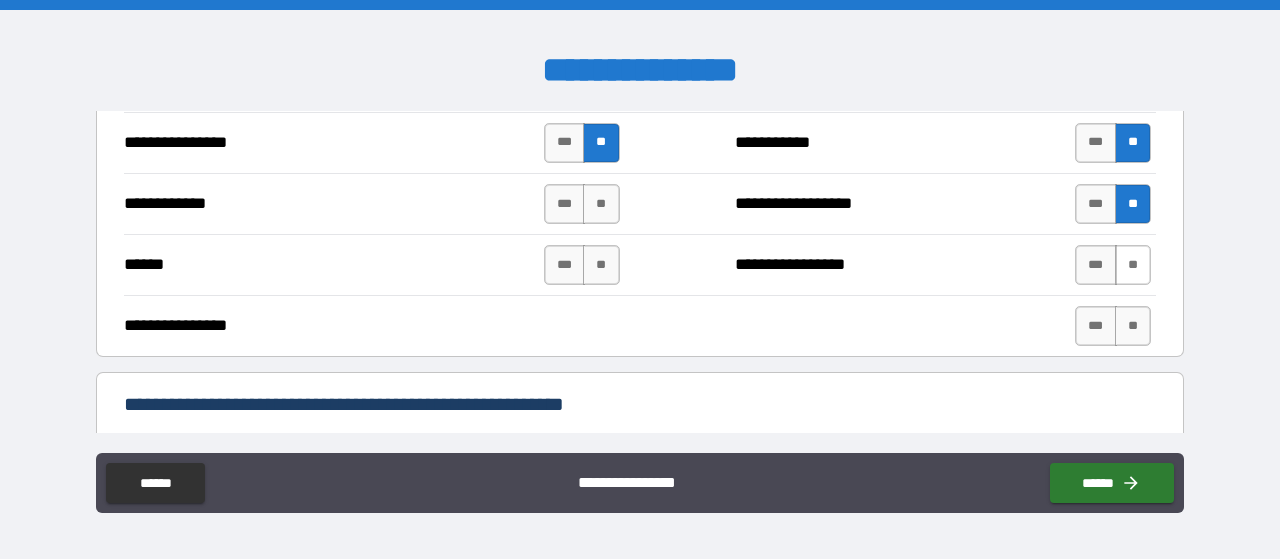 click on "**" at bounding box center (1133, 265) 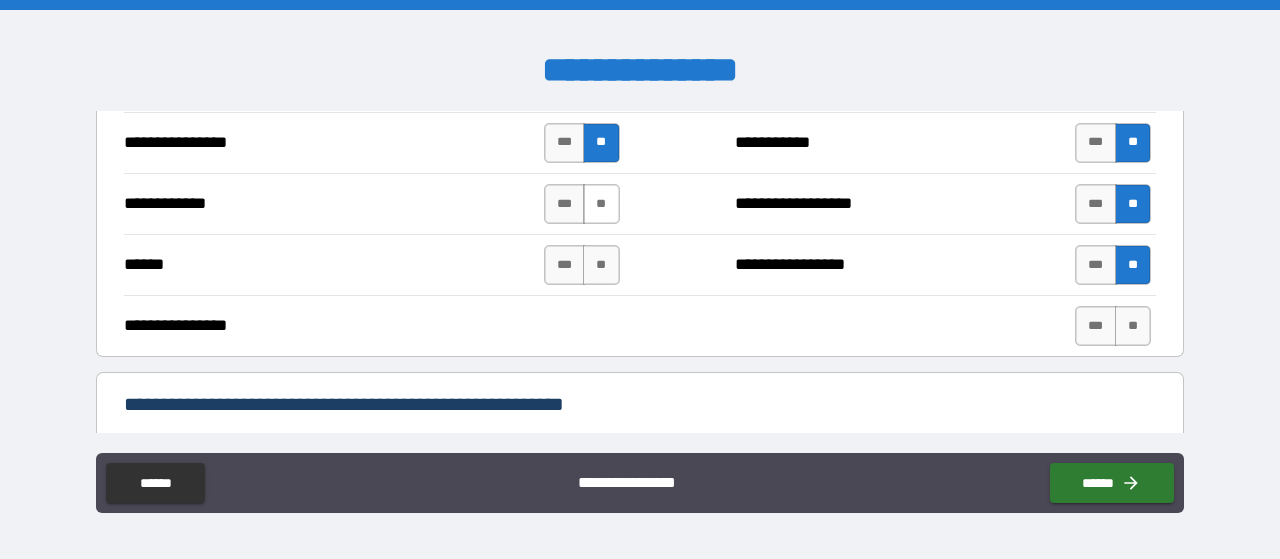 click on "**" at bounding box center [601, 204] 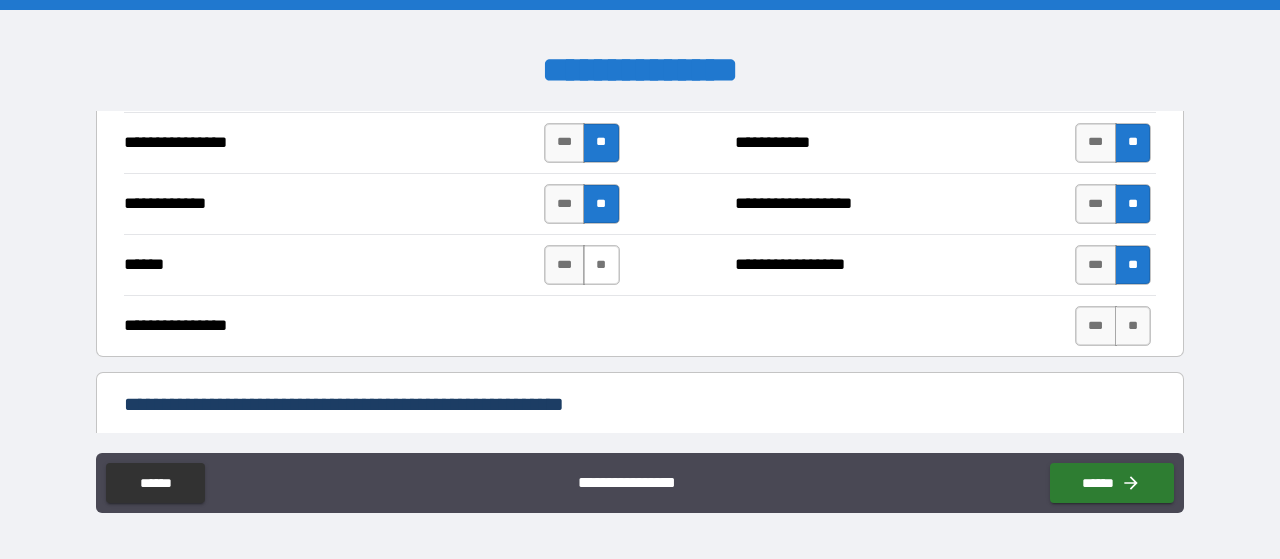 click on "**" at bounding box center [601, 265] 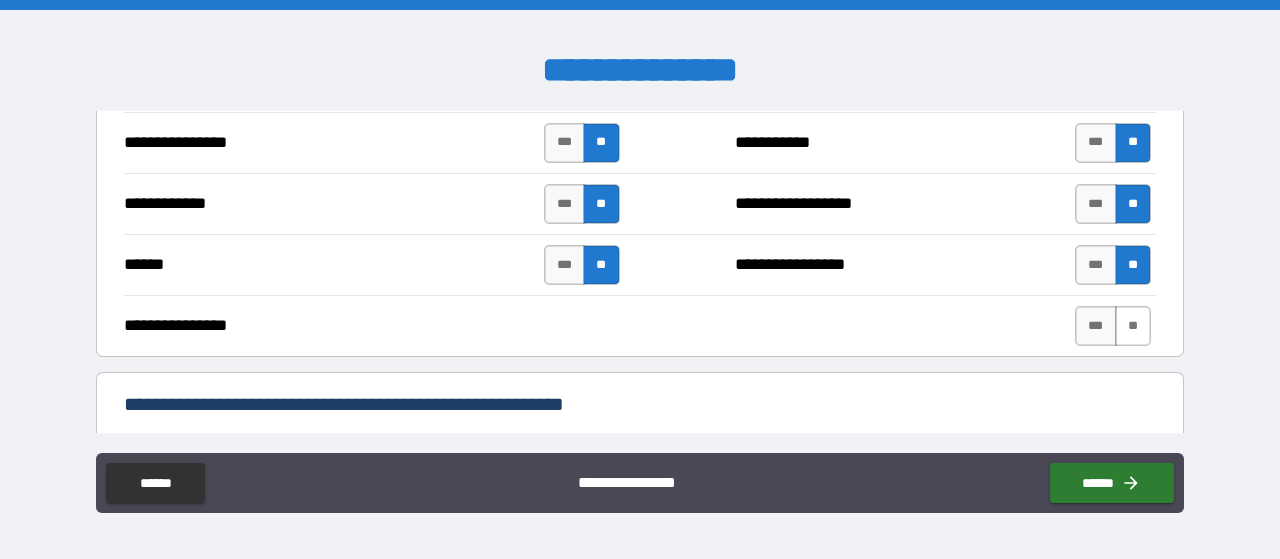click on "**" at bounding box center [1133, 326] 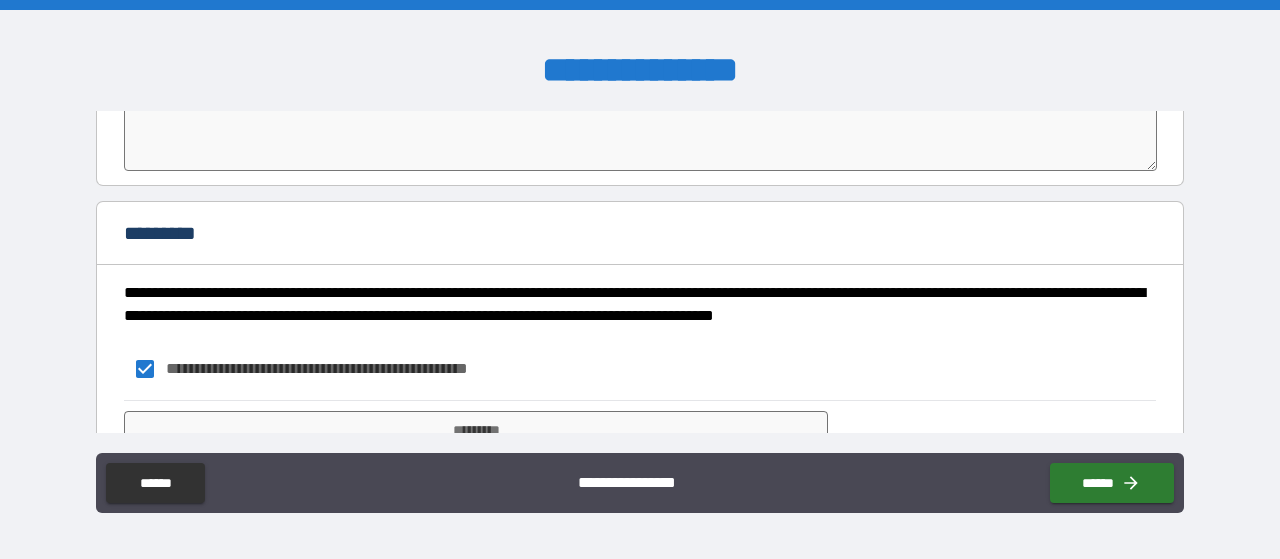scroll, scrollTop: 4560, scrollLeft: 0, axis: vertical 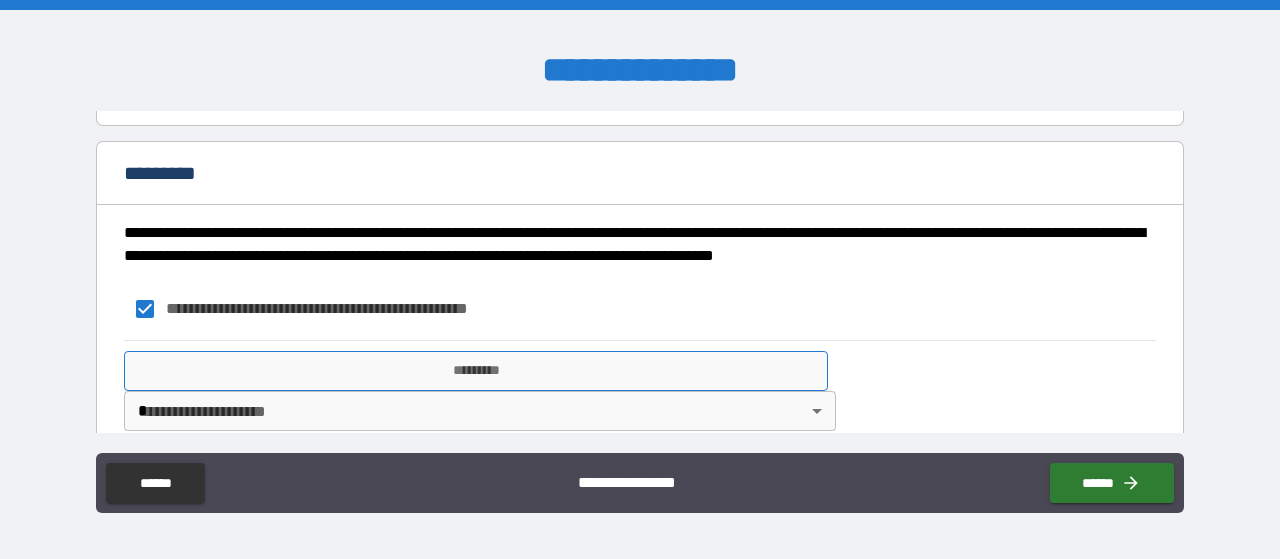 click on "*********" at bounding box center (476, 371) 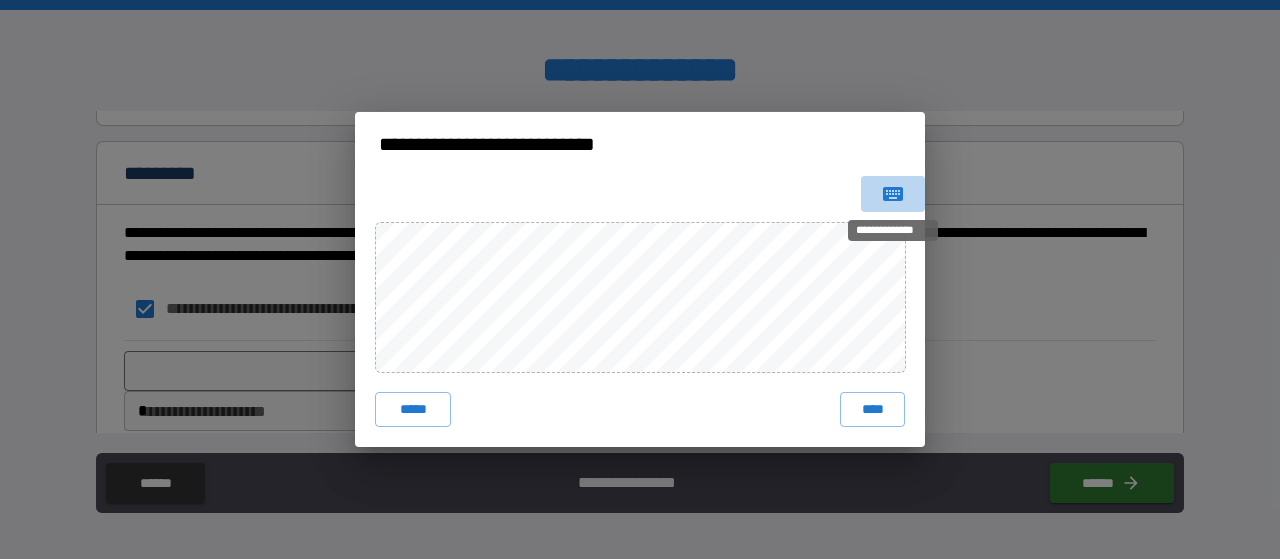 click 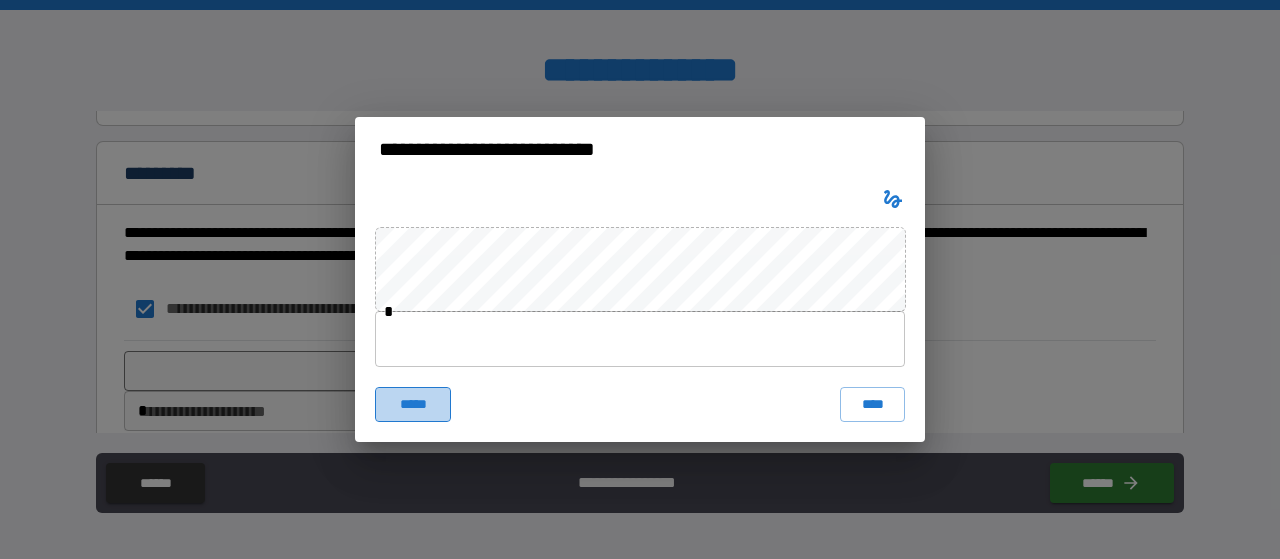 click on "*****" at bounding box center [413, 405] 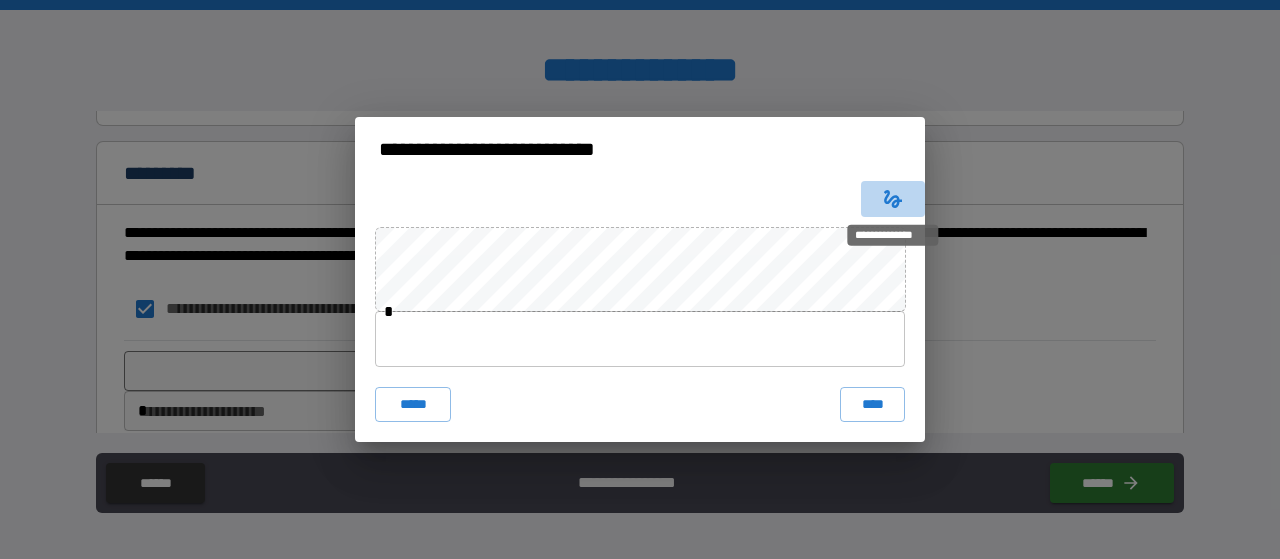 click 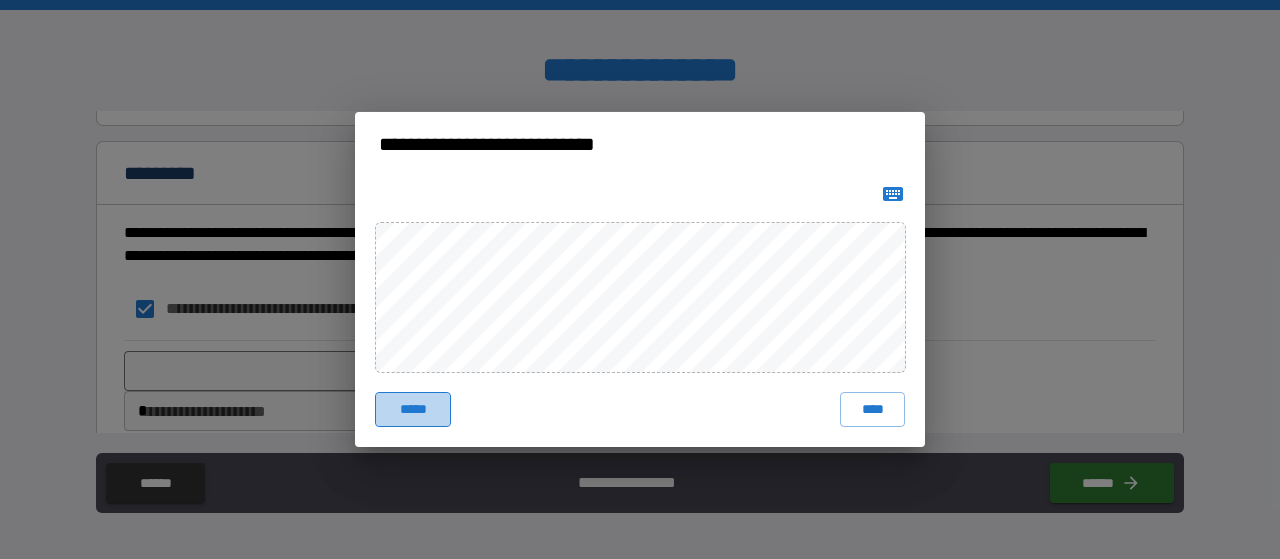 click on "*****" at bounding box center [413, 410] 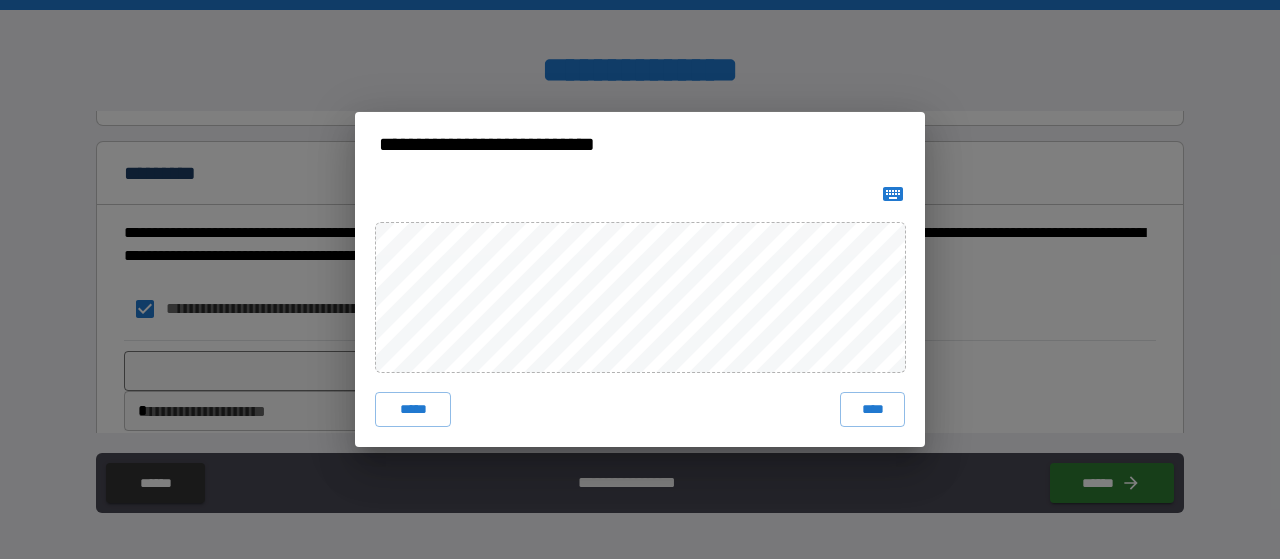 type 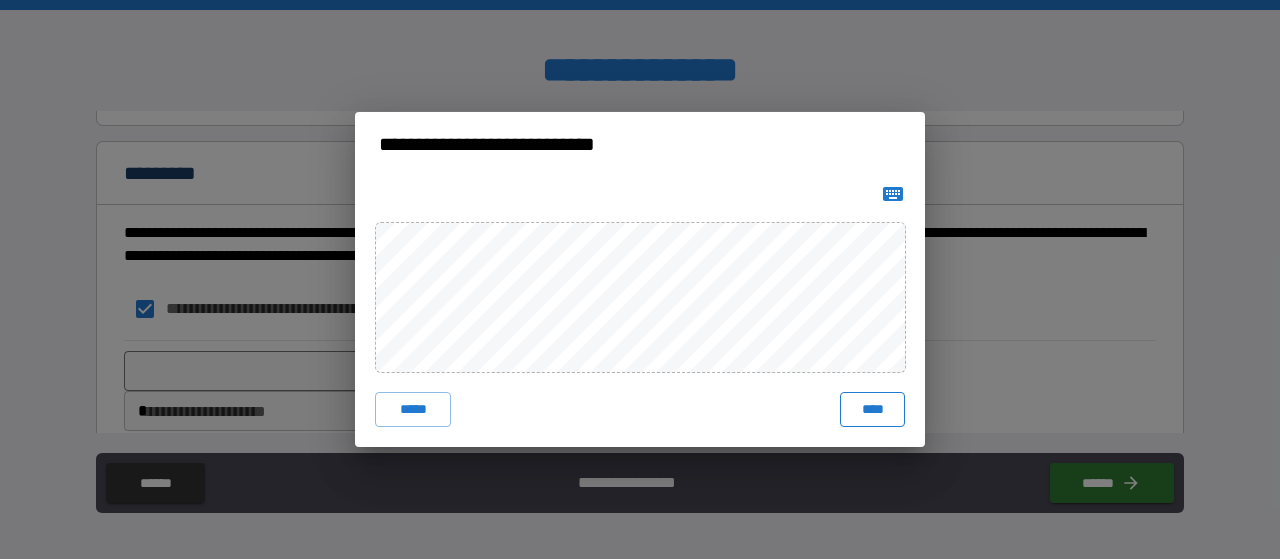 click on "****" at bounding box center (872, 410) 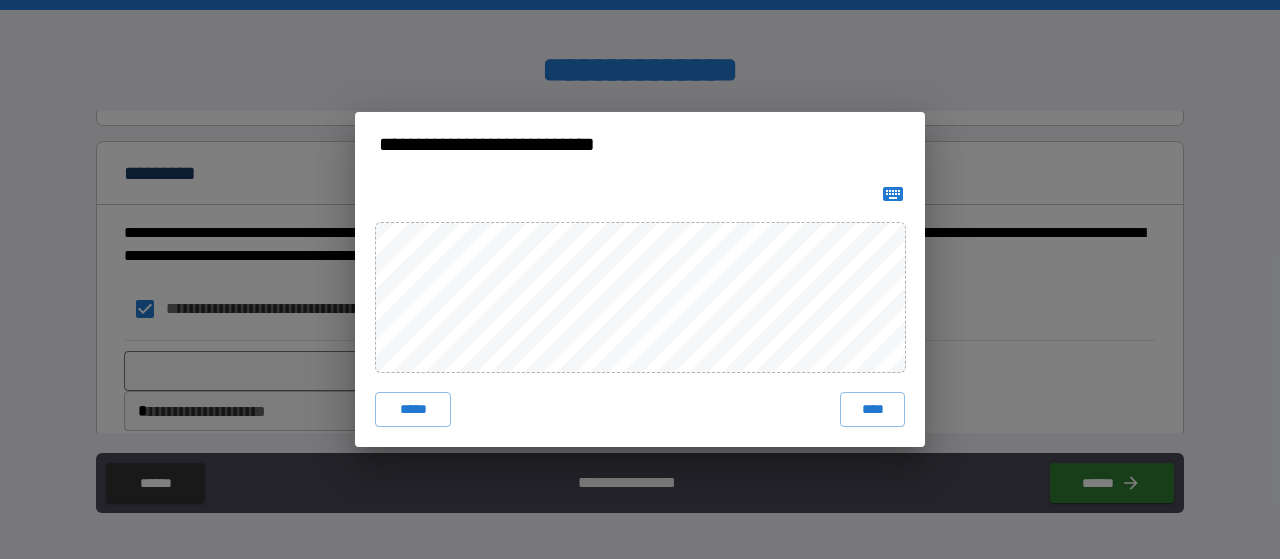 click on "***** ****" at bounding box center (640, 312) 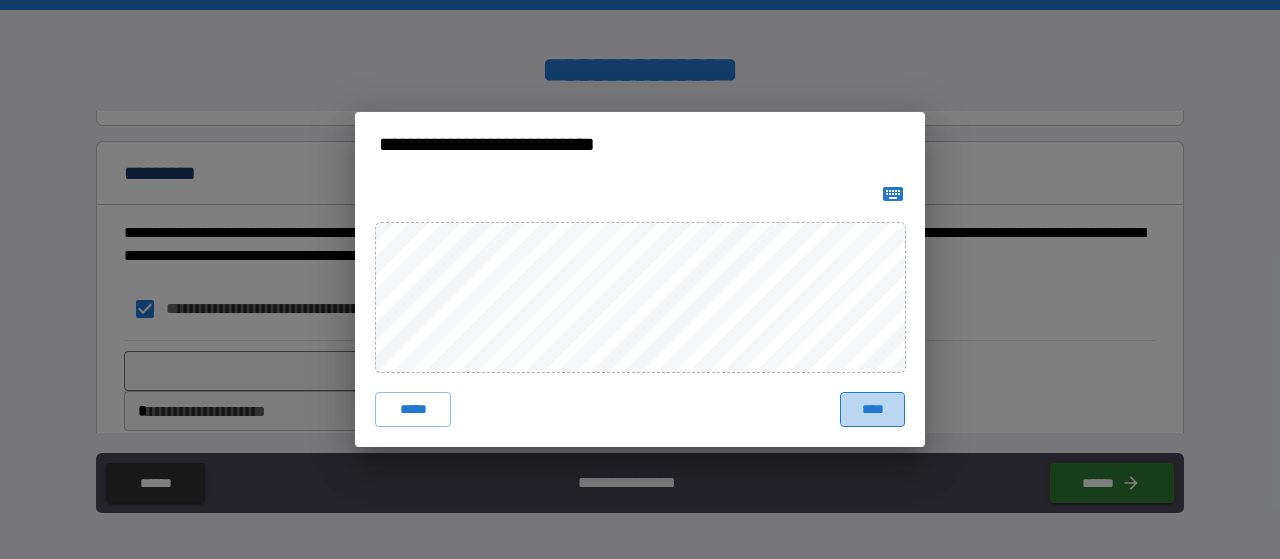 click on "****" at bounding box center (872, 410) 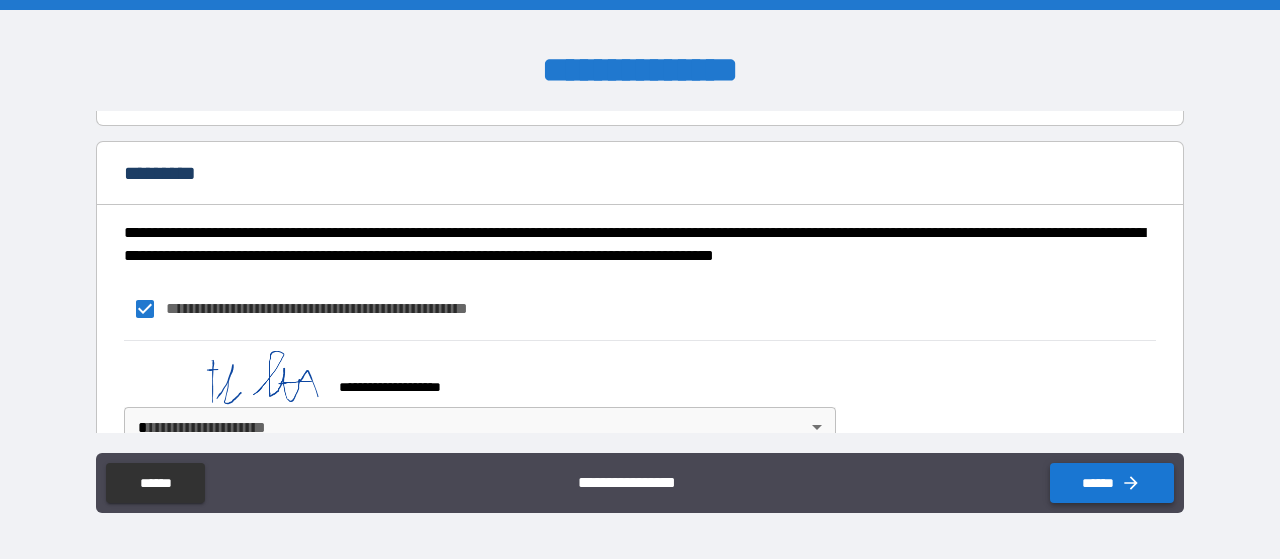 click on "******" at bounding box center (1112, 483) 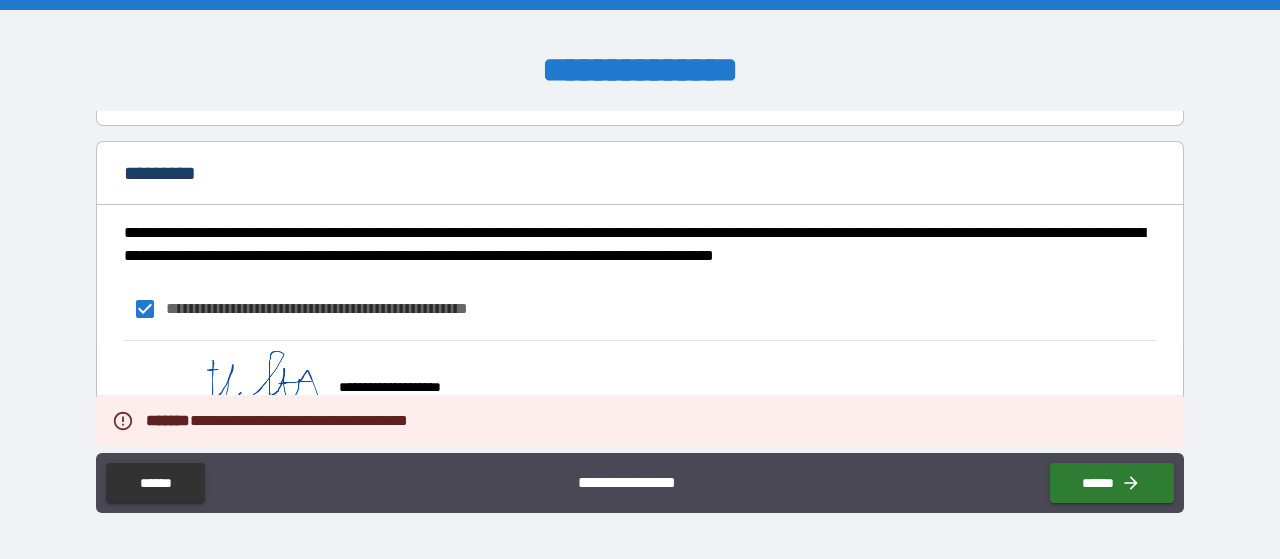 click on "**********" at bounding box center [640, 399] 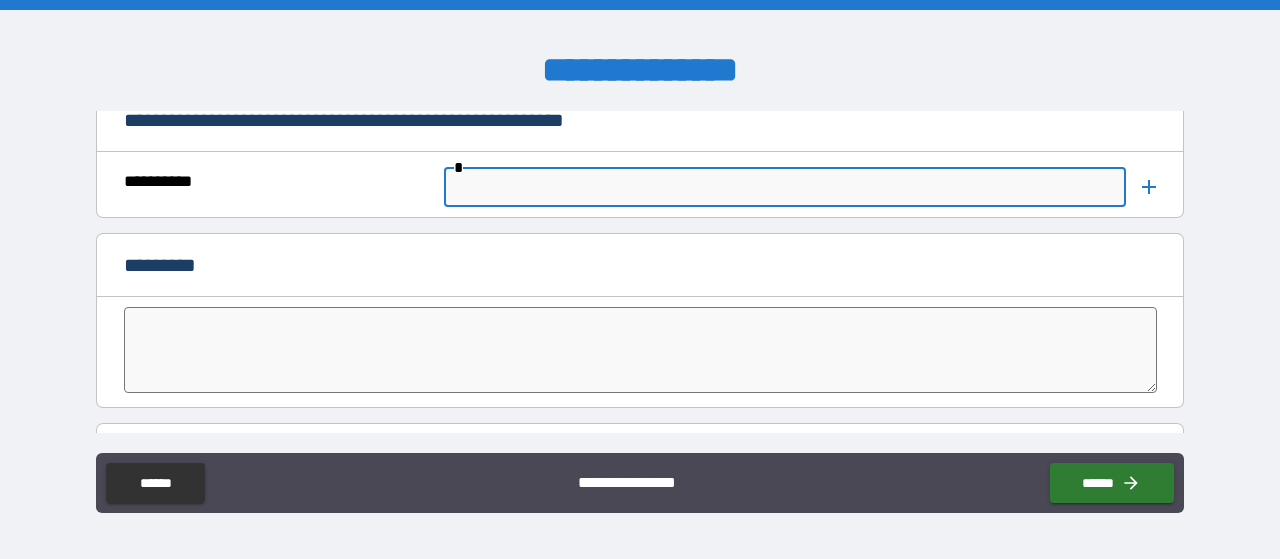click at bounding box center (785, 187) 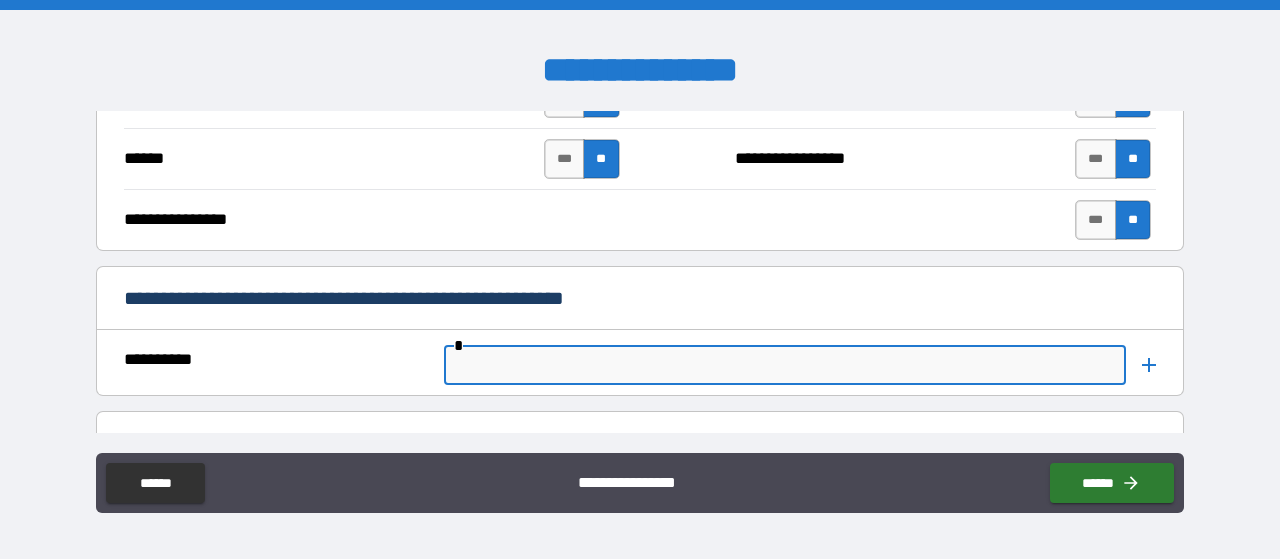 scroll, scrollTop: 4130, scrollLeft: 0, axis: vertical 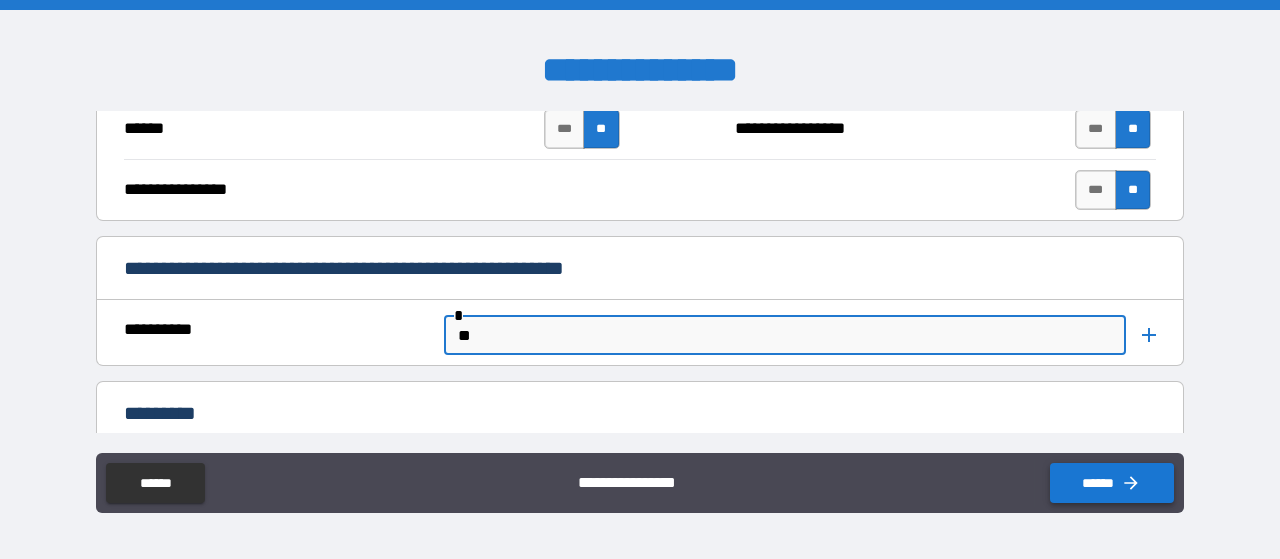 type on "**" 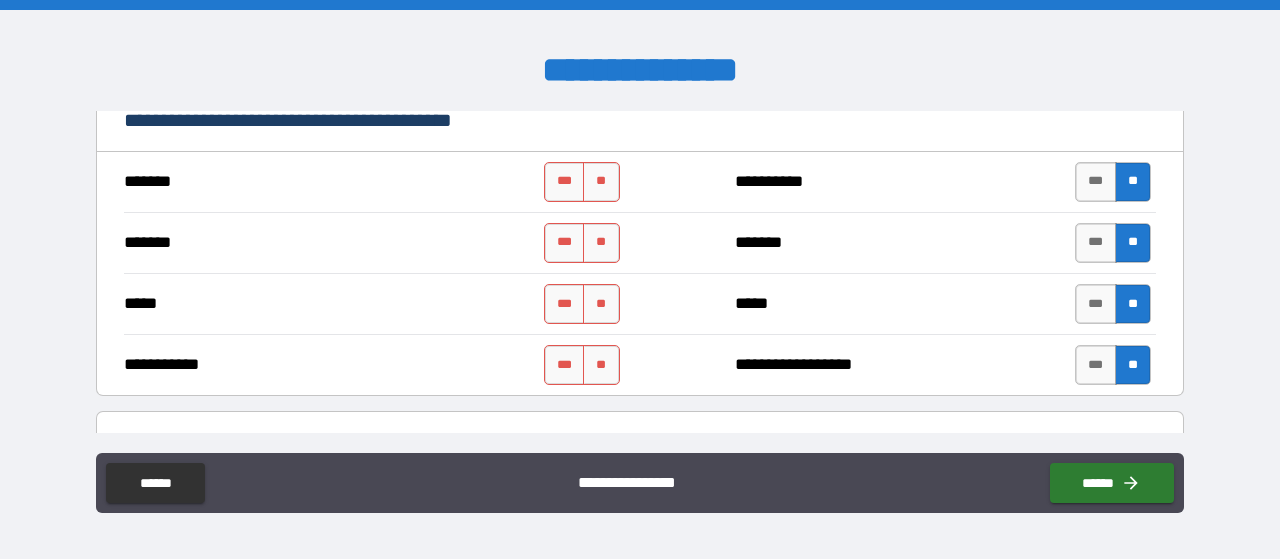 scroll, scrollTop: 1288, scrollLeft: 0, axis: vertical 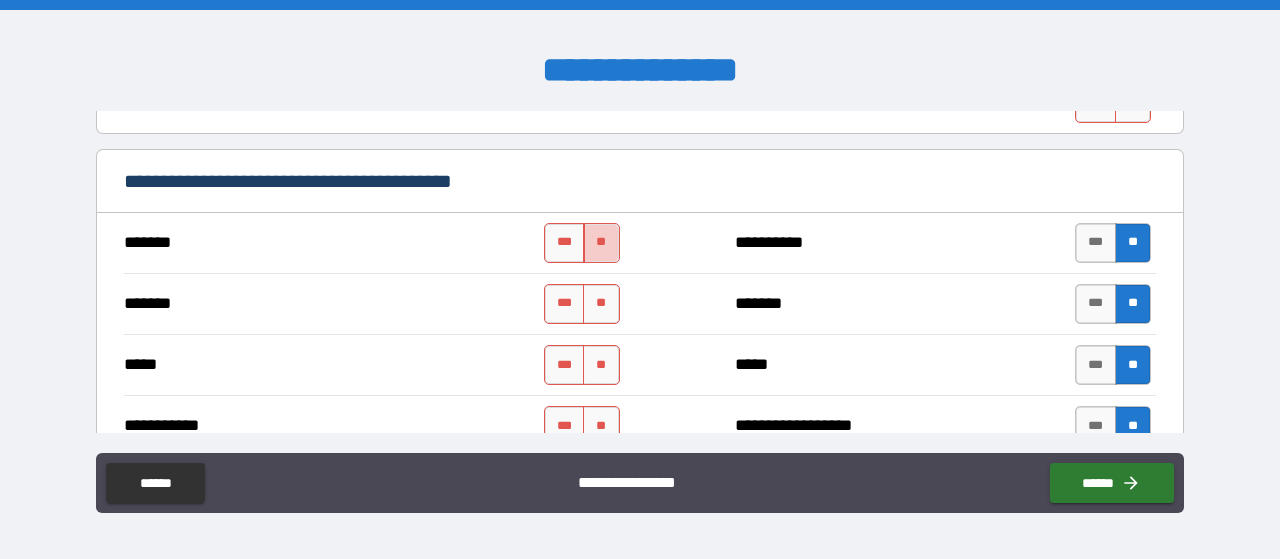 click on "**" at bounding box center [601, 243] 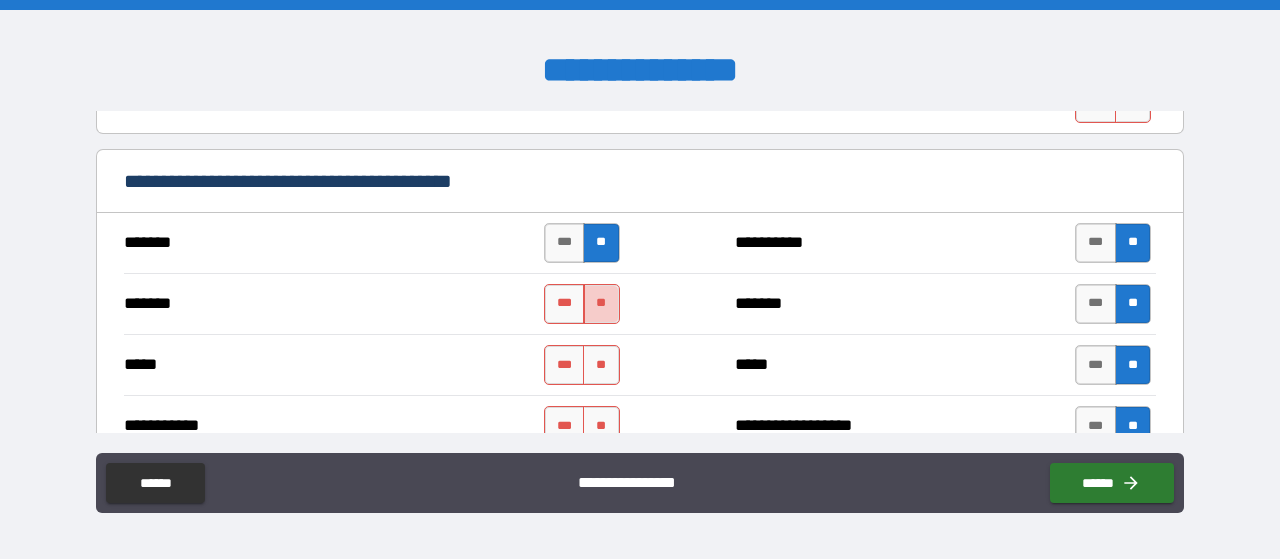 click on "**" at bounding box center [601, 304] 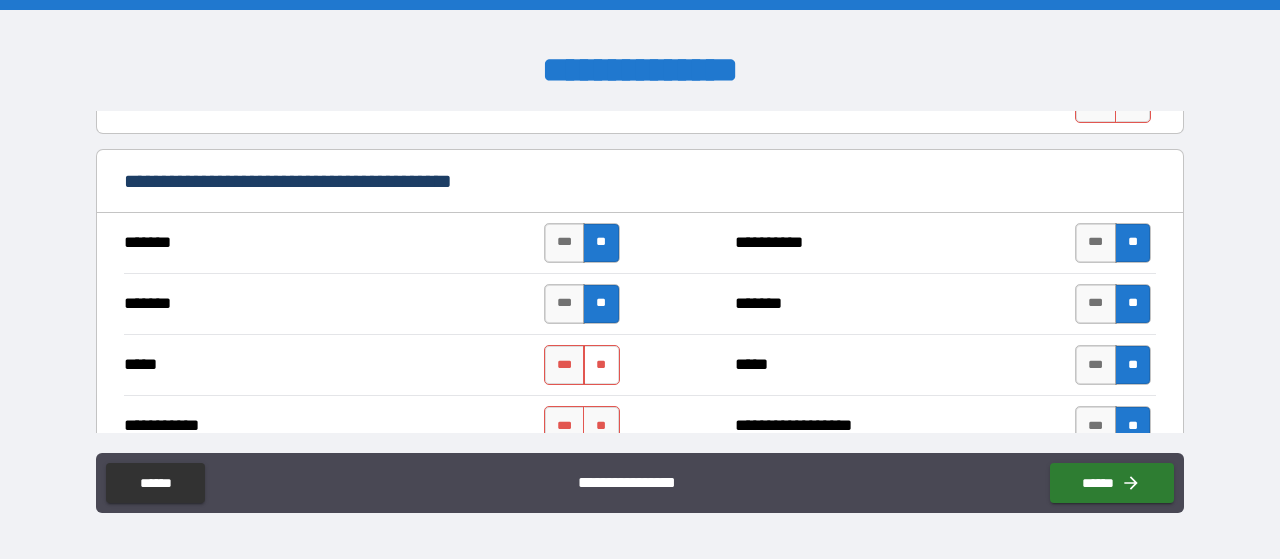 click on "**" at bounding box center (601, 365) 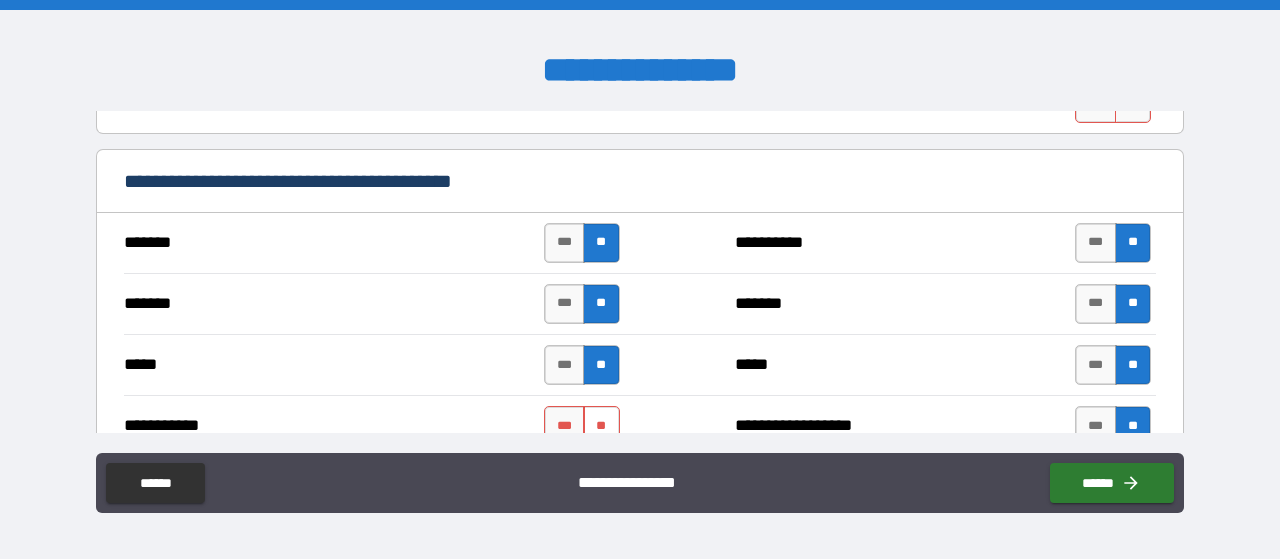 click on "**" at bounding box center (601, 426) 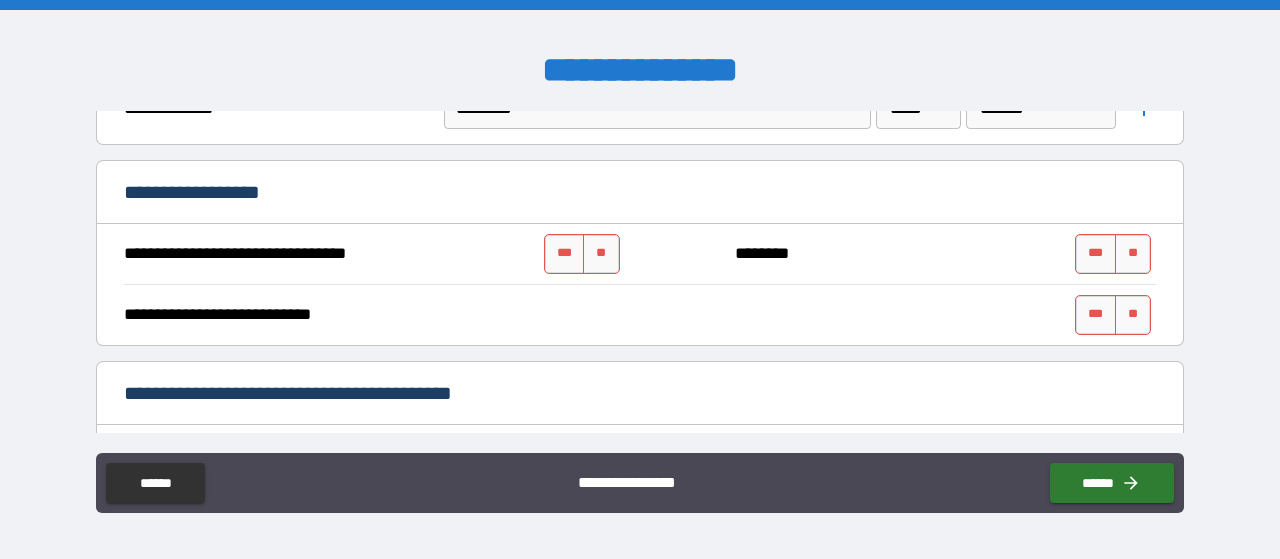 scroll, scrollTop: 1035, scrollLeft: 0, axis: vertical 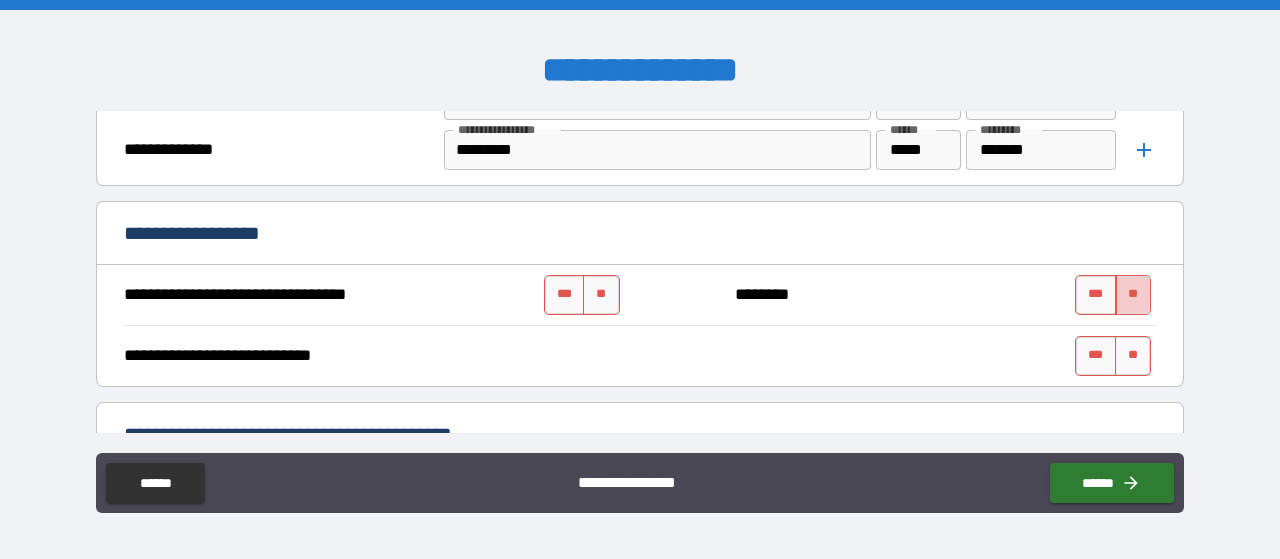 click on "**" at bounding box center (1133, 295) 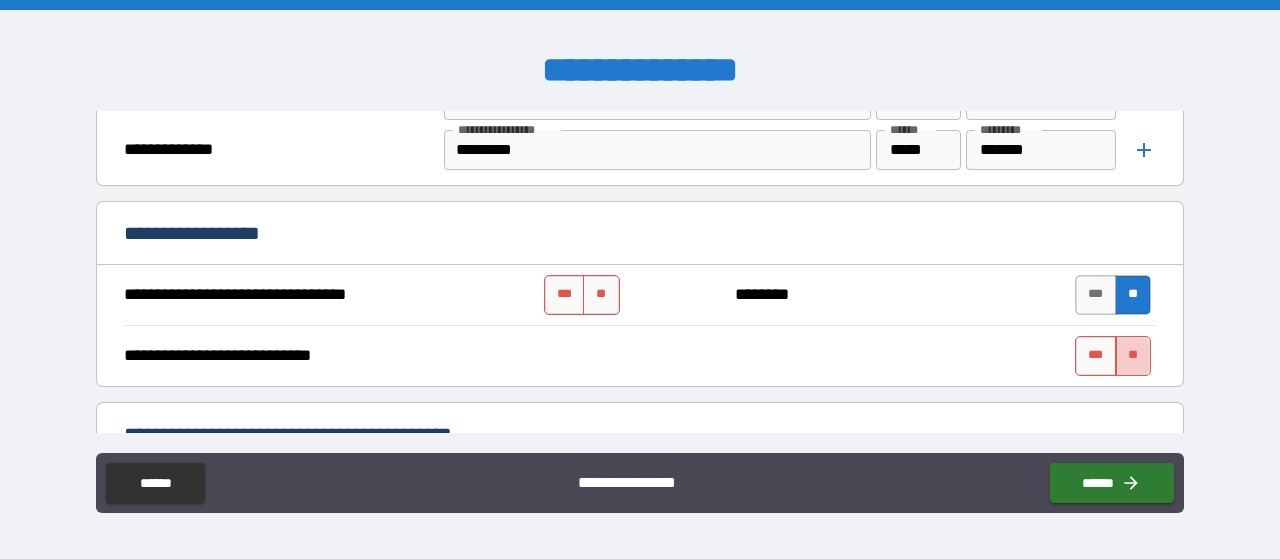 click on "**" at bounding box center (1133, 356) 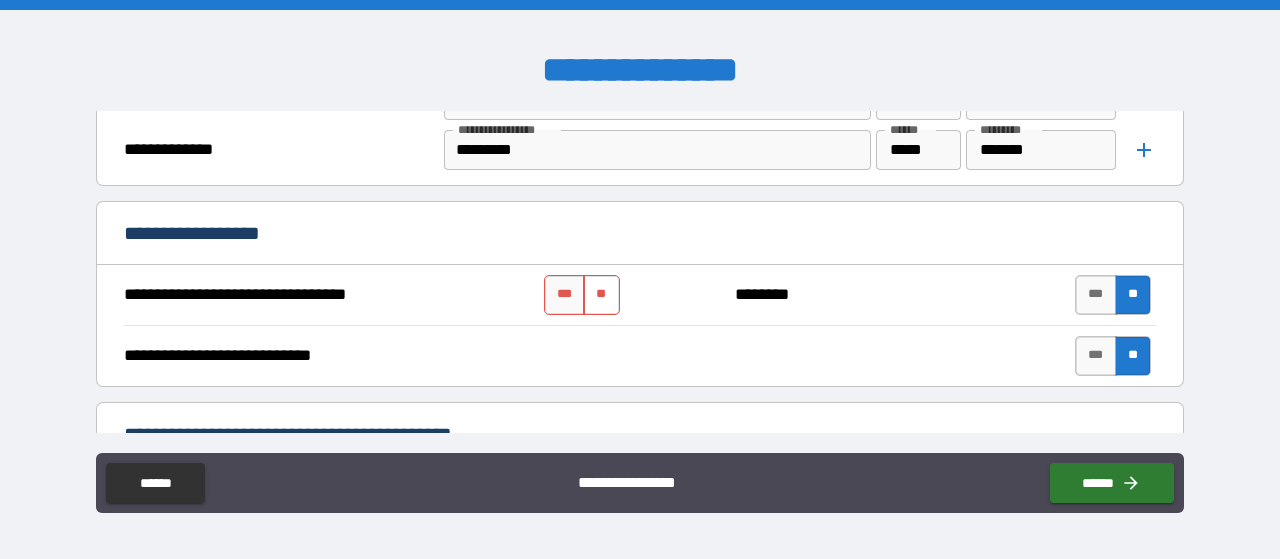click on "**" at bounding box center [601, 295] 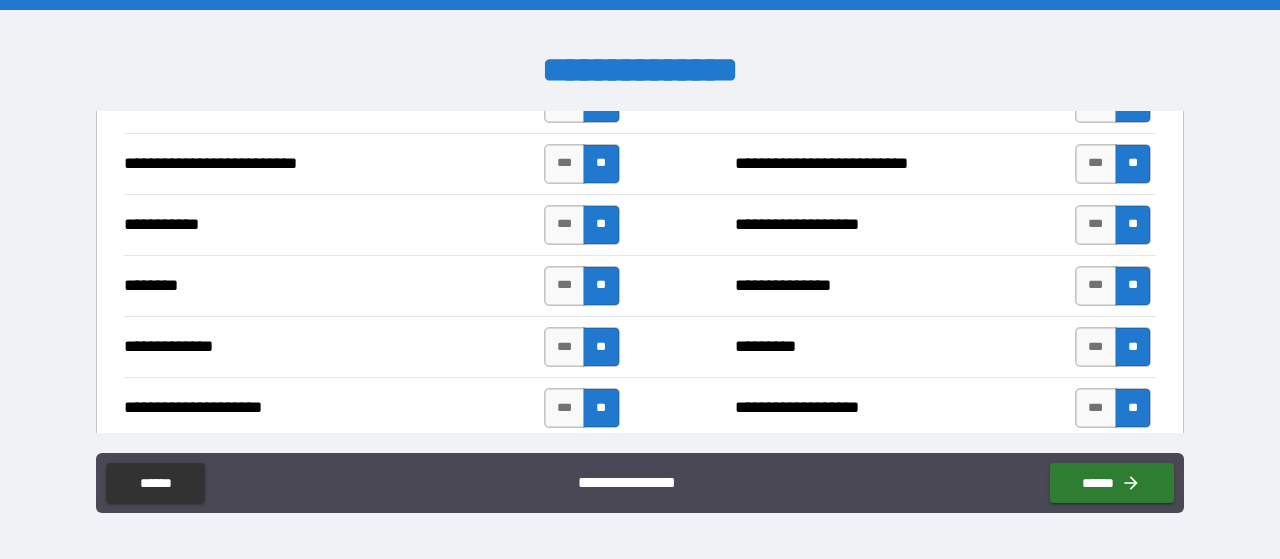 scroll, scrollTop: 2364, scrollLeft: 0, axis: vertical 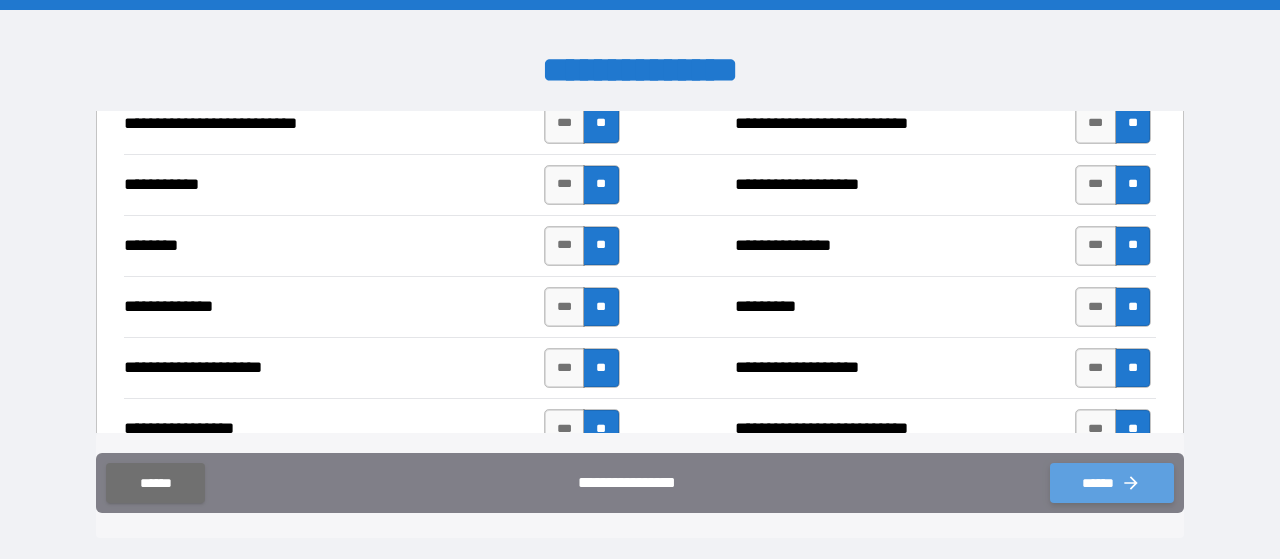 click 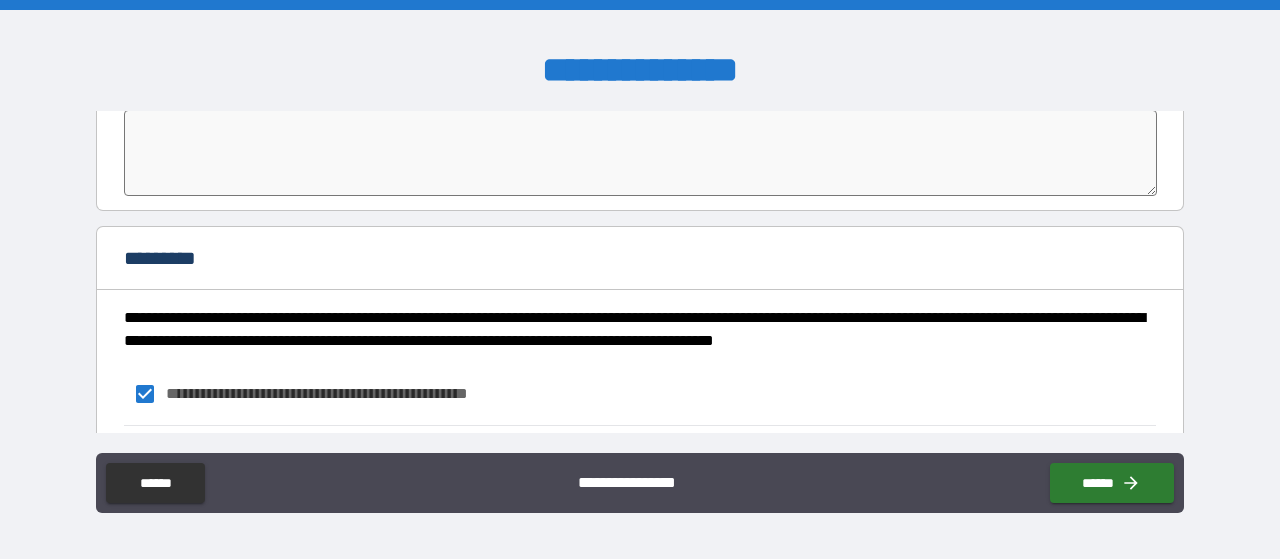 scroll, scrollTop: 4577, scrollLeft: 0, axis: vertical 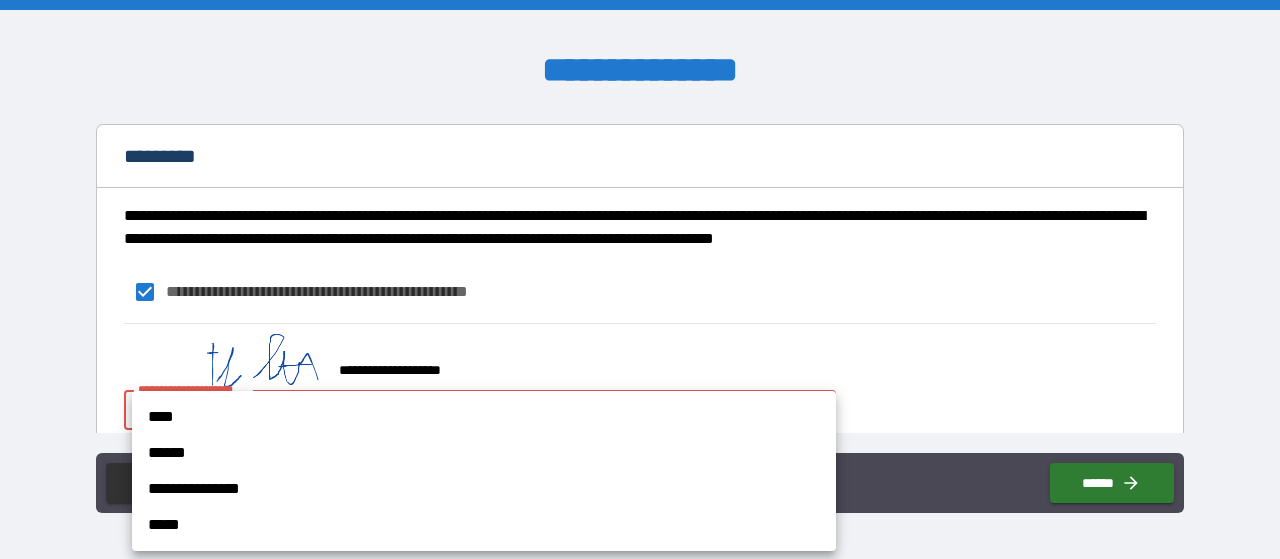 click on "**********" at bounding box center [640, 279] 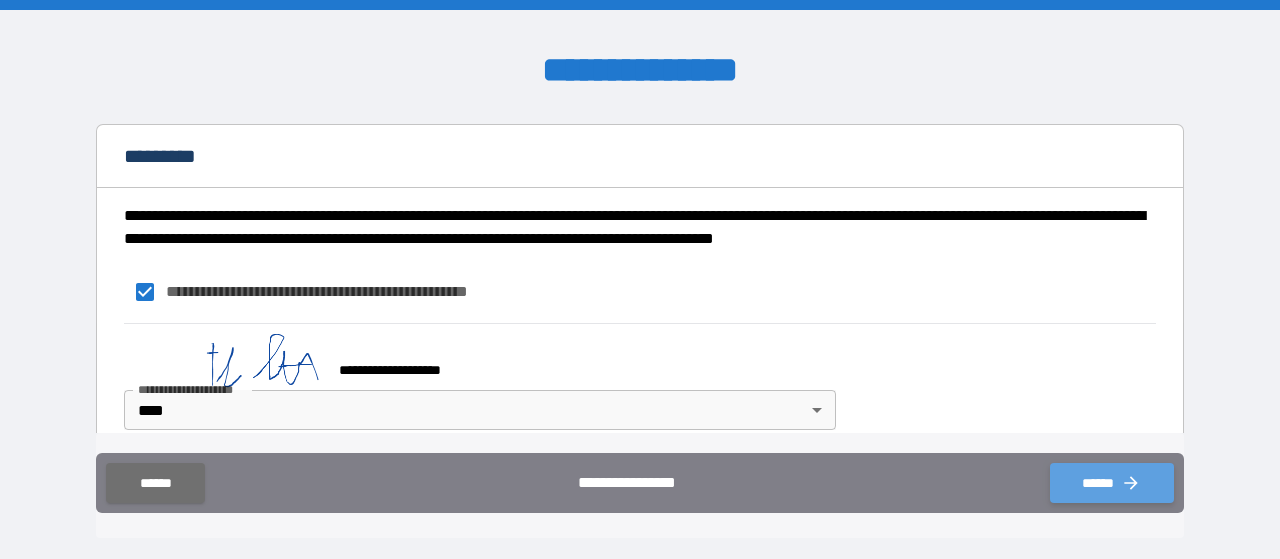 click on "******" at bounding box center [1112, 483] 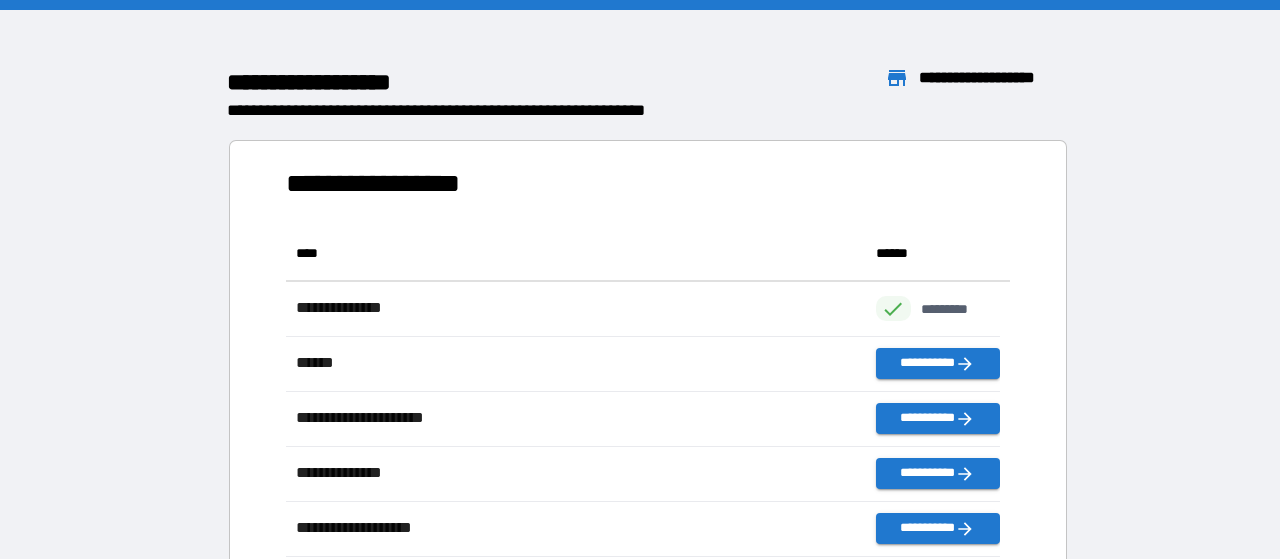 scroll, scrollTop: 315, scrollLeft: 698, axis: both 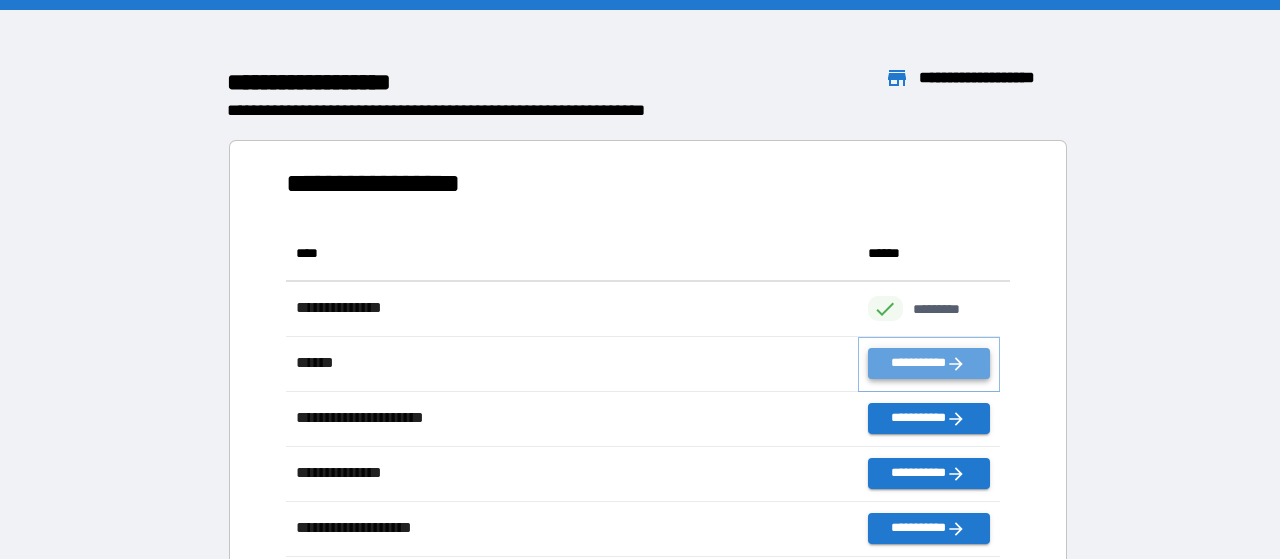 click on "**********" at bounding box center (929, 363) 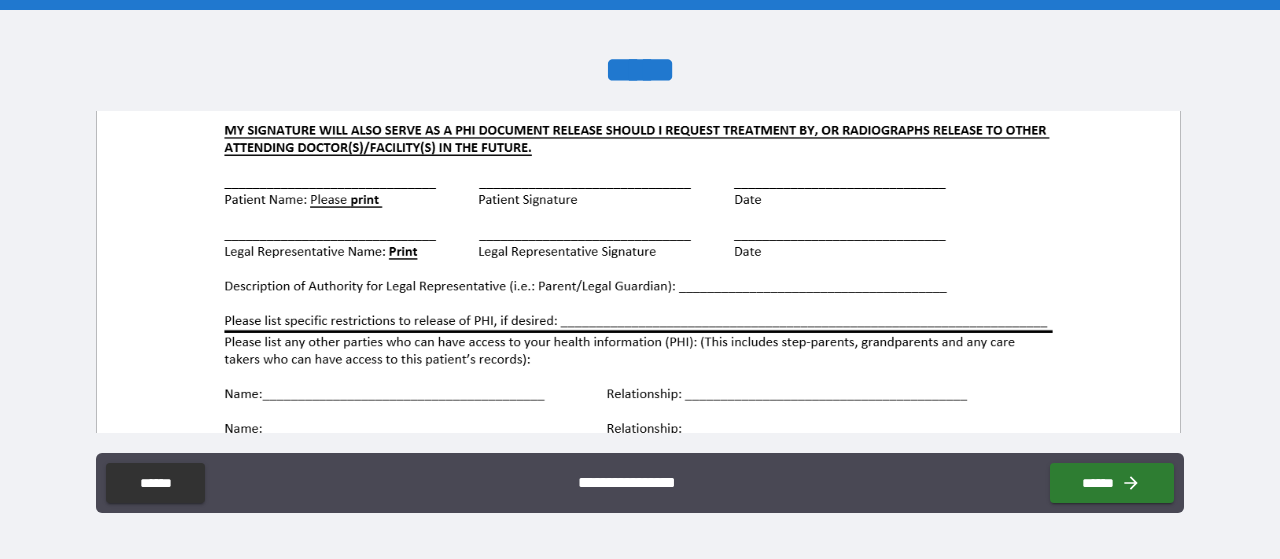scroll, scrollTop: 324, scrollLeft: 0, axis: vertical 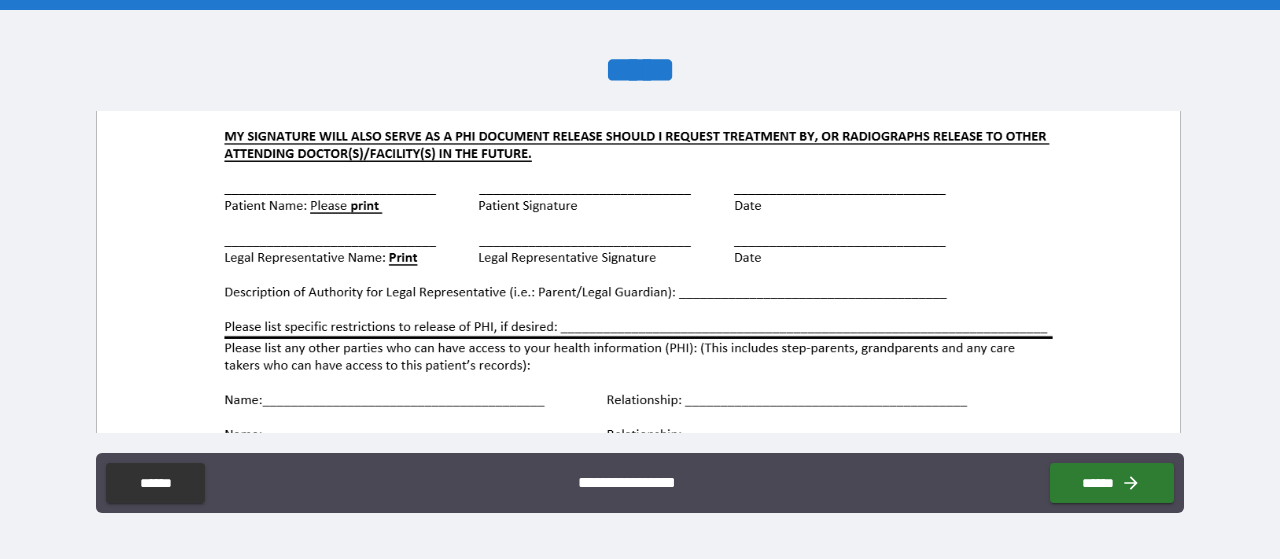 click at bounding box center [638, 519] 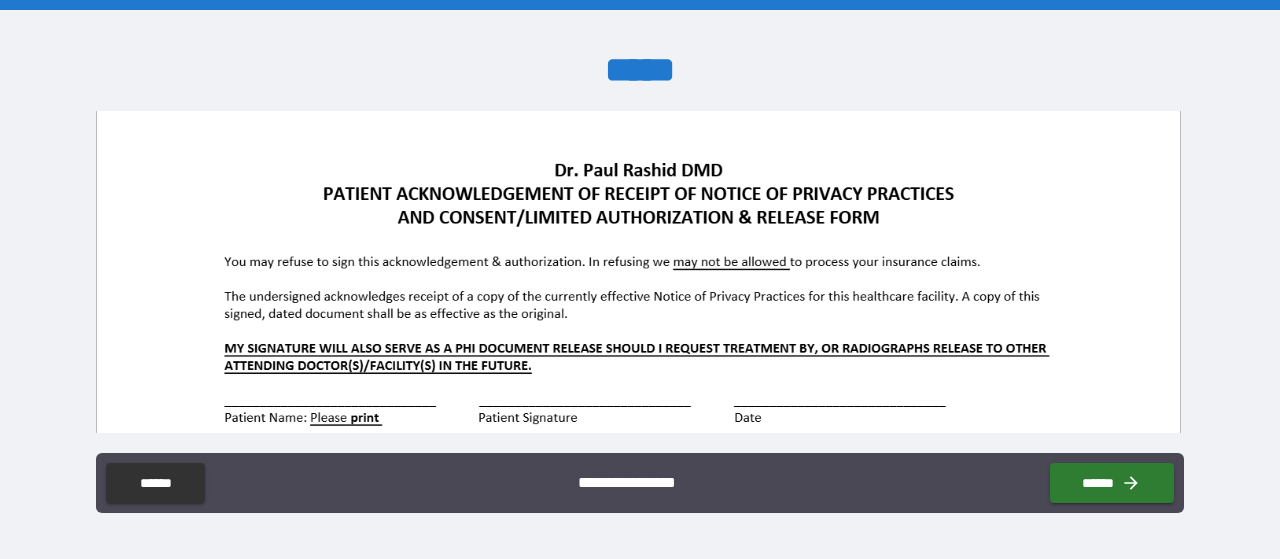 scroll, scrollTop: 98, scrollLeft: 0, axis: vertical 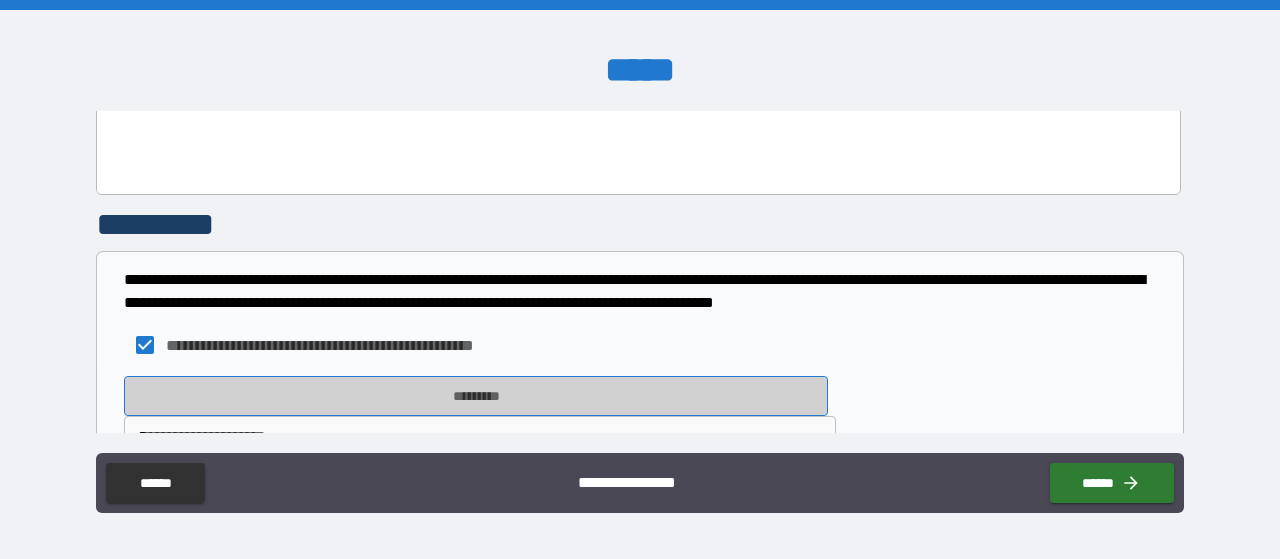 click on "*********" at bounding box center [476, 396] 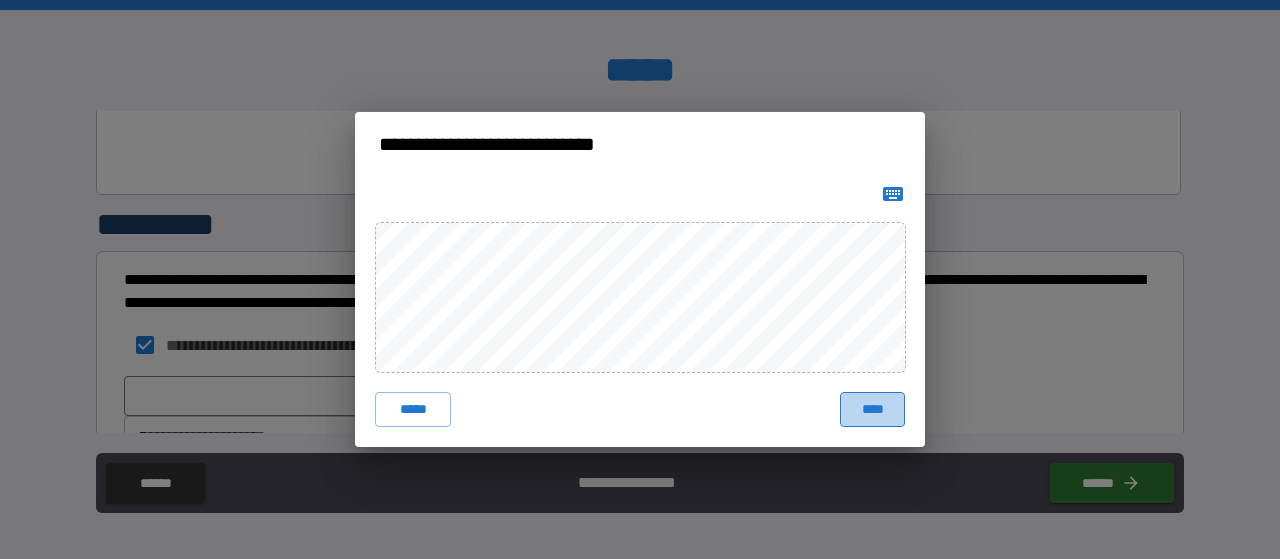 click on "****" at bounding box center (872, 410) 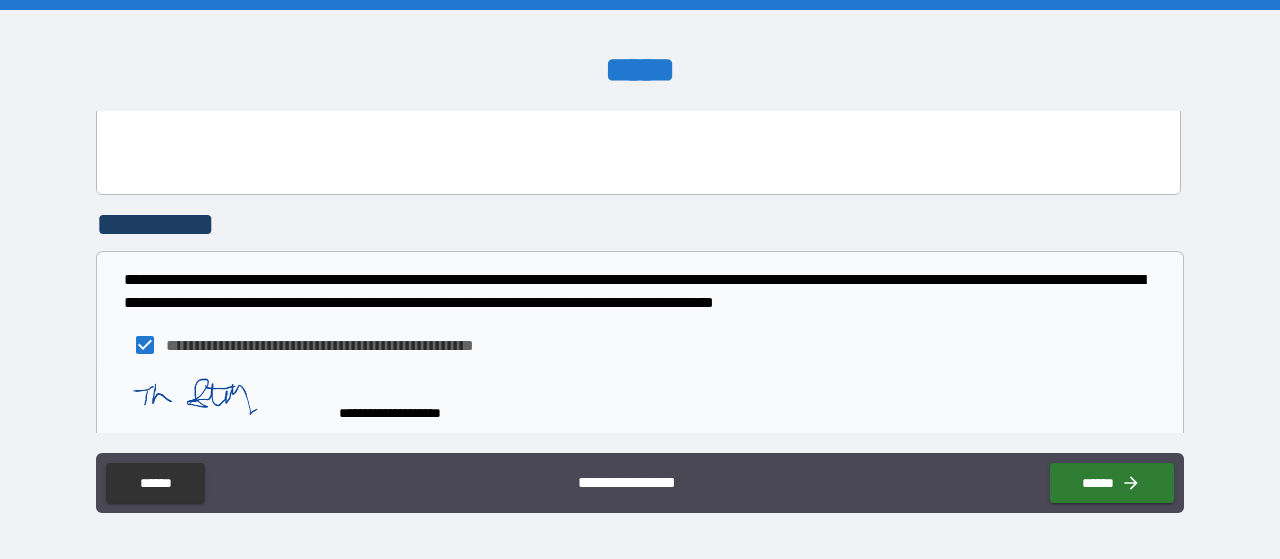 scroll, scrollTop: 1398, scrollLeft: 0, axis: vertical 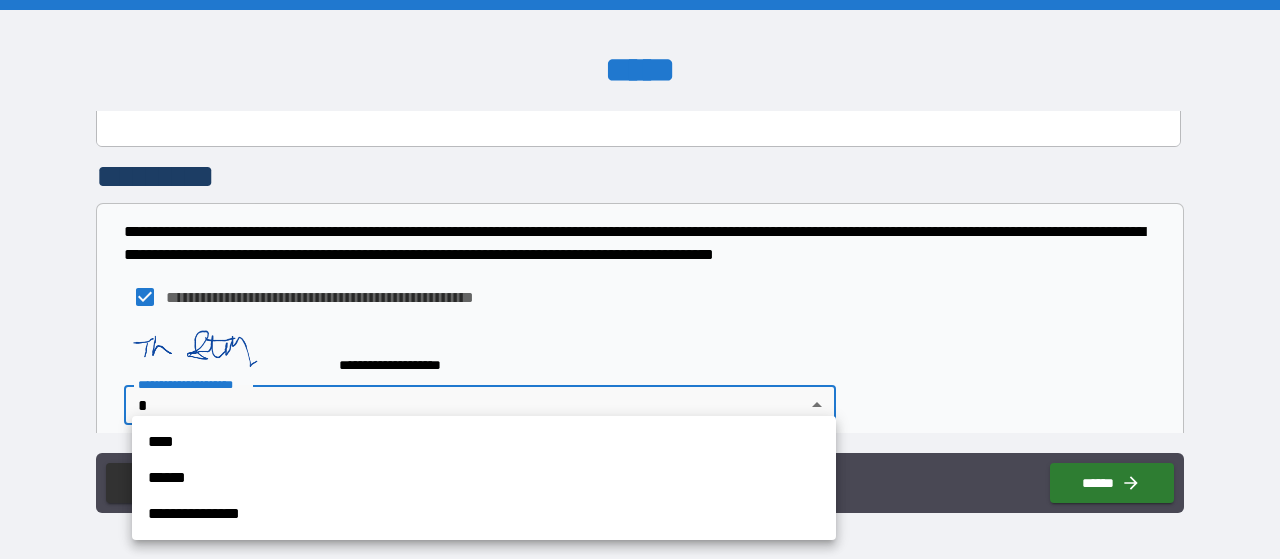 click on "**********" at bounding box center (640, 279) 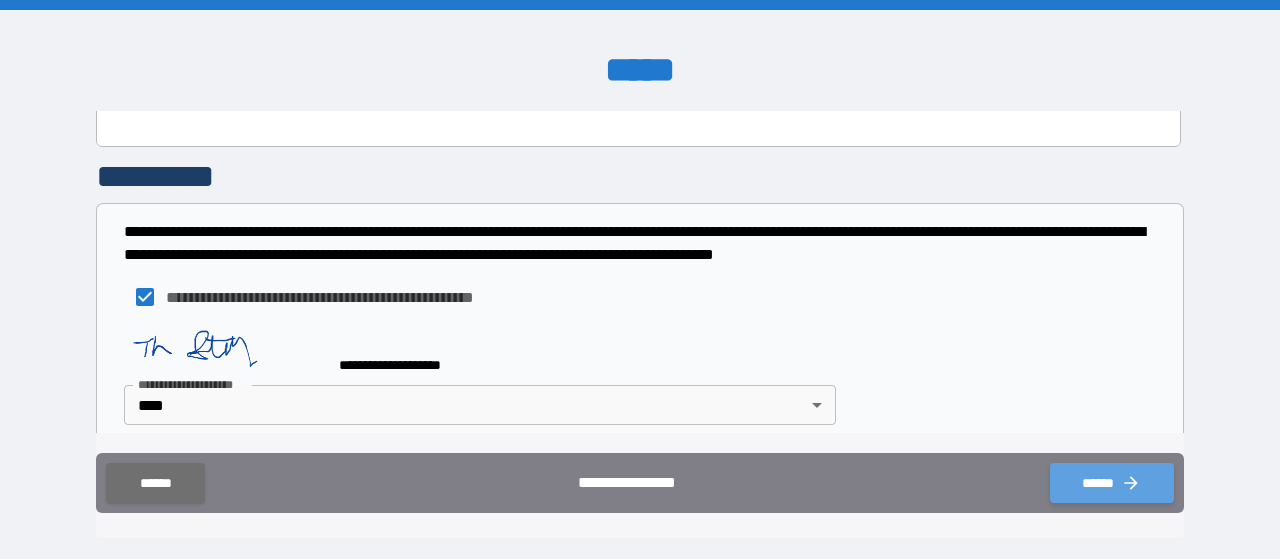 click 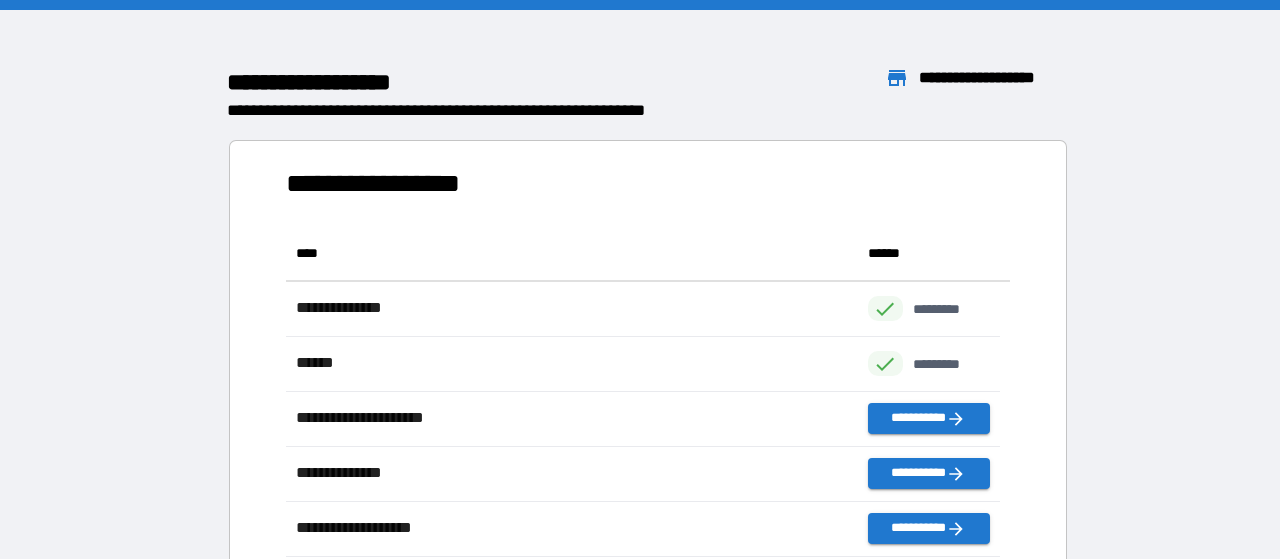 scroll, scrollTop: 16, scrollLeft: 16, axis: both 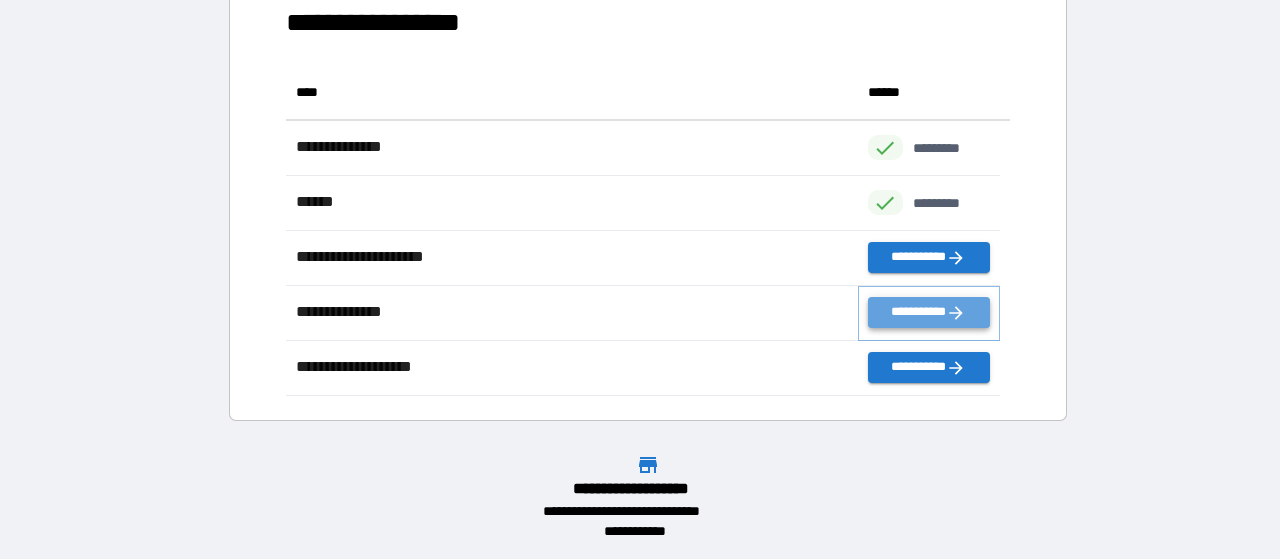 click on "**********" at bounding box center [929, 312] 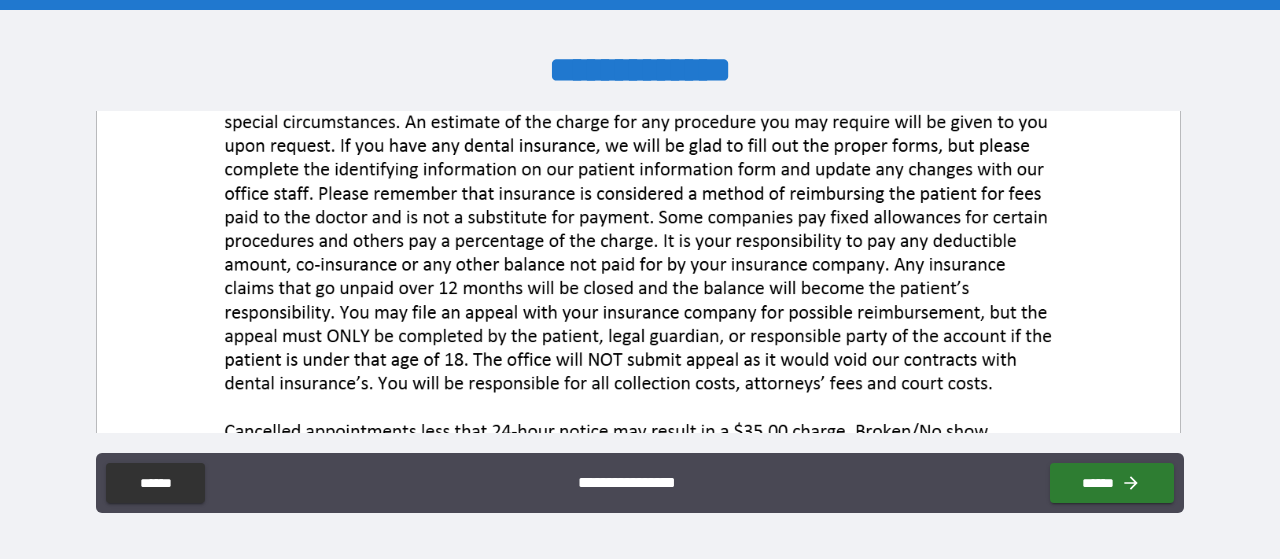 scroll, scrollTop: 524, scrollLeft: 0, axis: vertical 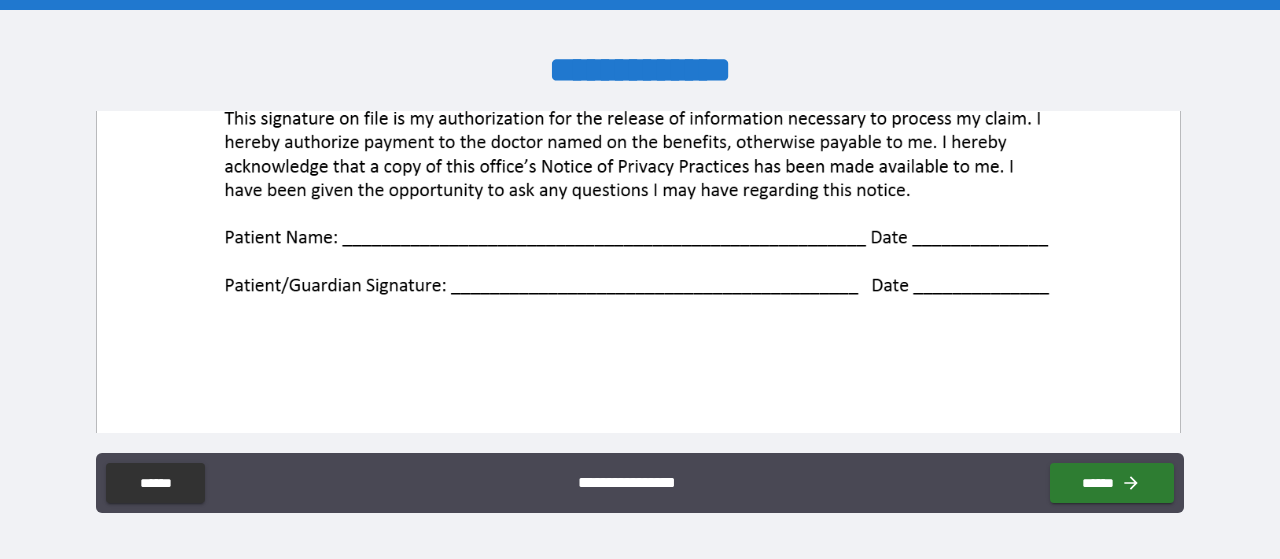 click at bounding box center (638, -224) 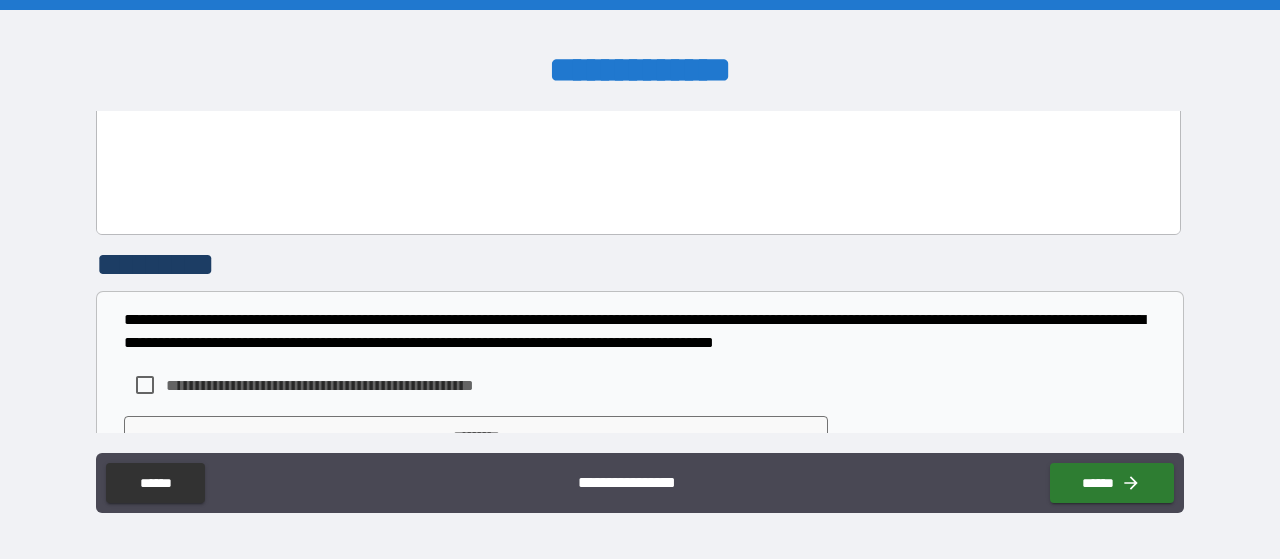 scroll, scrollTop: 1381, scrollLeft: 0, axis: vertical 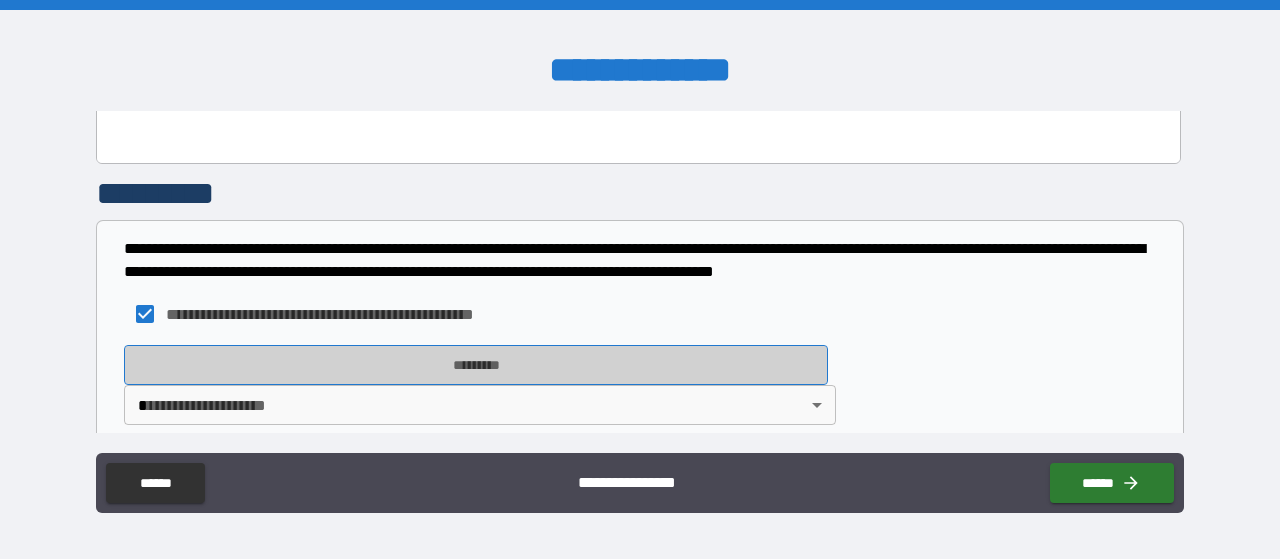 click on "*********" at bounding box center (476, 365) 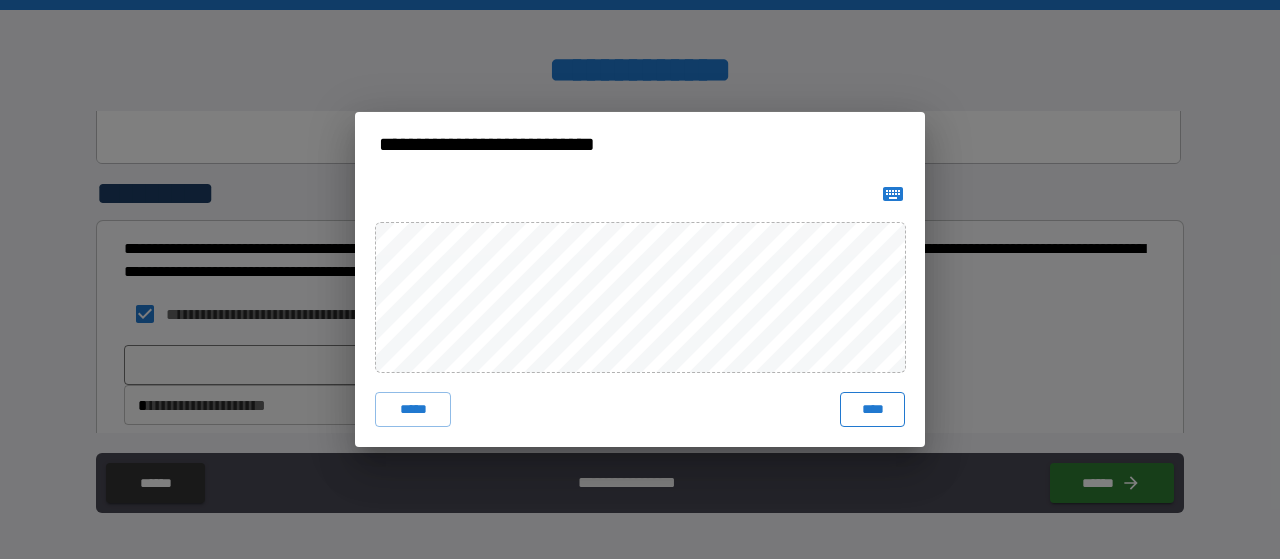 click on "****" at bounding box center [872, 410] 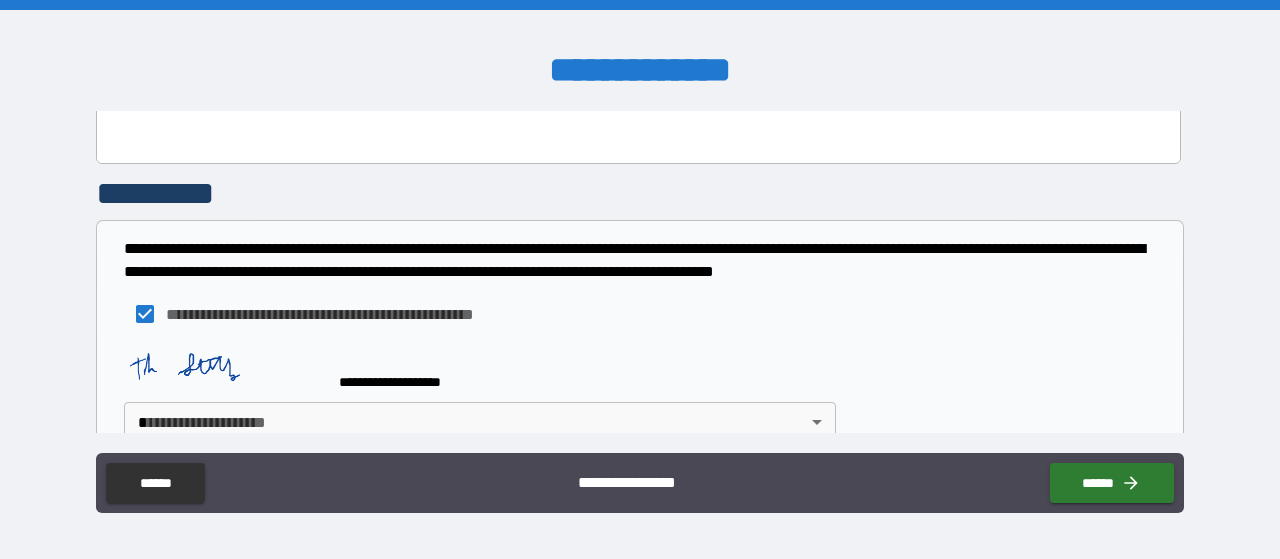 click on "**********" at bounding box center (640, 279) 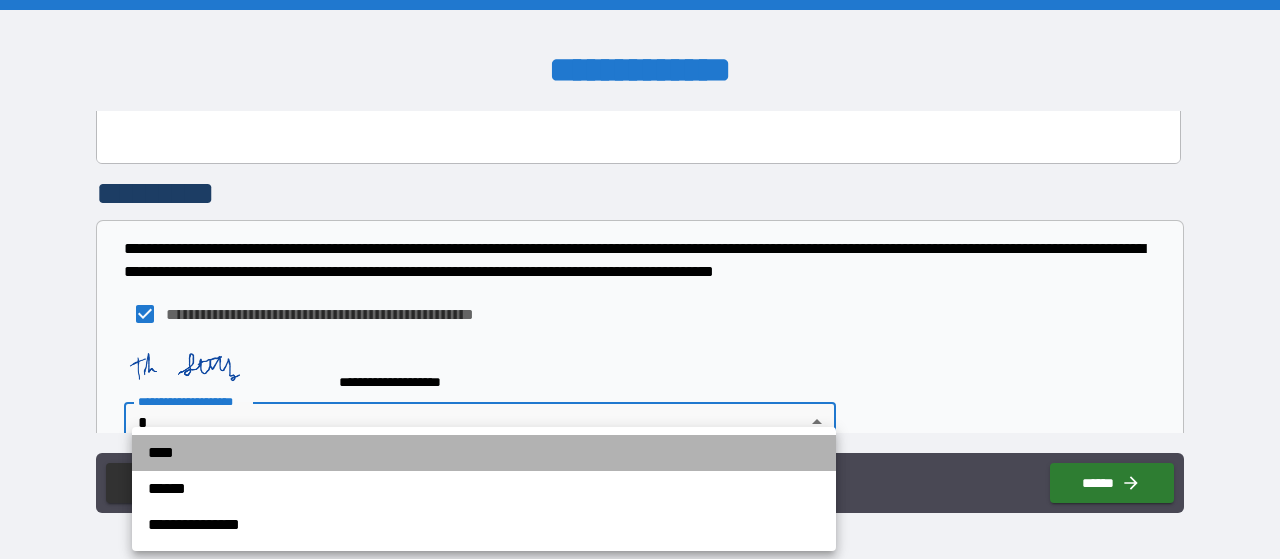 click on "****" at bounding box center (484, 453) 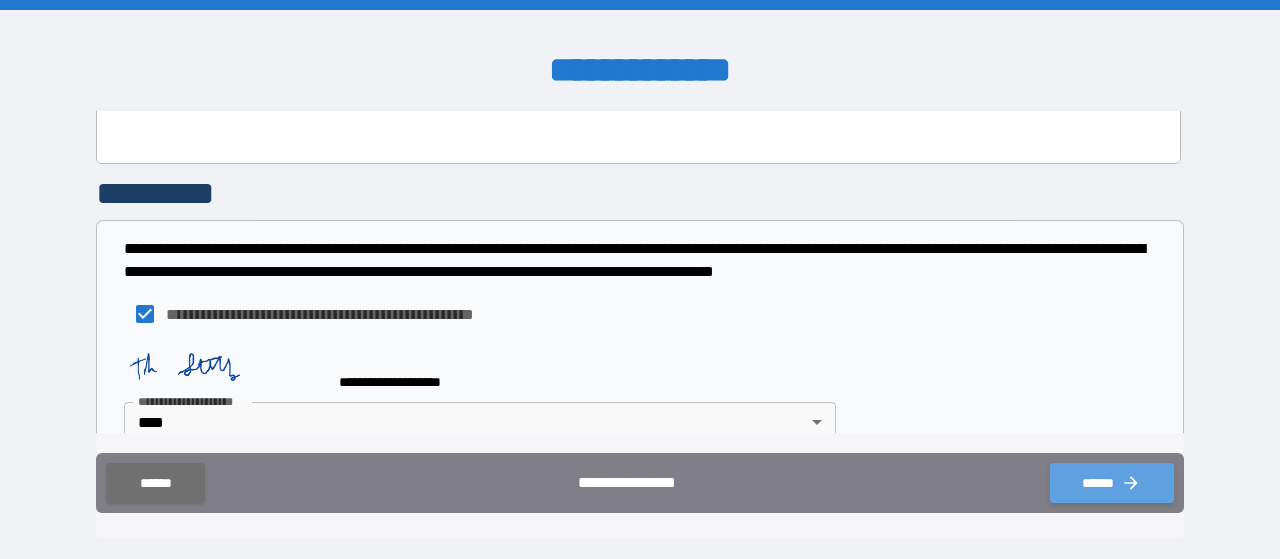 click 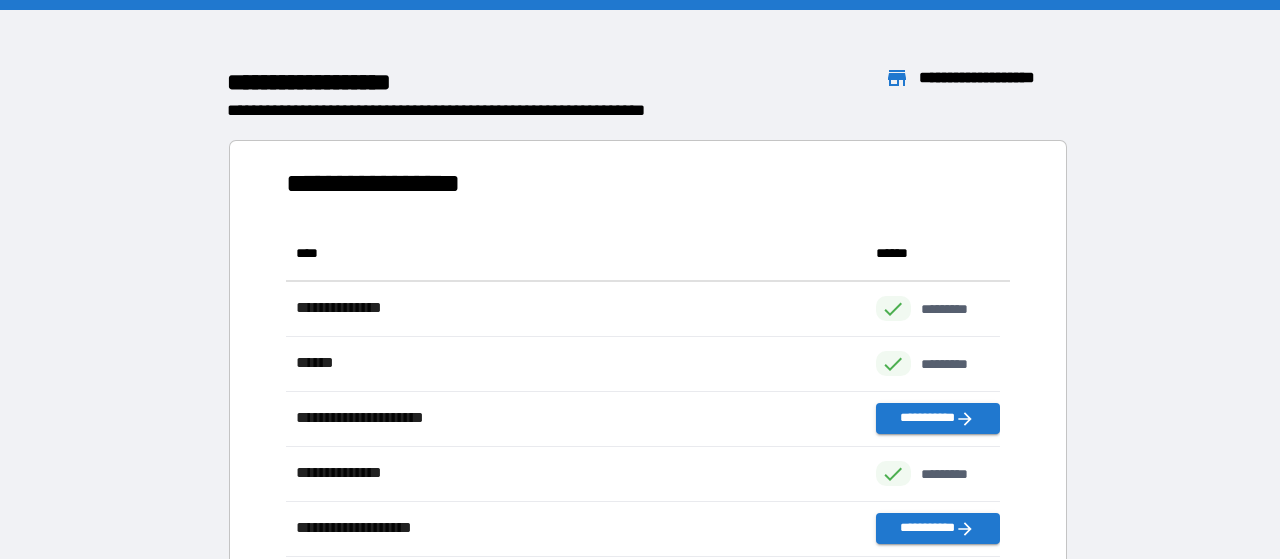 scroll, scrollTop: 315, scrollLeft: 698, axis: both 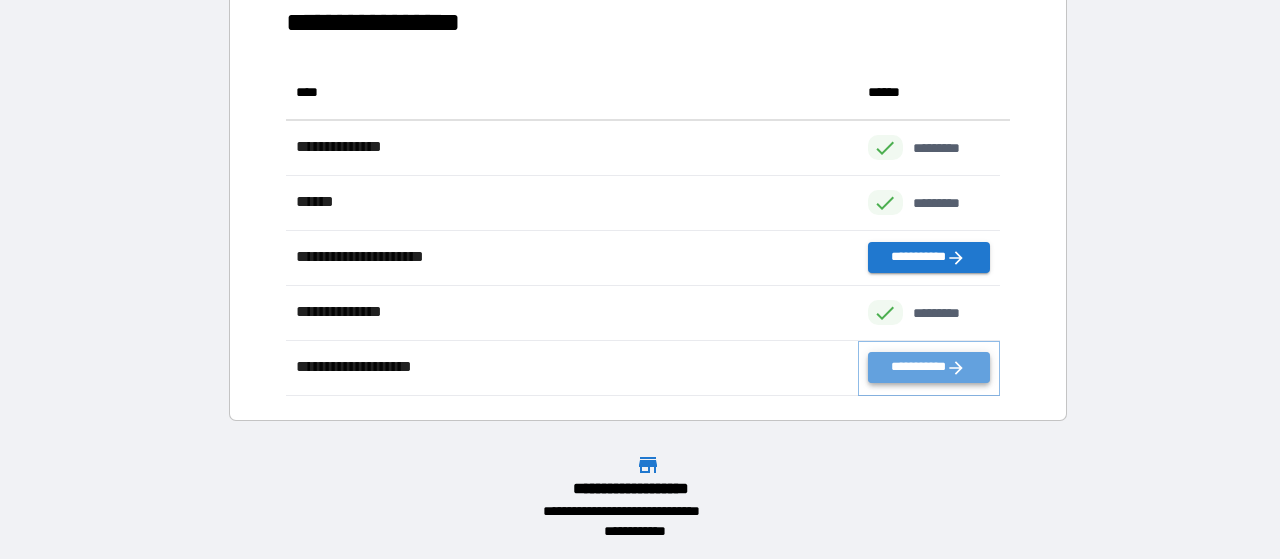 click on "**********" at bounding box center (929, 367) 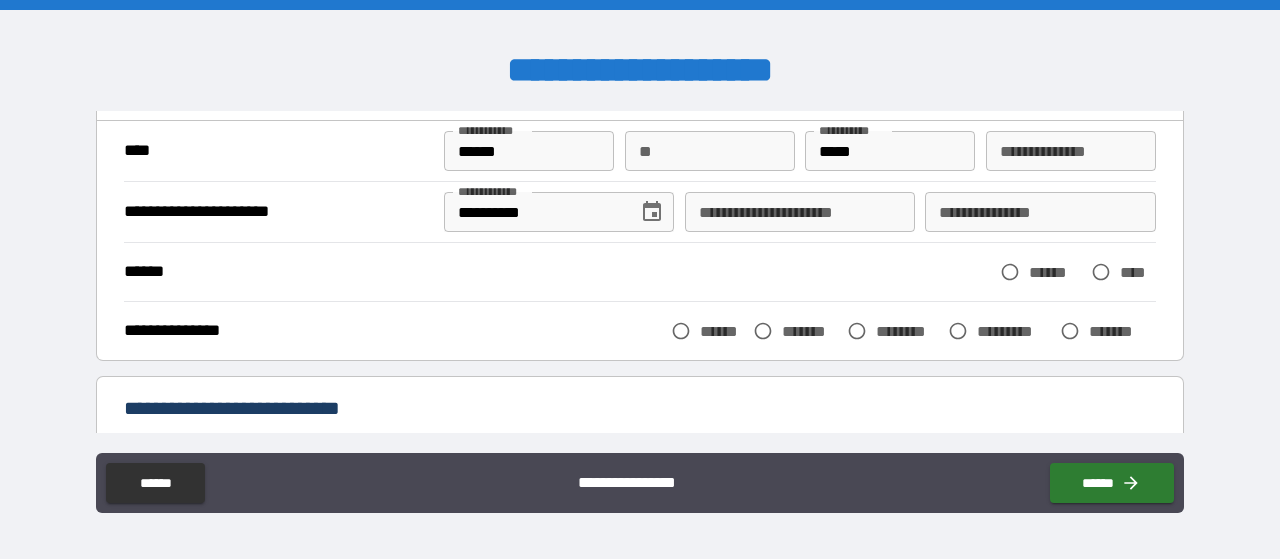 scroll, scrollTop: 136, scrollLeft: 0, axis: vertical 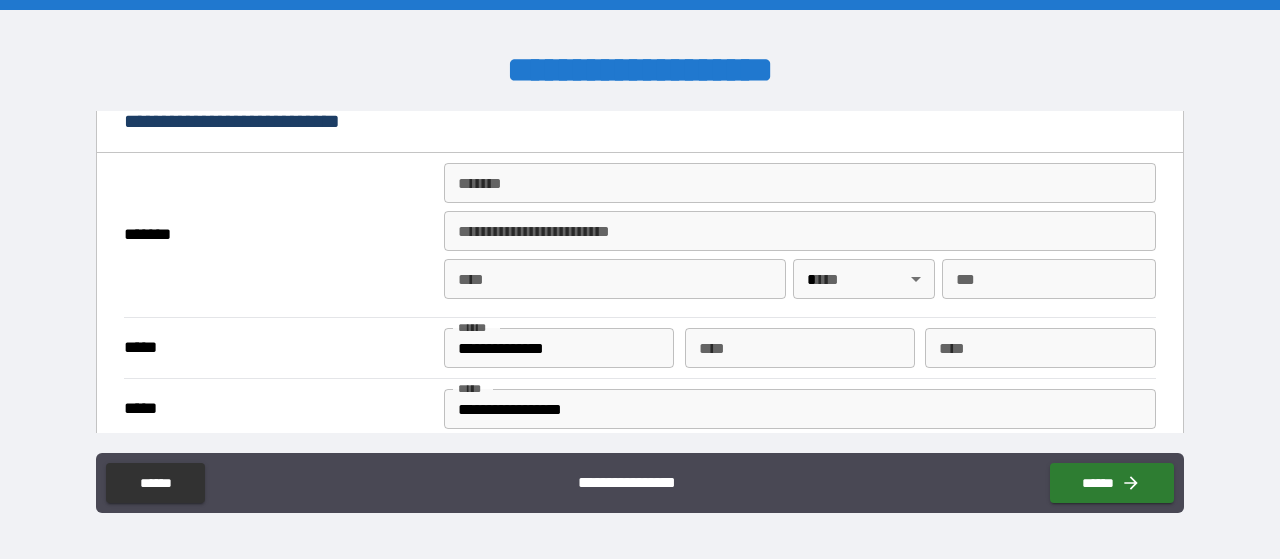 click on "*******" at bounding box center (800, 183) 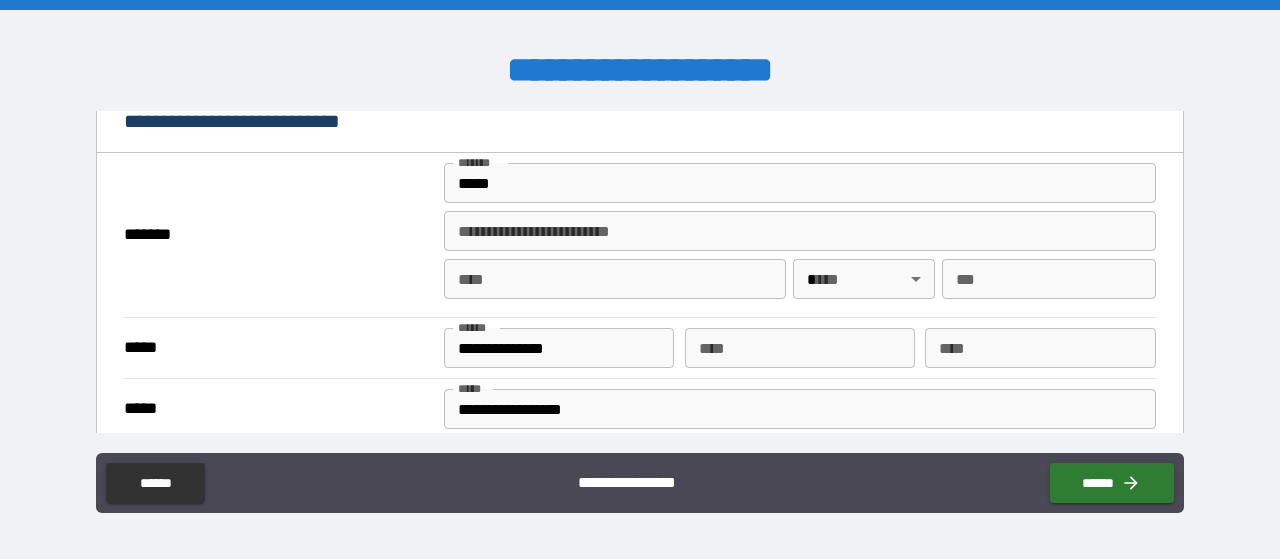 type on "**********" 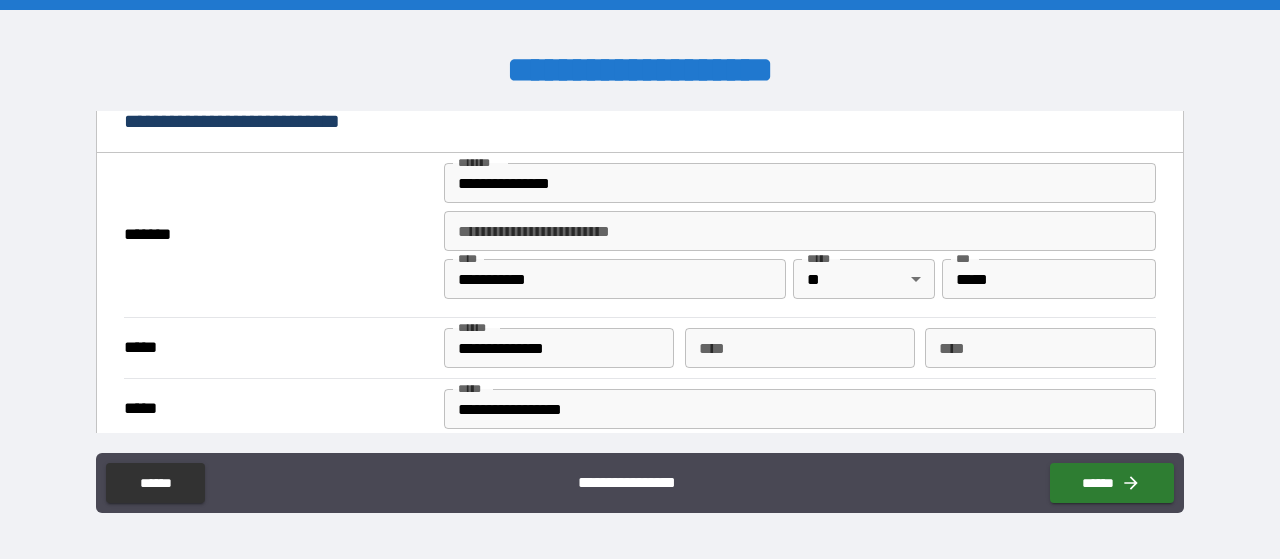 drag, startPoint x: 1185, startPoint y: 185, endPoint x: 1185, endPoint y: 206, distance: 21 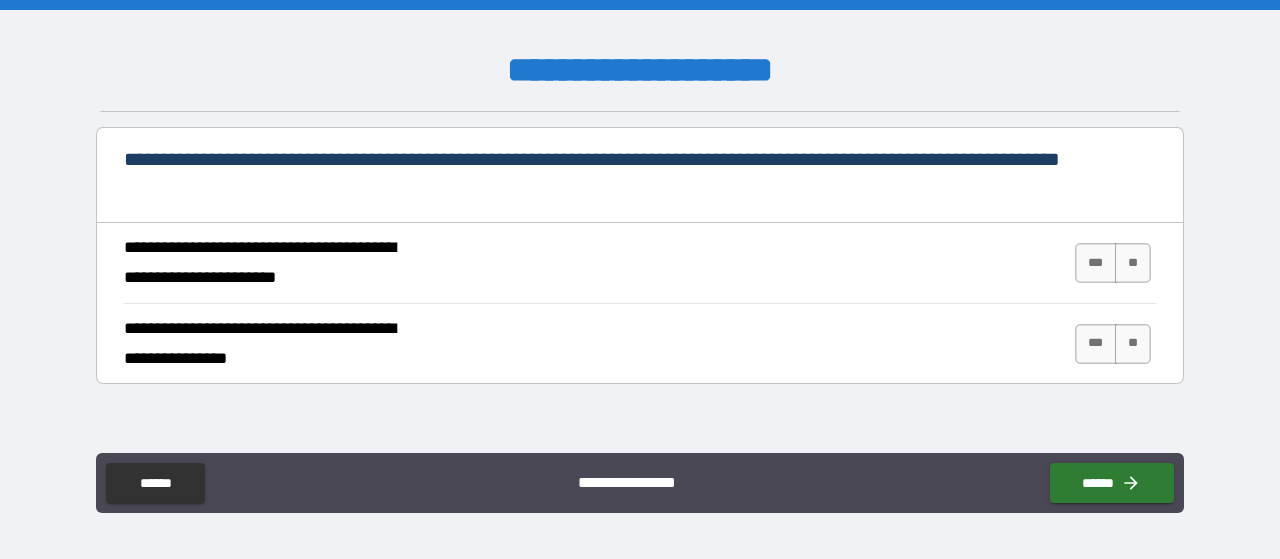 scroll, scrollTop: 781, scrollLeft: 0, axis: vertical 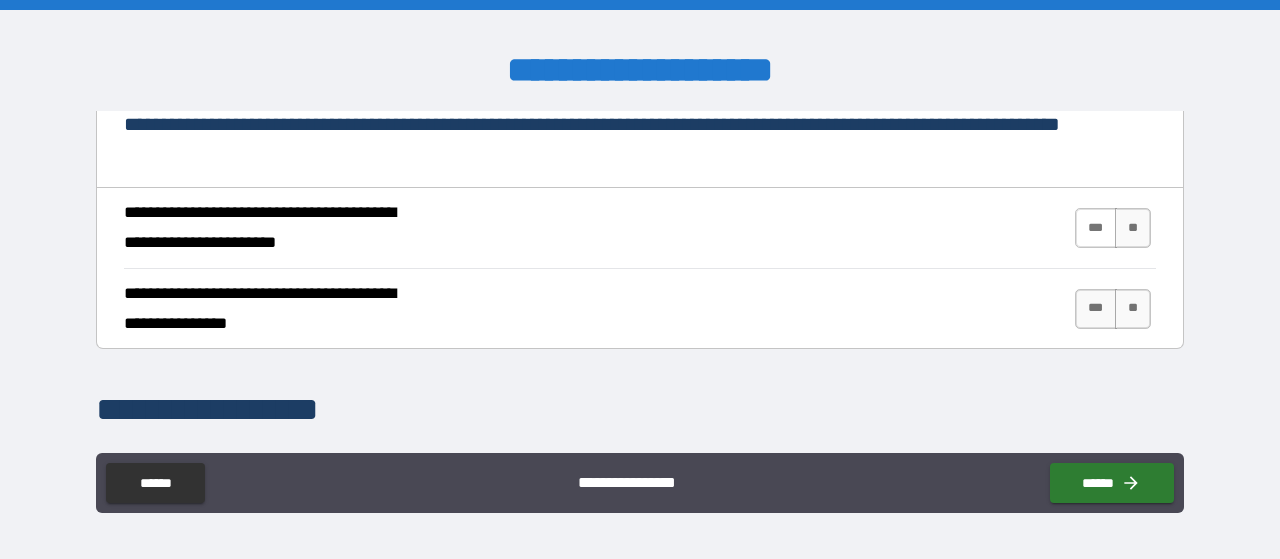 click on "***" at bounding box center [1096, 228] 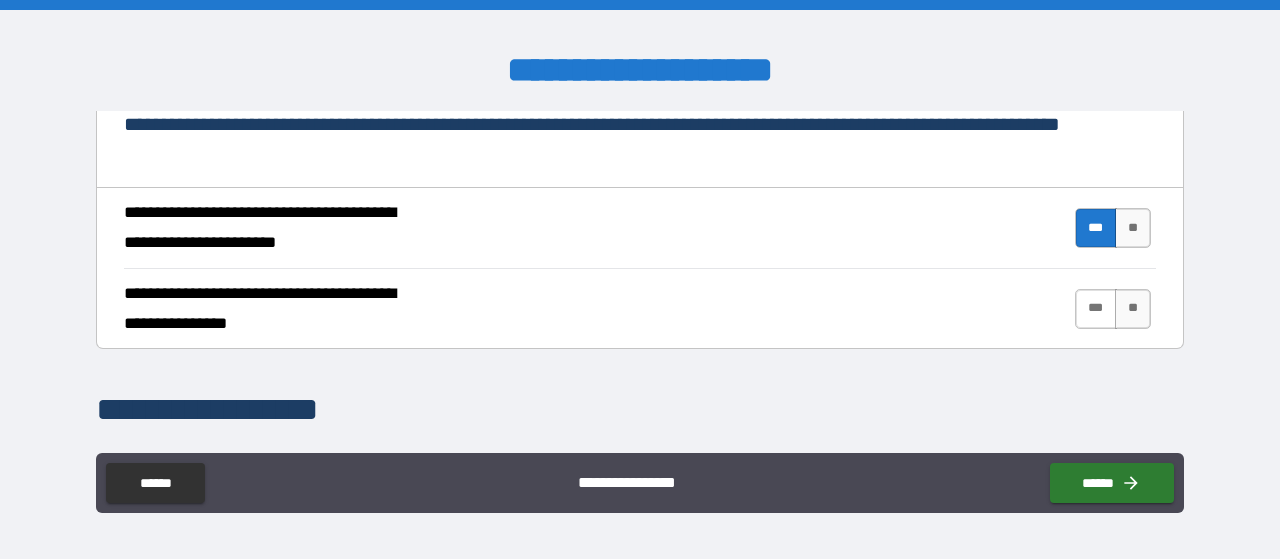 click on "***" at bounding box center (1096, 309) 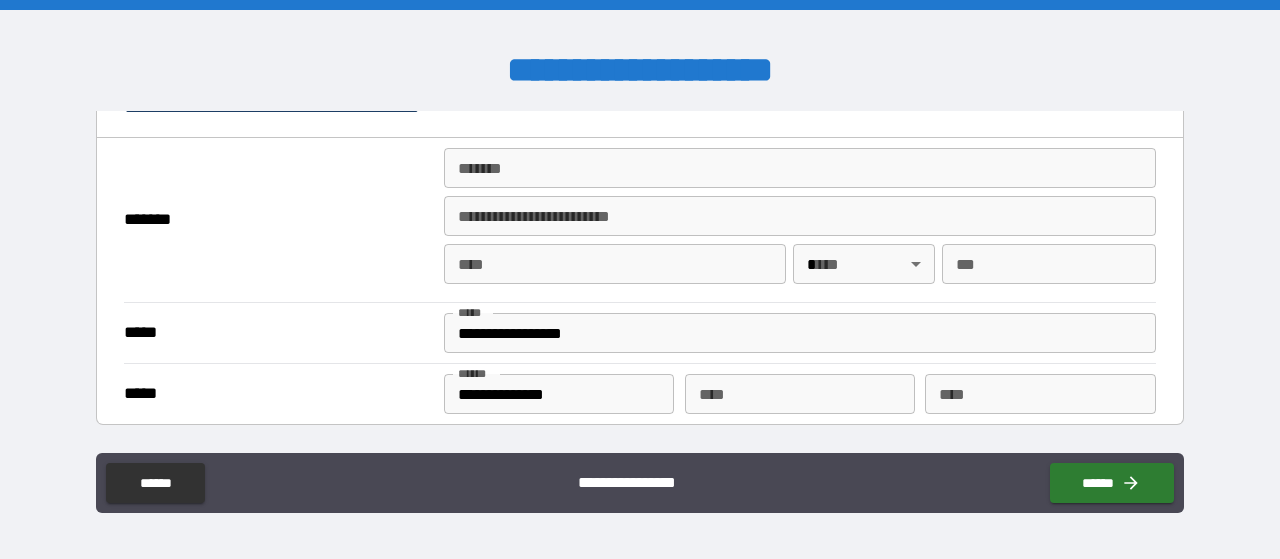 scroll, scrollTop: 1492, scrollLeft: 0, axis: vertical 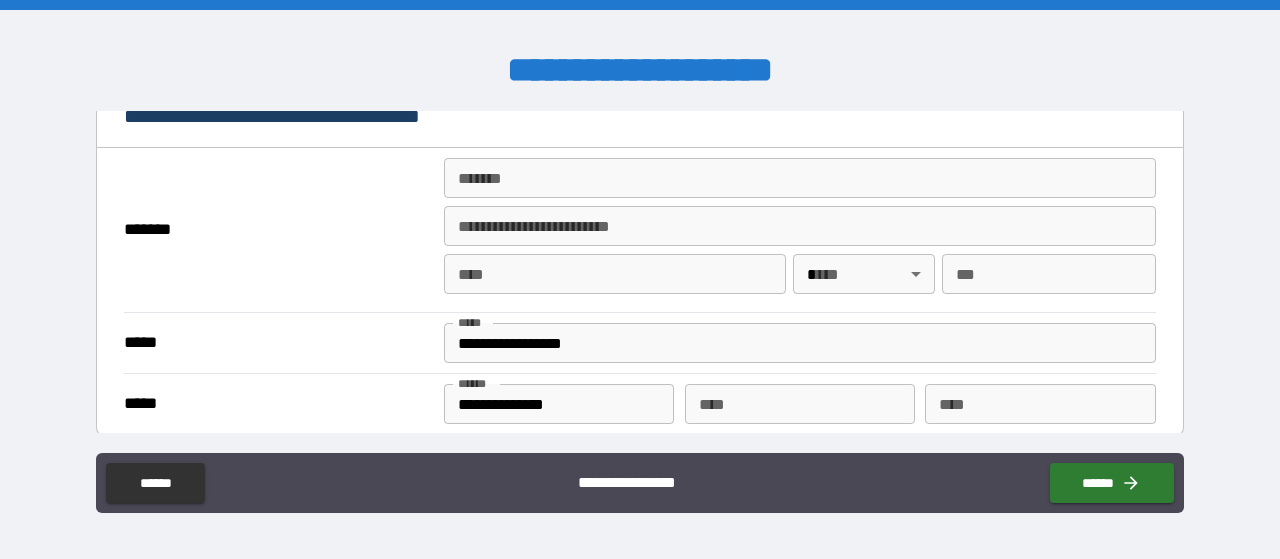 click on "*******" at bounding box center (800, 178) 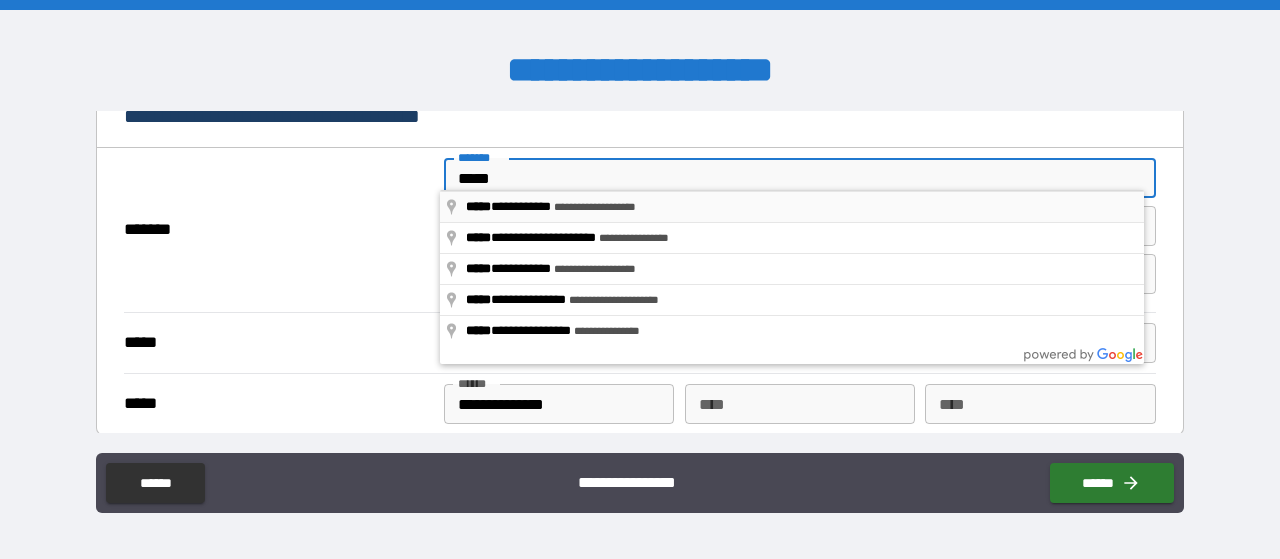 type on "**********" 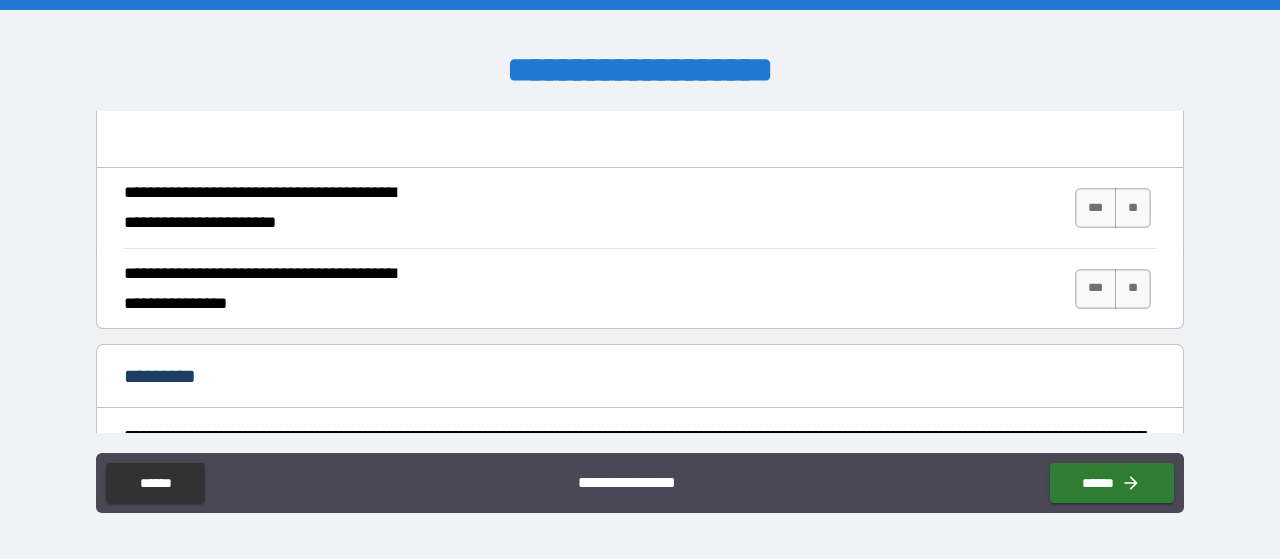 scroll, scrollTop: 1900, scrollLeft: 0, axis: vertical 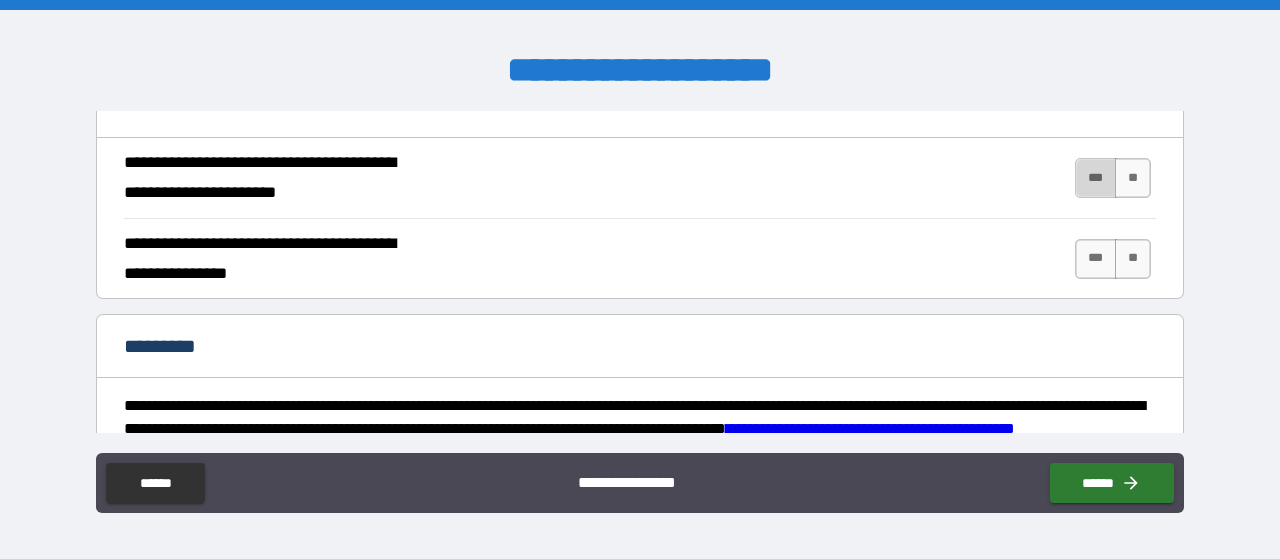 click on "***" at bounding box center (1096, 178) 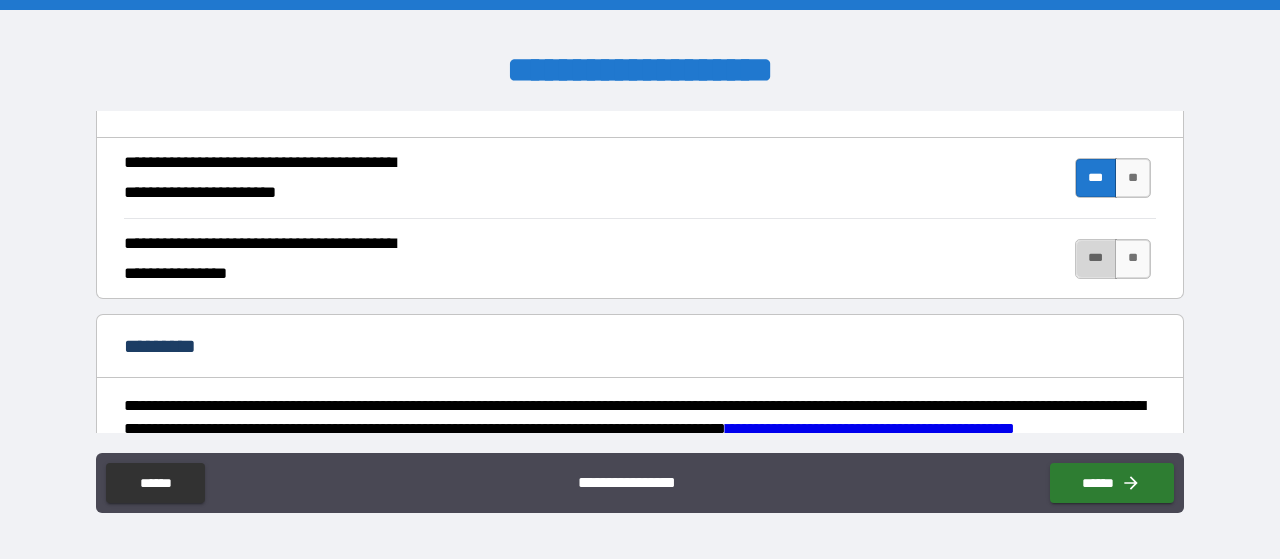 click on "***" at bounding box center (1096, 259) 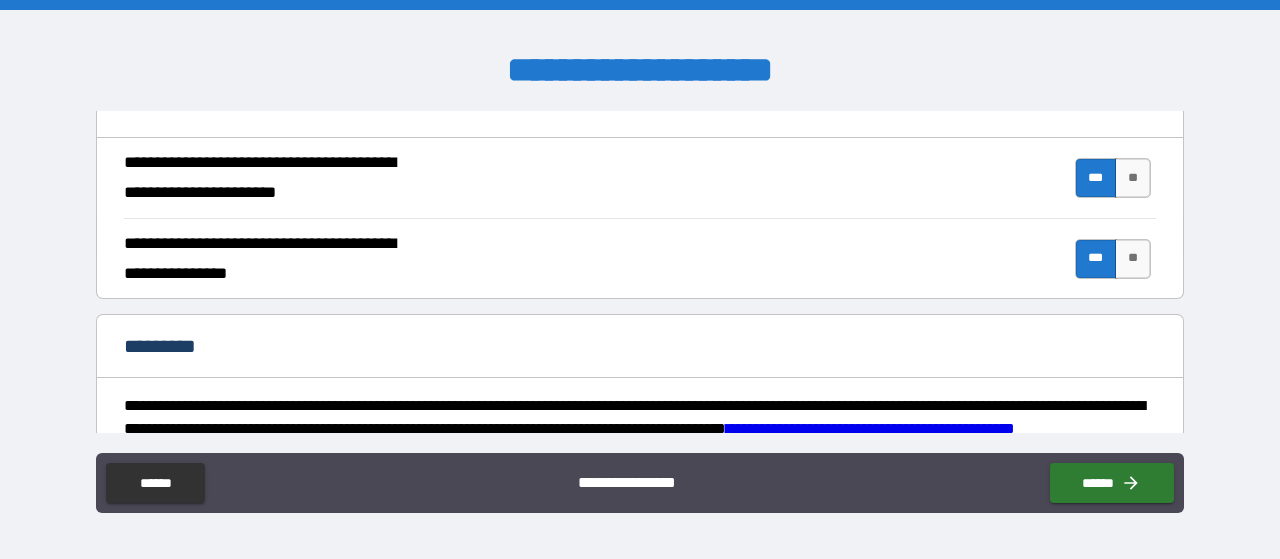 scroll, scrollTop: 2112, scrollLeft: 0, axis: vertical 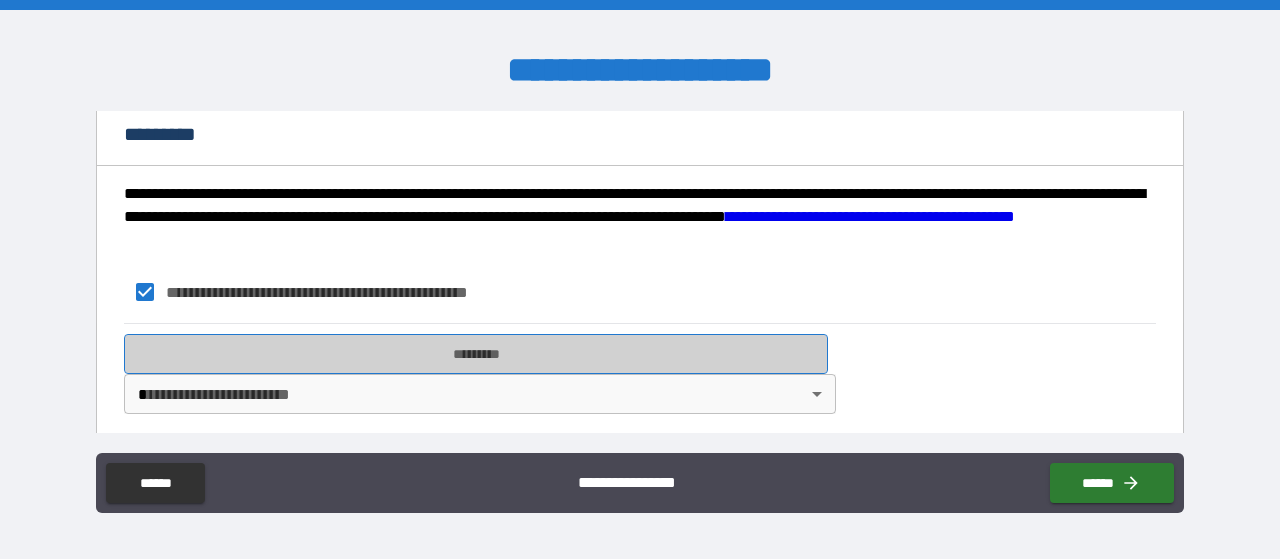 click on "*********" at bounding box center [476, 354] 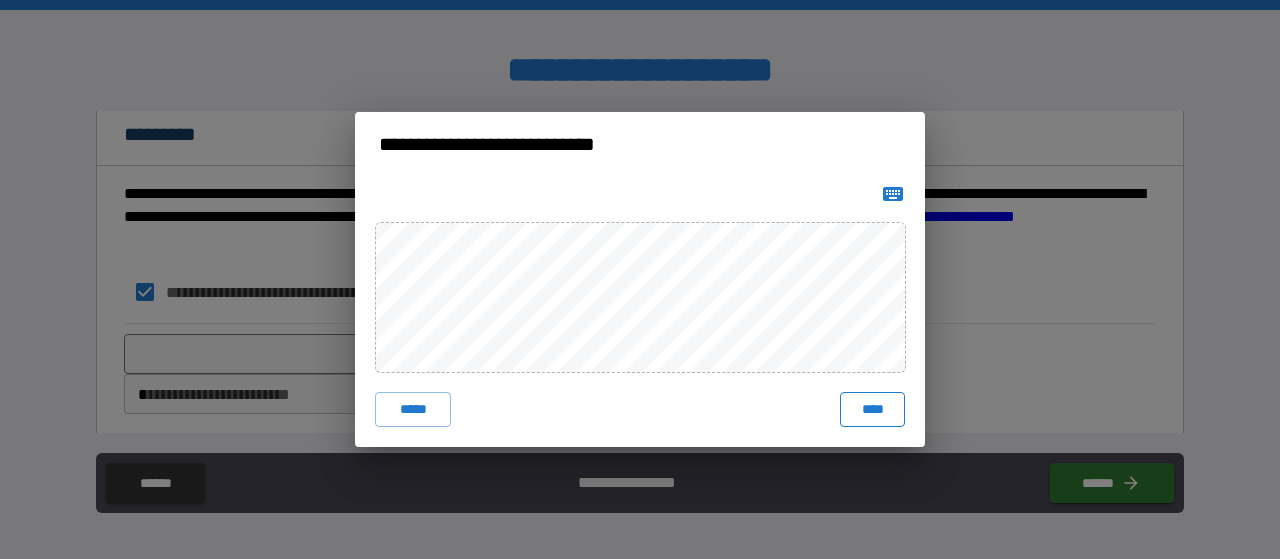 click on "****" at bounding box center [872, 410] 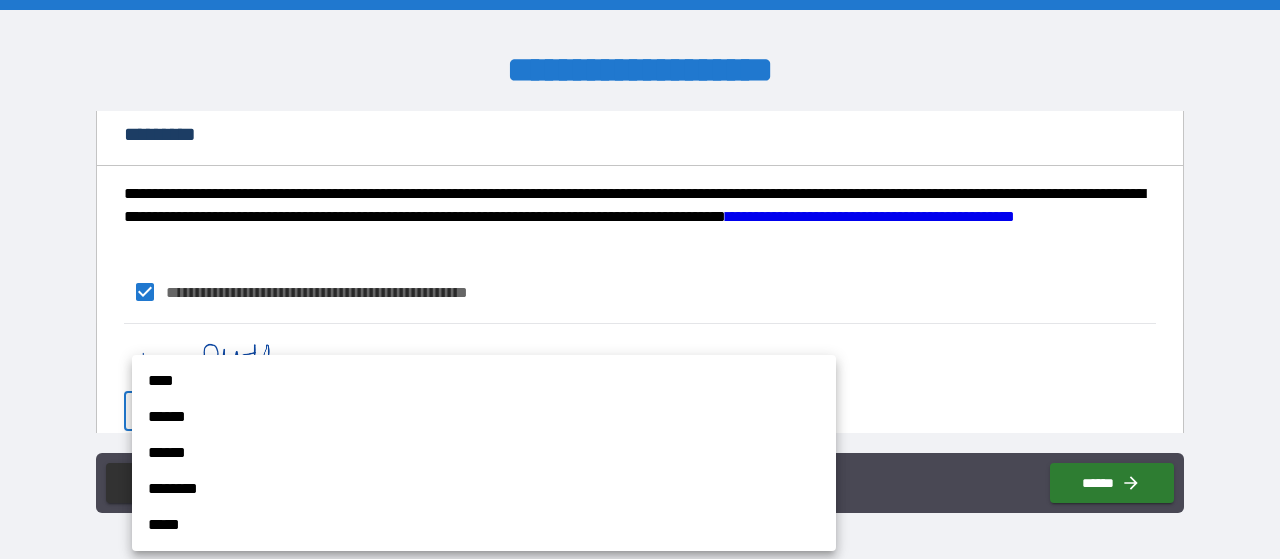 click on "**********" at bounding box center (640, 279) 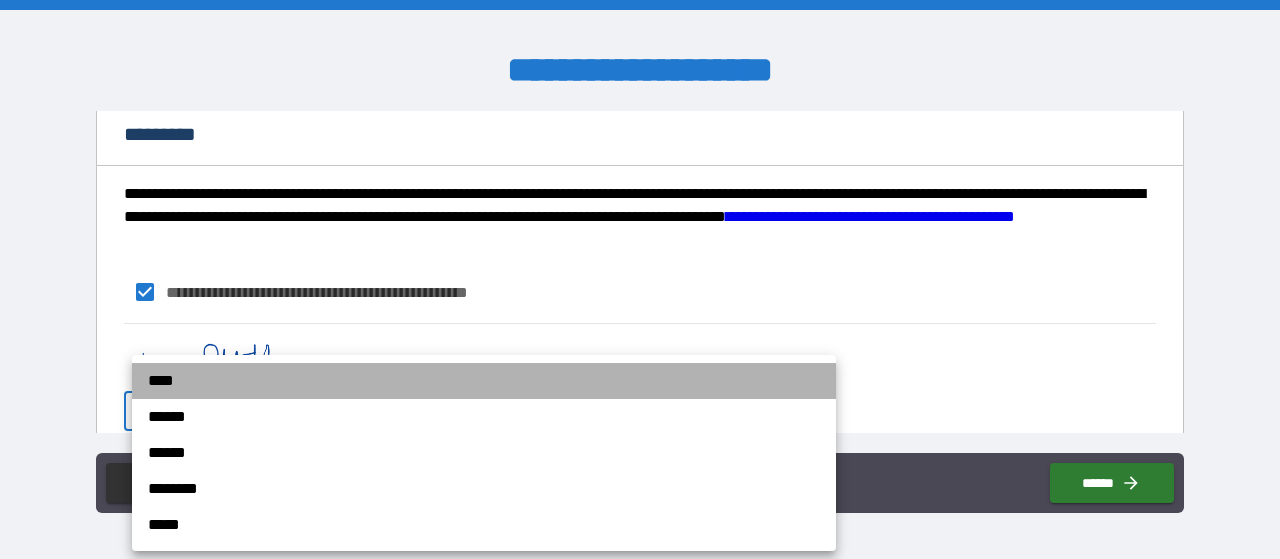 click on "****" at bounding box center [484, 381] 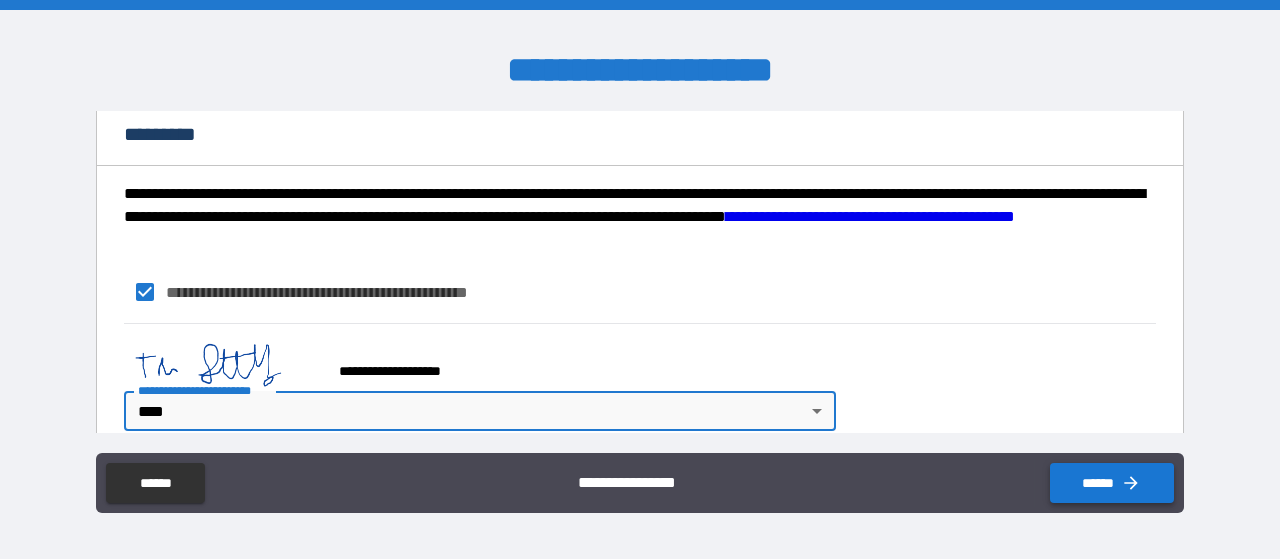 click on "******" at bounding box center [1112, 483] 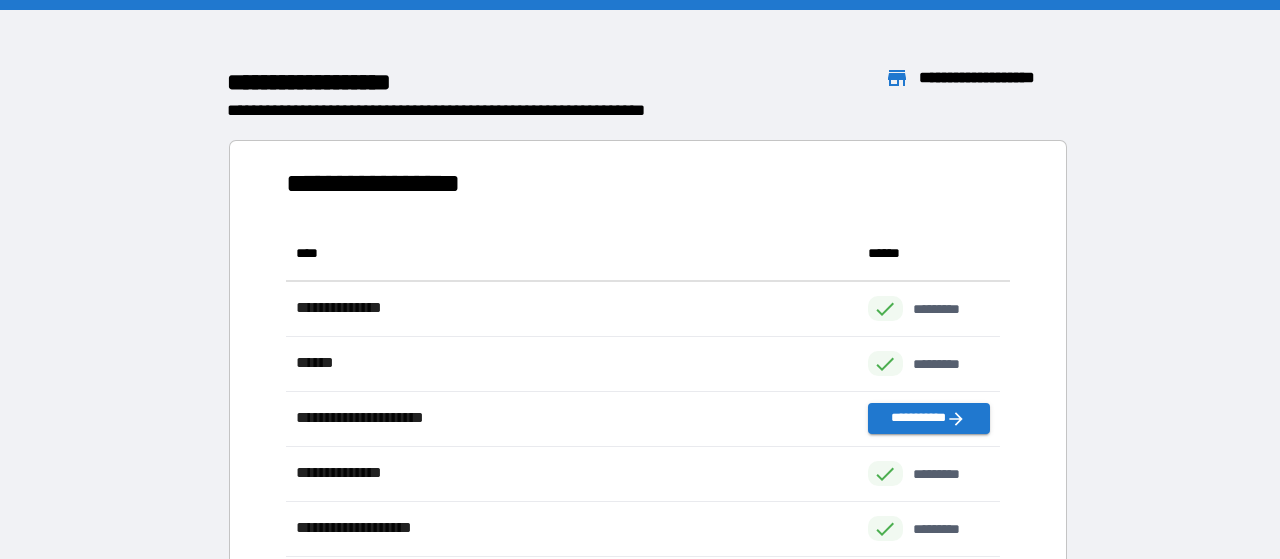 scroll, scrollTop: 16, scrollLeft: 16, axis: both 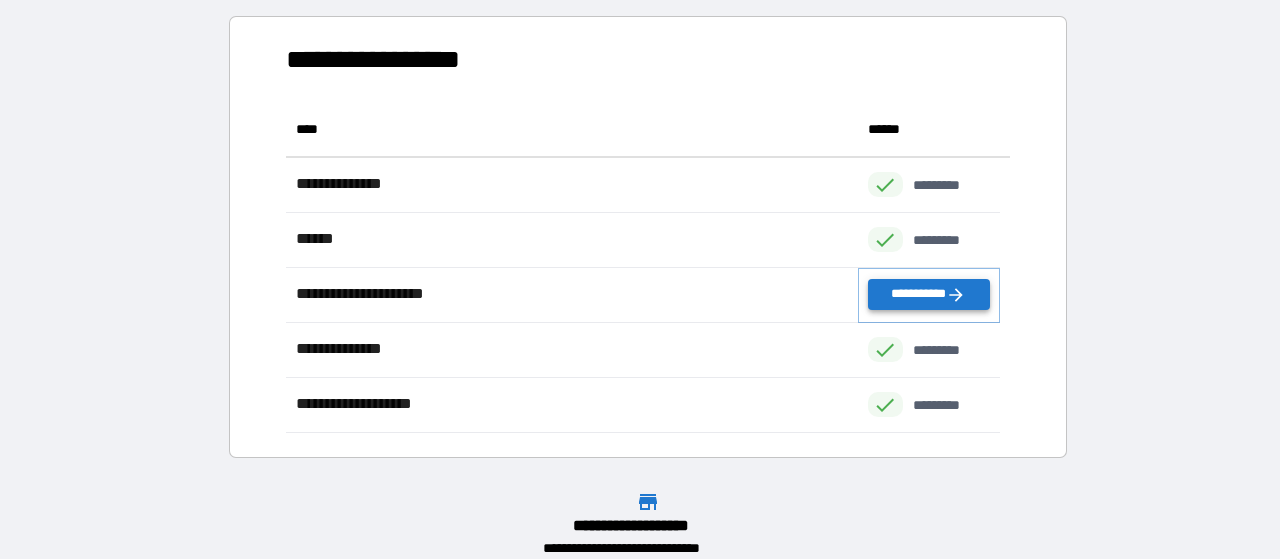 click on "**********" at bounding box center [929, 294] 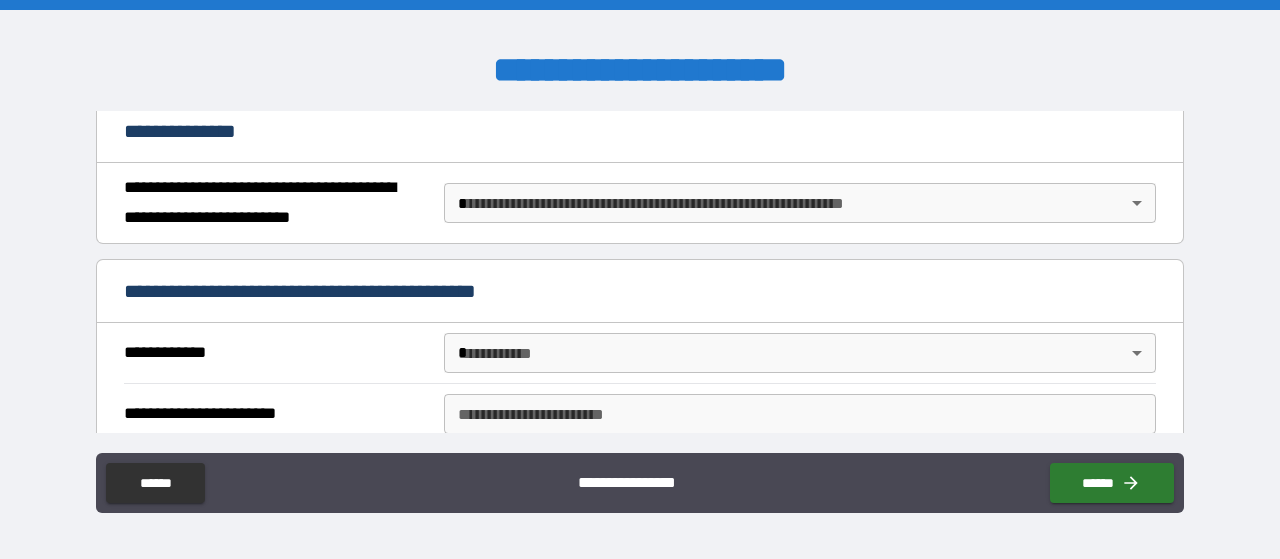 scroll, scrollTop: 276, scrollLeft: 0, axis: vertical 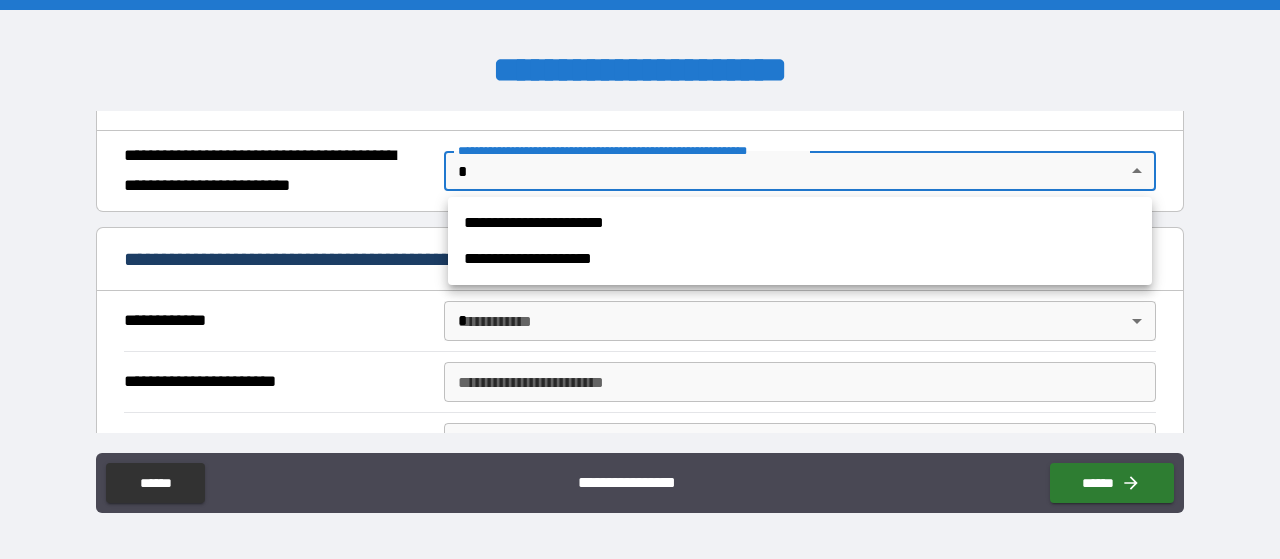 click on "**********" at bounding box center (640, 279) 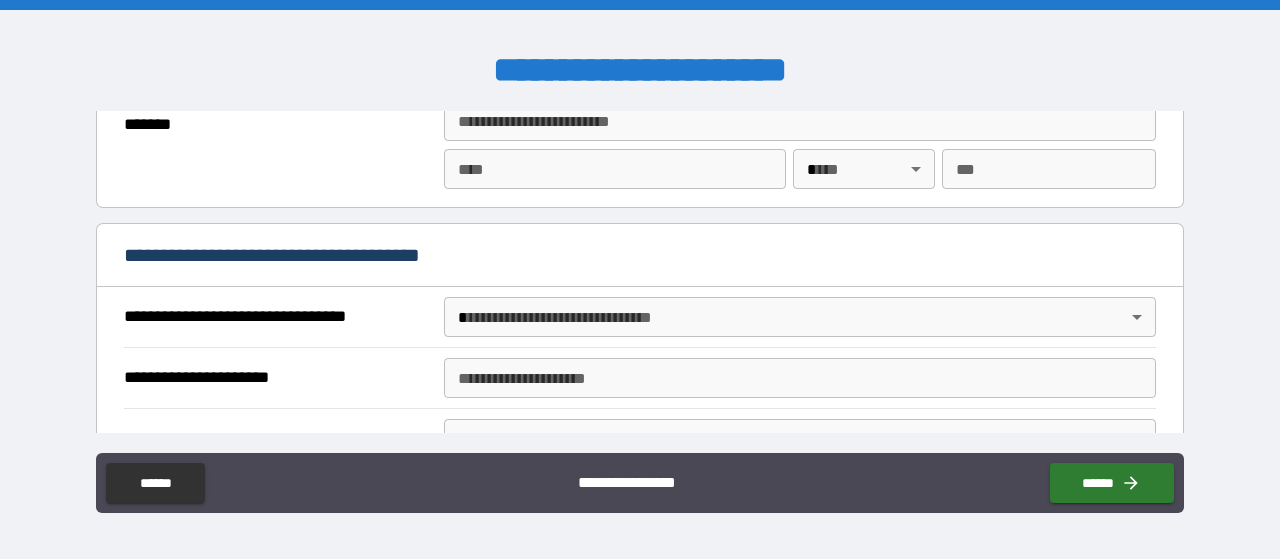 scroll, scrollTop: 2270, scrollLeft: 0, axis: vertical 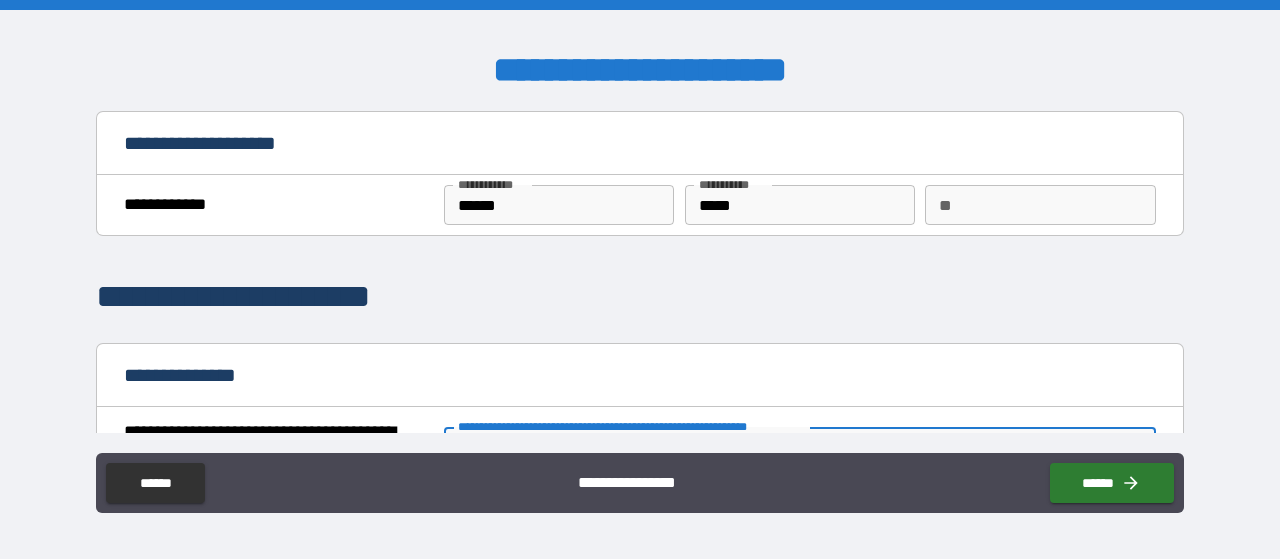 click on "**********" at bounding box center (640, 282) 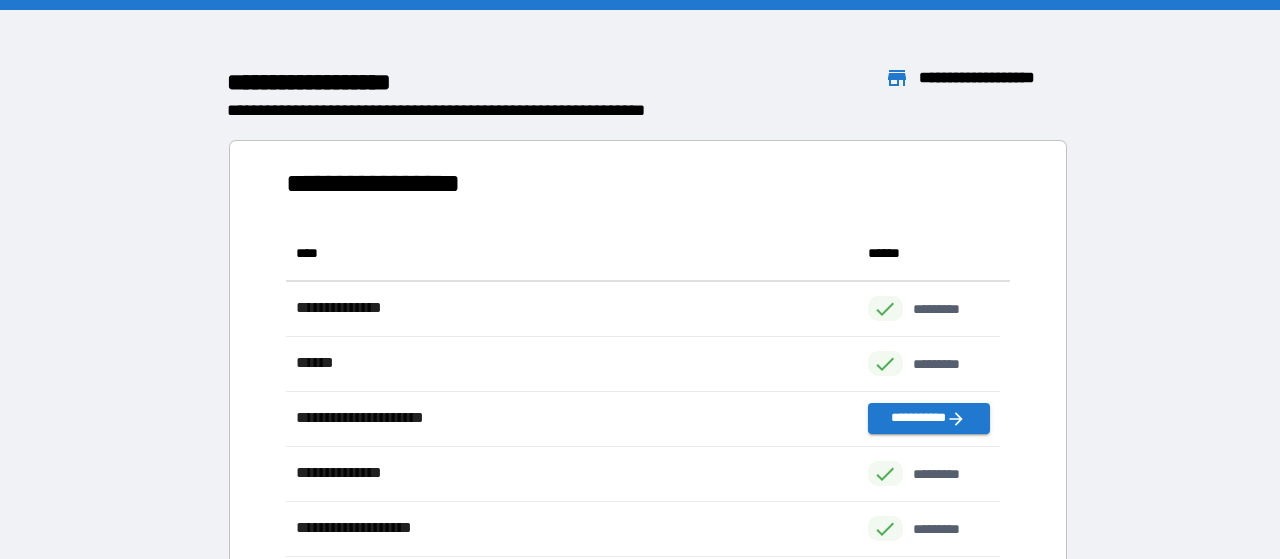 scroll, scrollTop: 16, scrollLeft: 16, axis: both 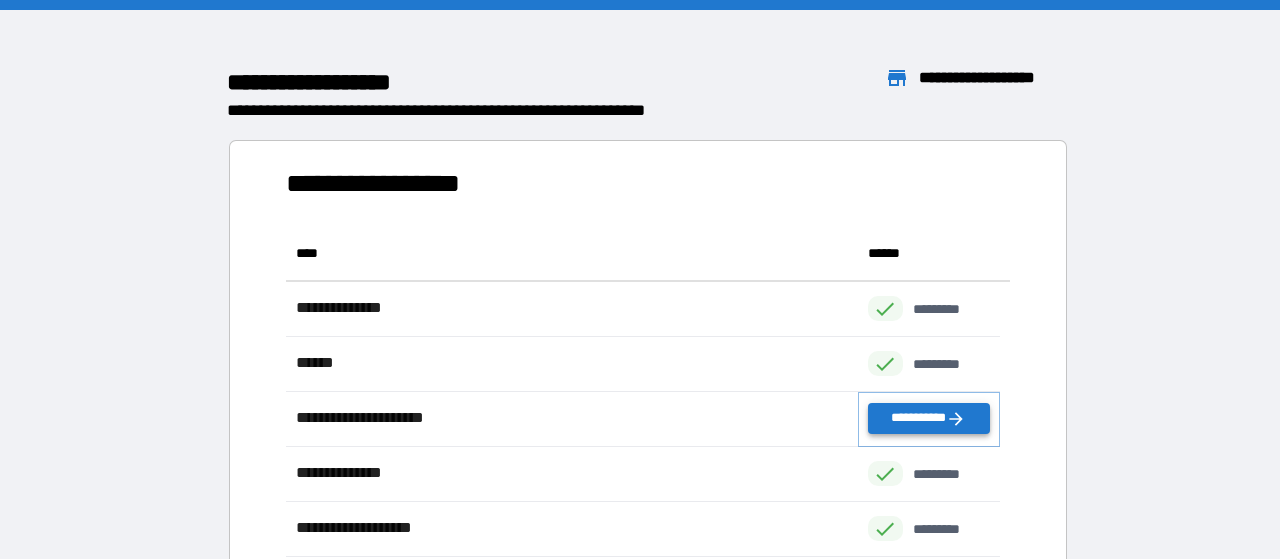 click 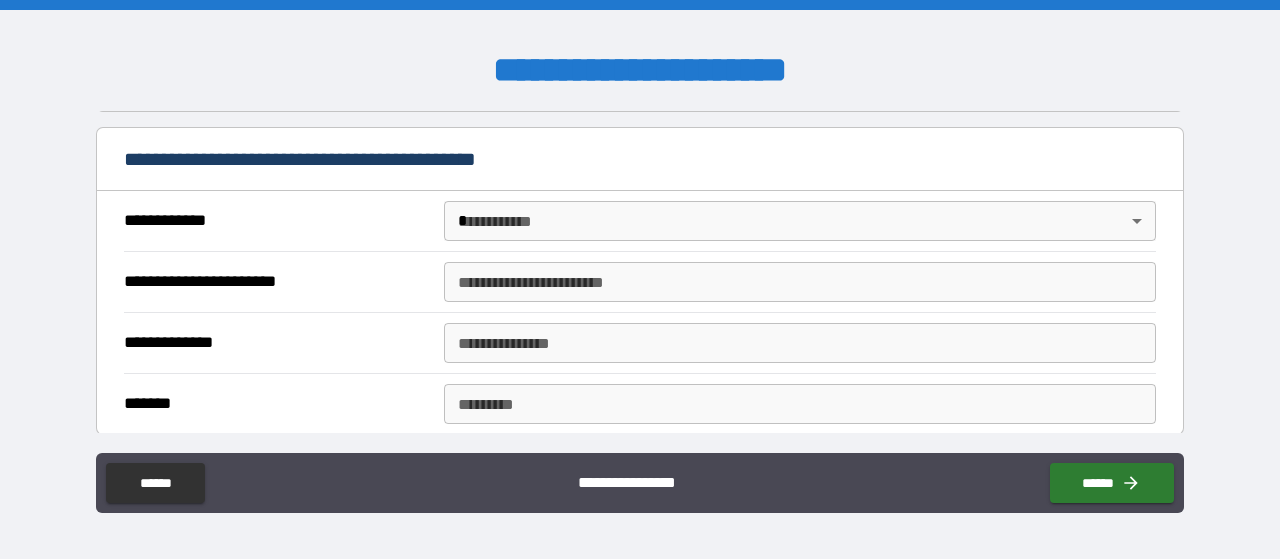 scroll, scrollTop: 451, scrollLeft: 0, axis: vertical 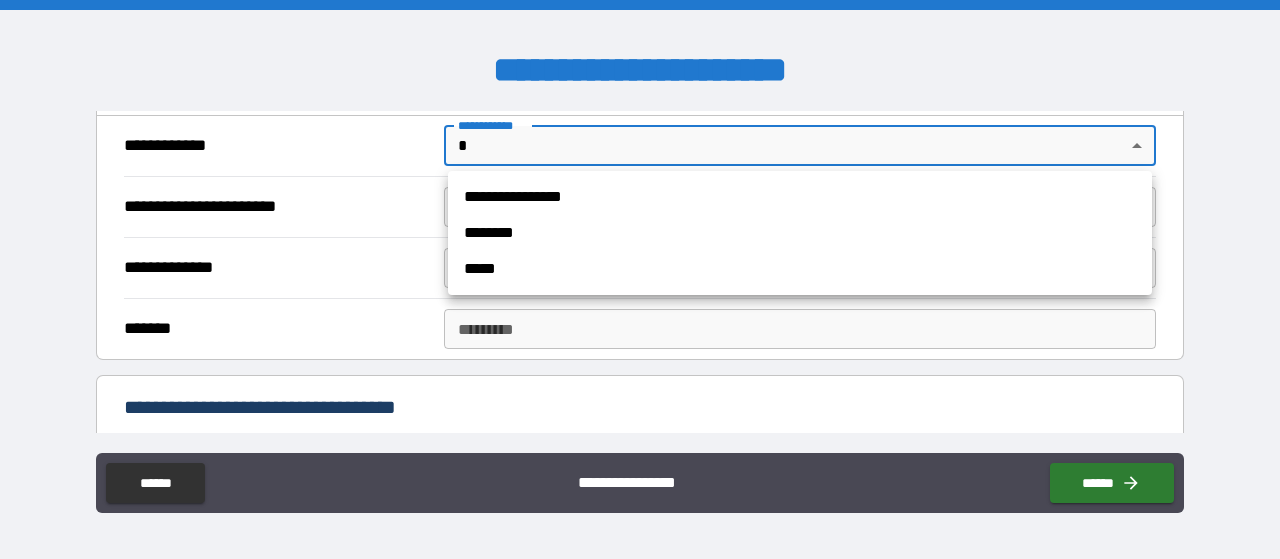 click on "**********" at bounding box center (640, 279) 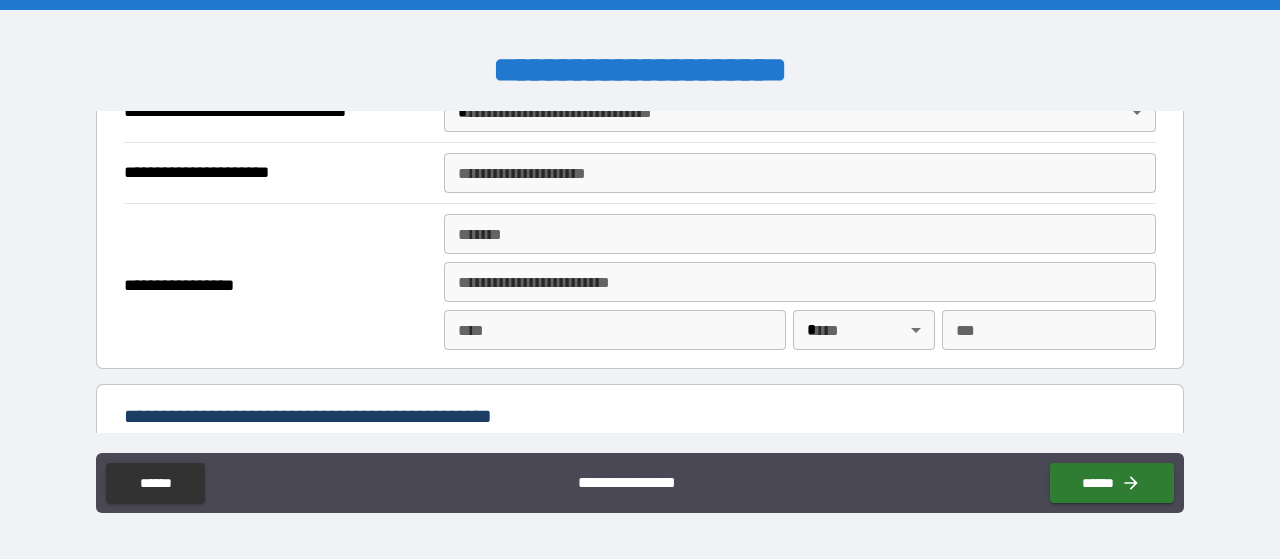 scroll, scrollTop: 1266, scrollLeft: 0, axis: vertical 